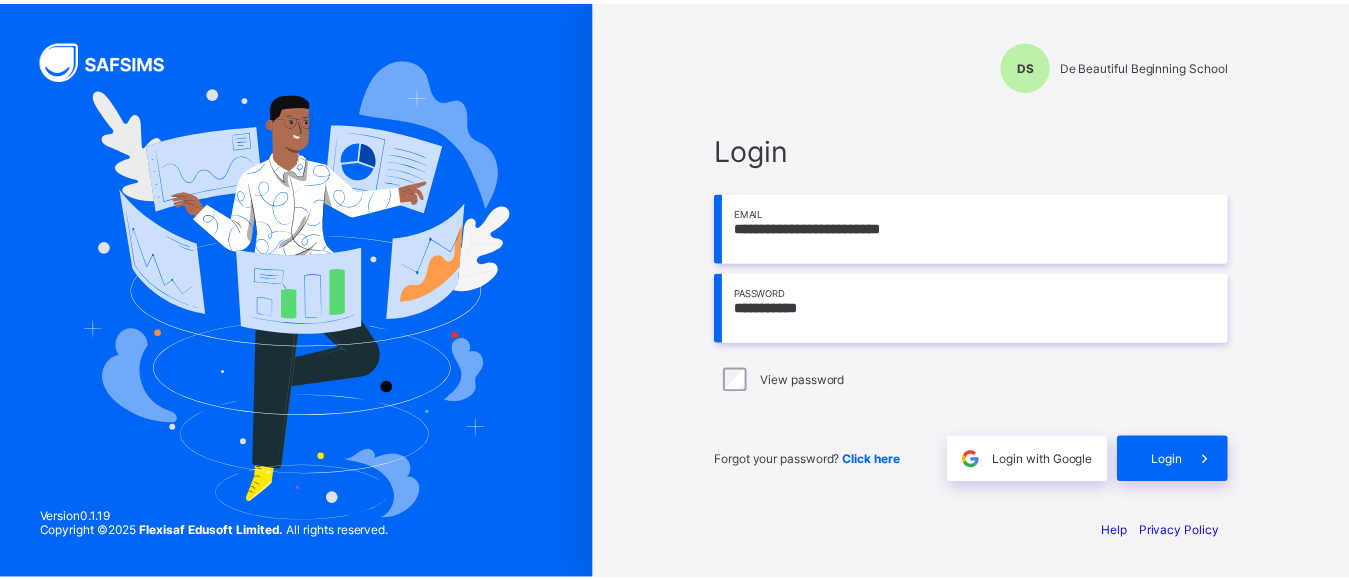 scroll, scrollTop: 0, scrollLeft: 0, axis: both 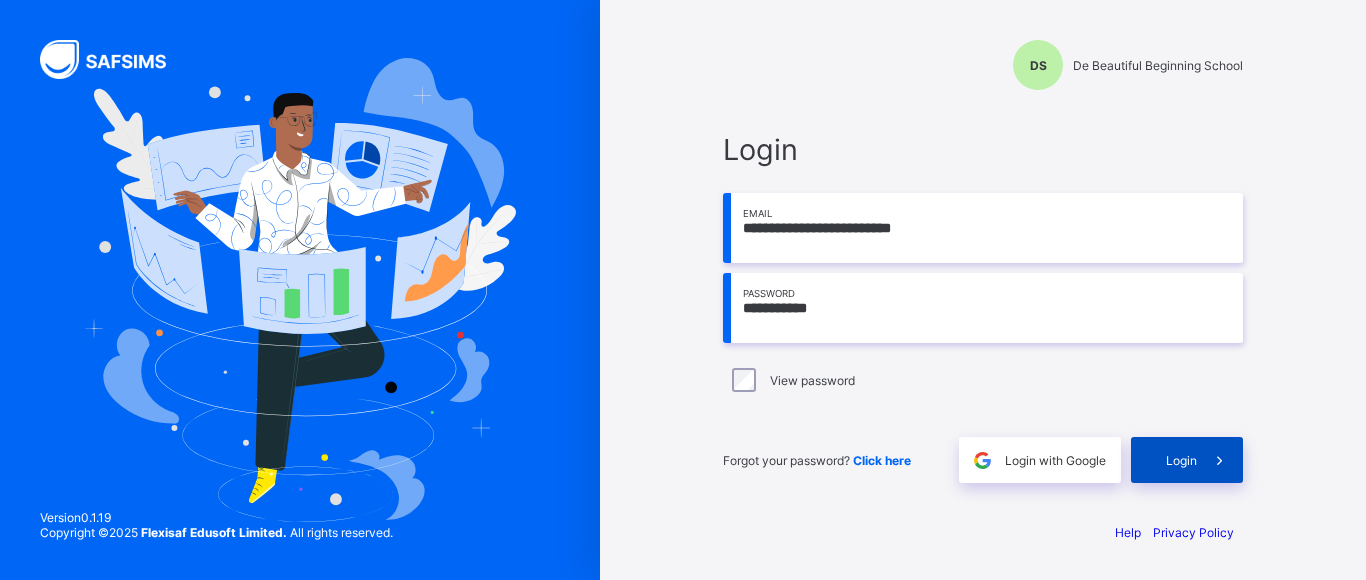 click on "Login" at bounding box center (1181, 460) 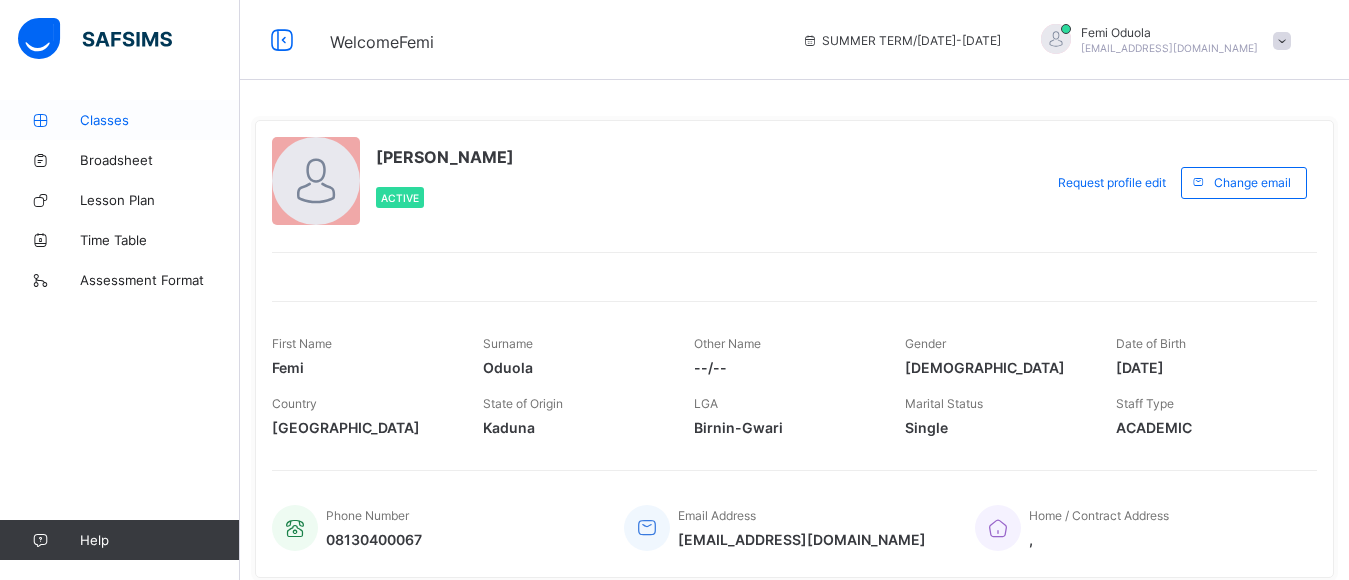 click on "Classes" at bounding box center (160, 120) 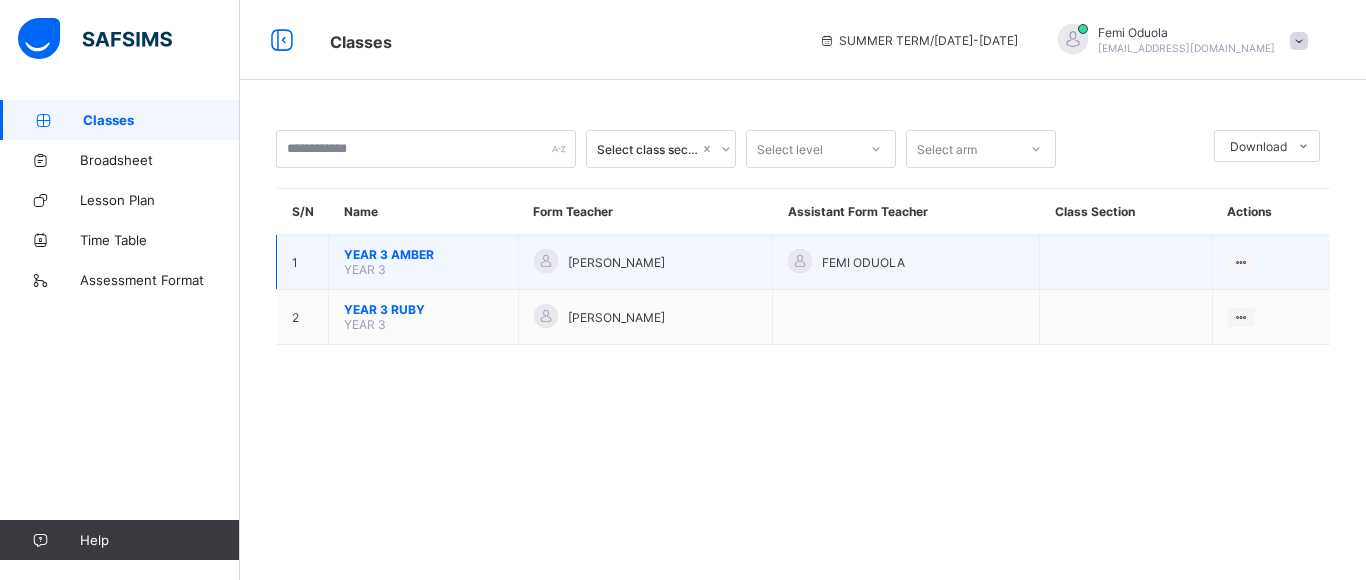 click on "YEAR 3    AMBER" at bounding box center (423, 254) 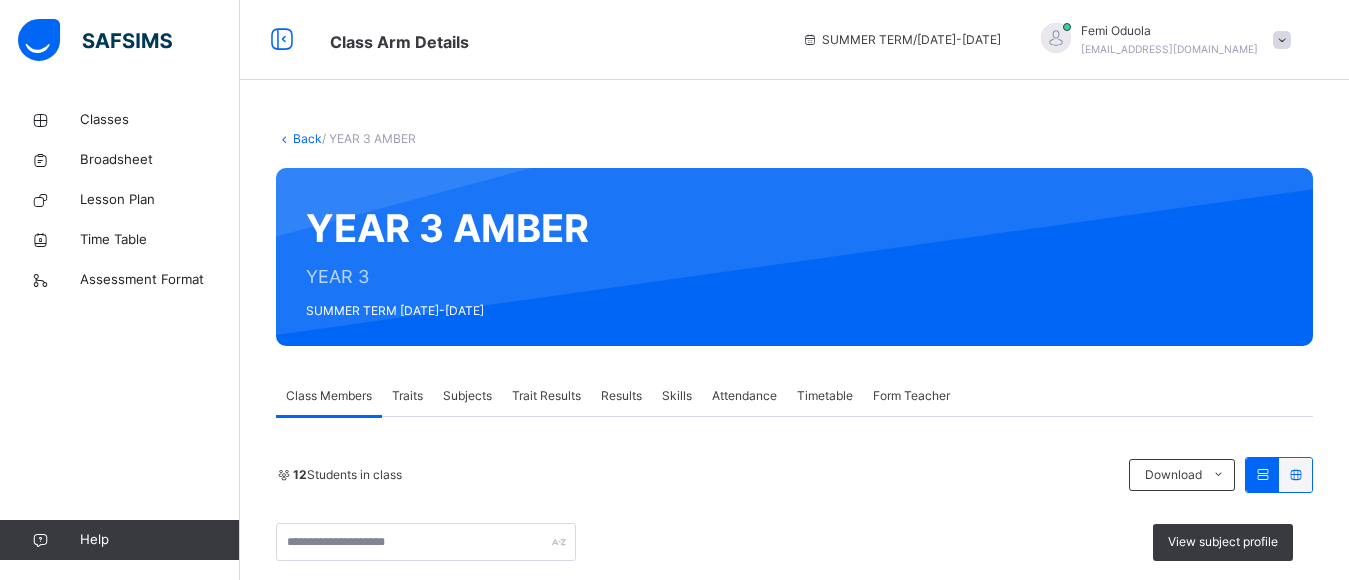 click on "Skills" at bounding box center [677, 396] 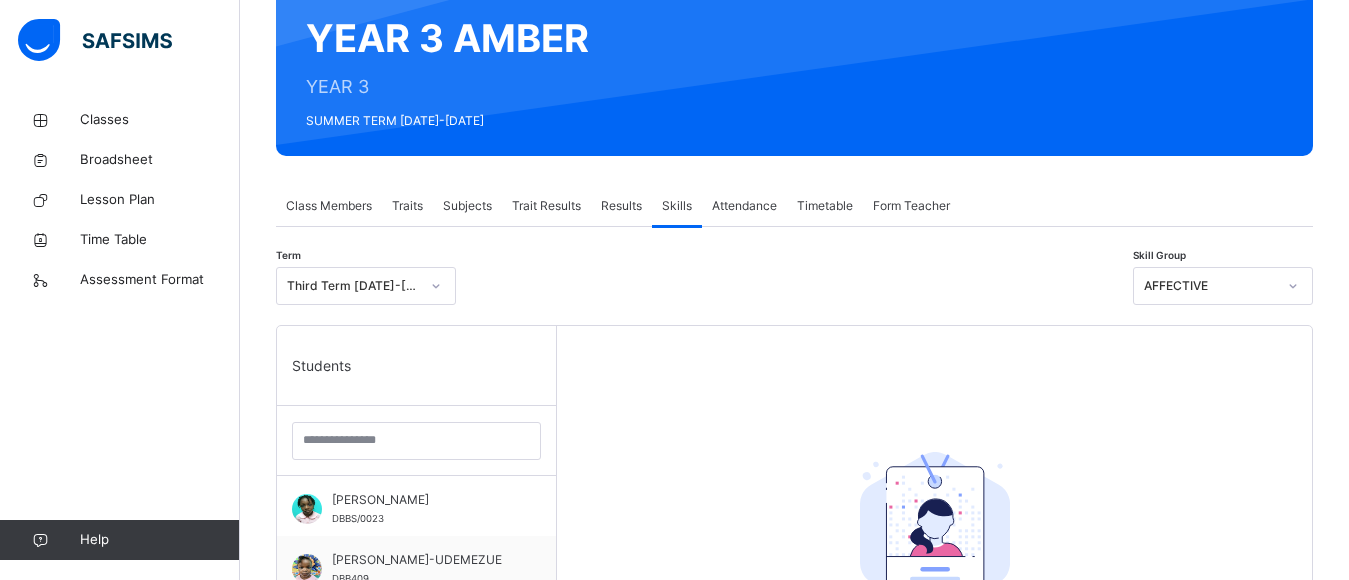 scroll, scrollTop: 200, scrollLeft: 0, axis: vertical 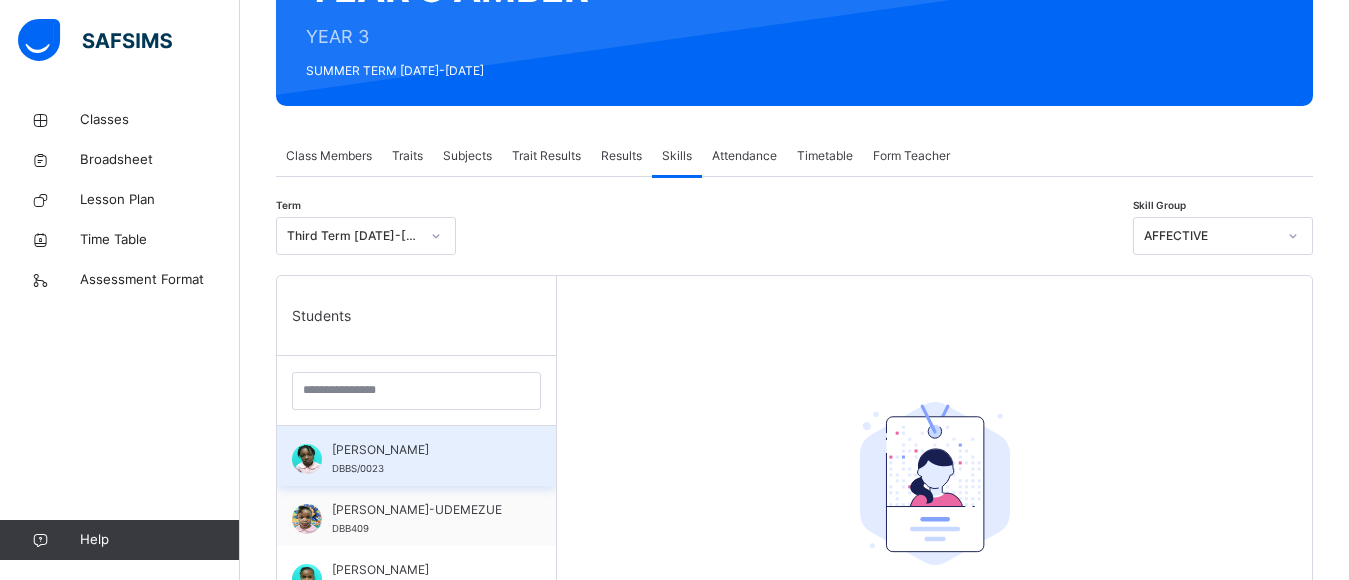 click on "[PERSON_NAME]" at bounding box center (421, 450) 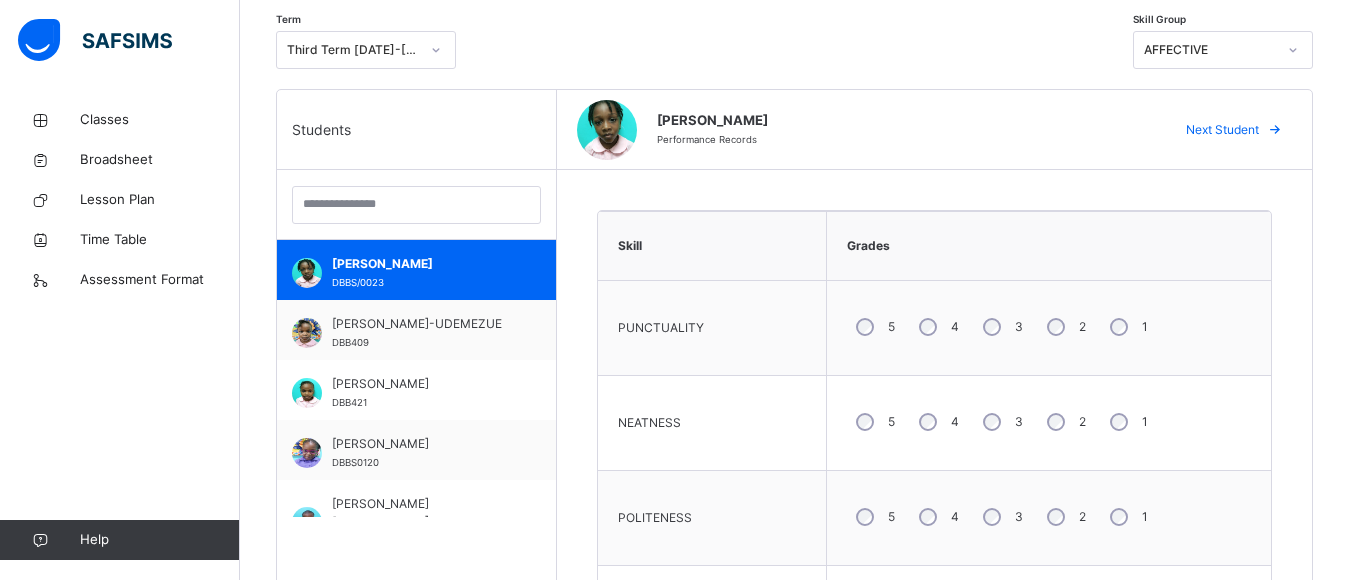 scroll, scrollTop: 440, scrollLeft: 0, axis: vertical 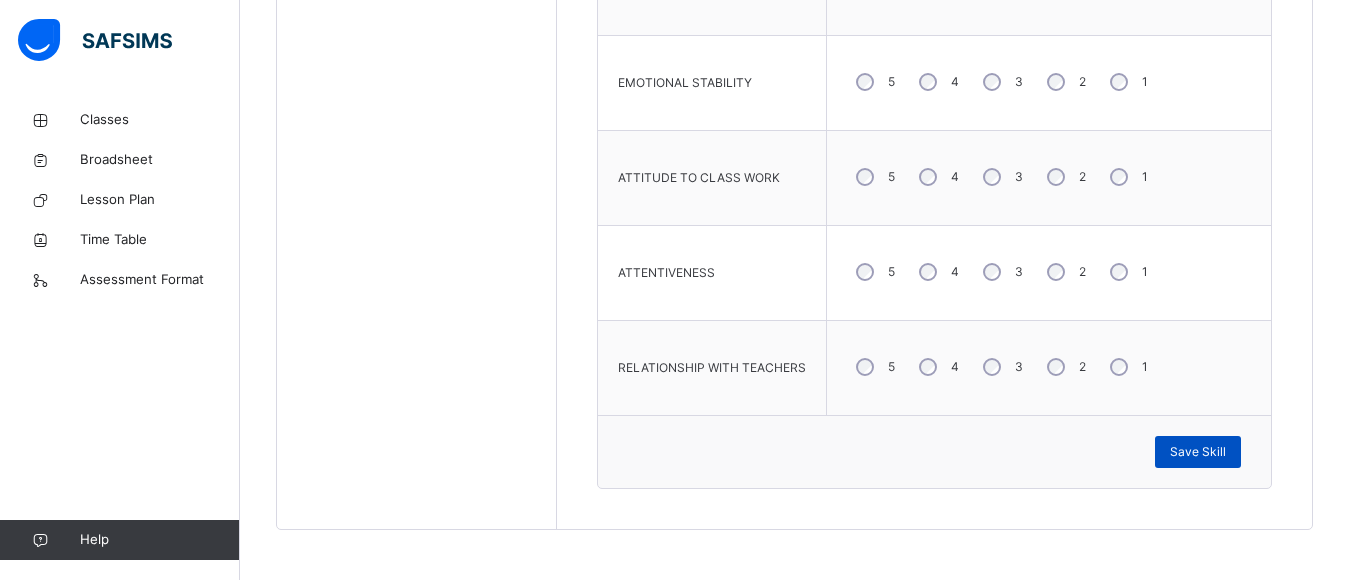 click on "Save Skill" at bounding box center (1198, 452) 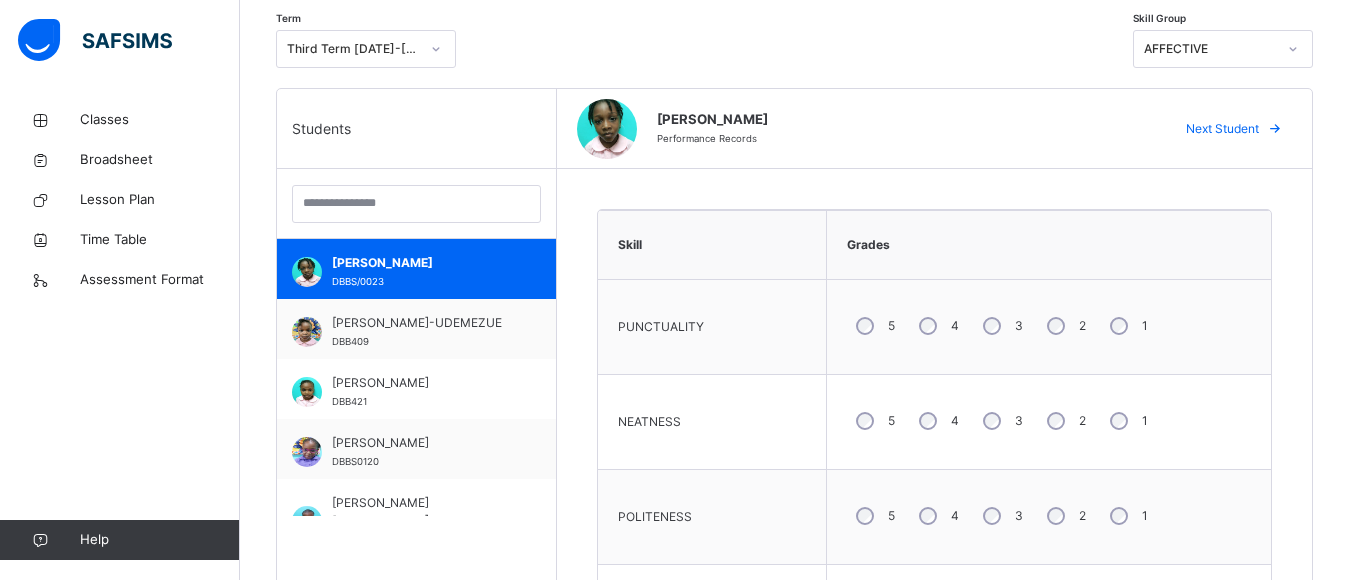 scroll, scrollTop: 416, scrollLeft: 0, axis: vertical 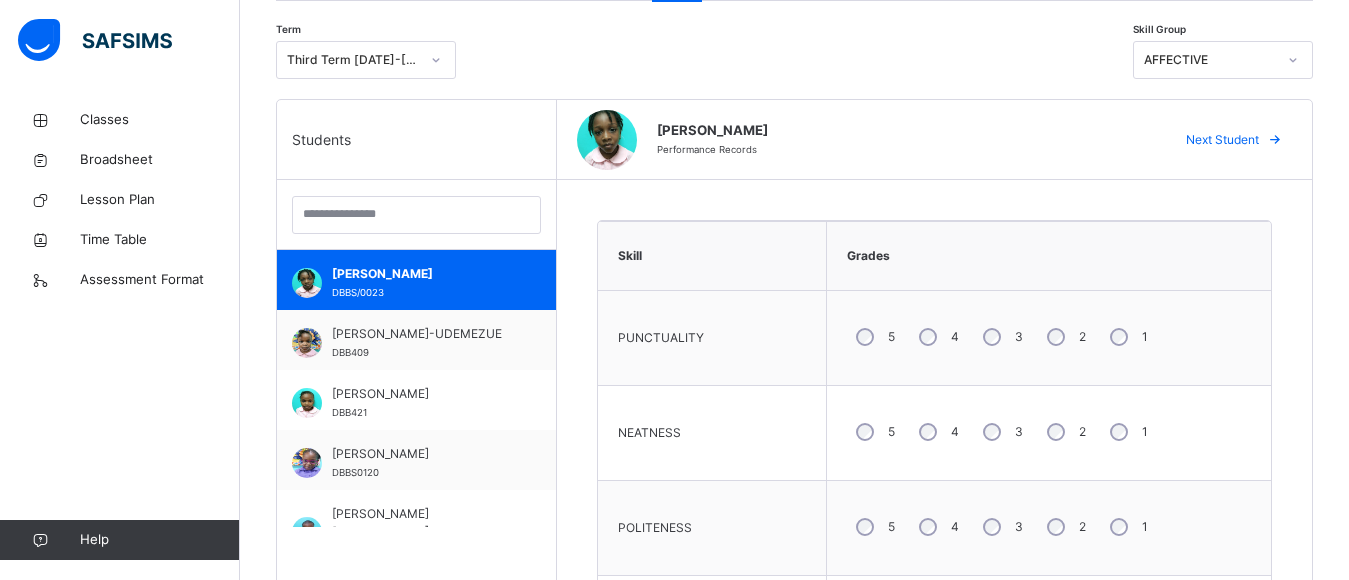 click 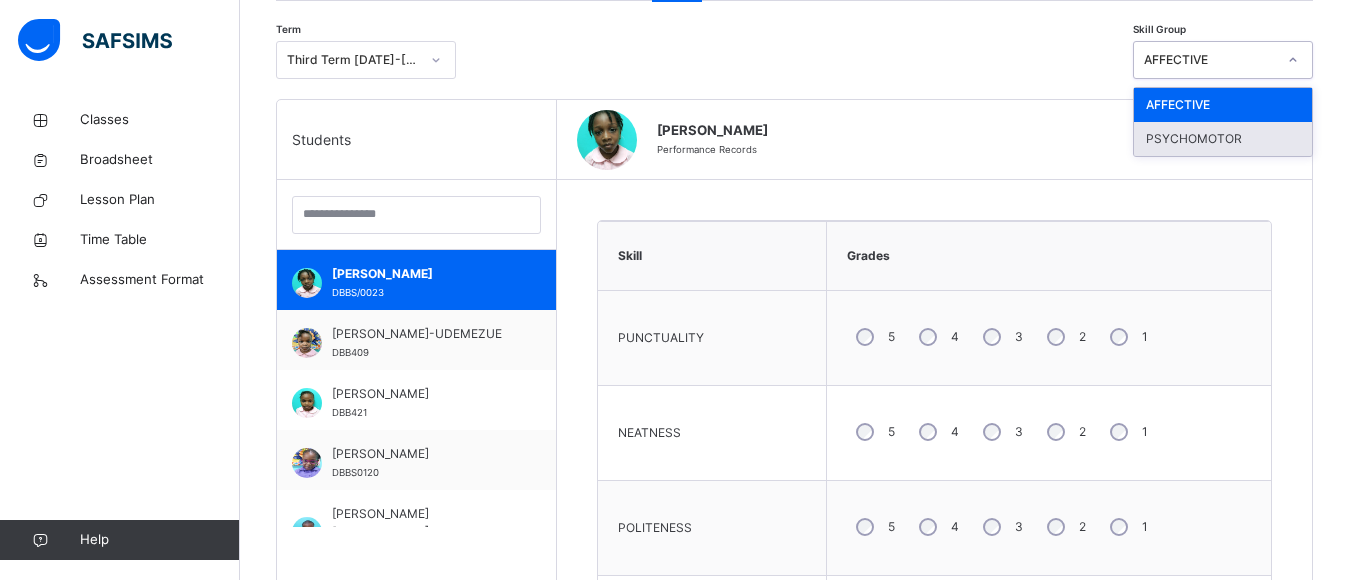 click on "PSYCHOMOTOR" at bounding box center [1223, 139] 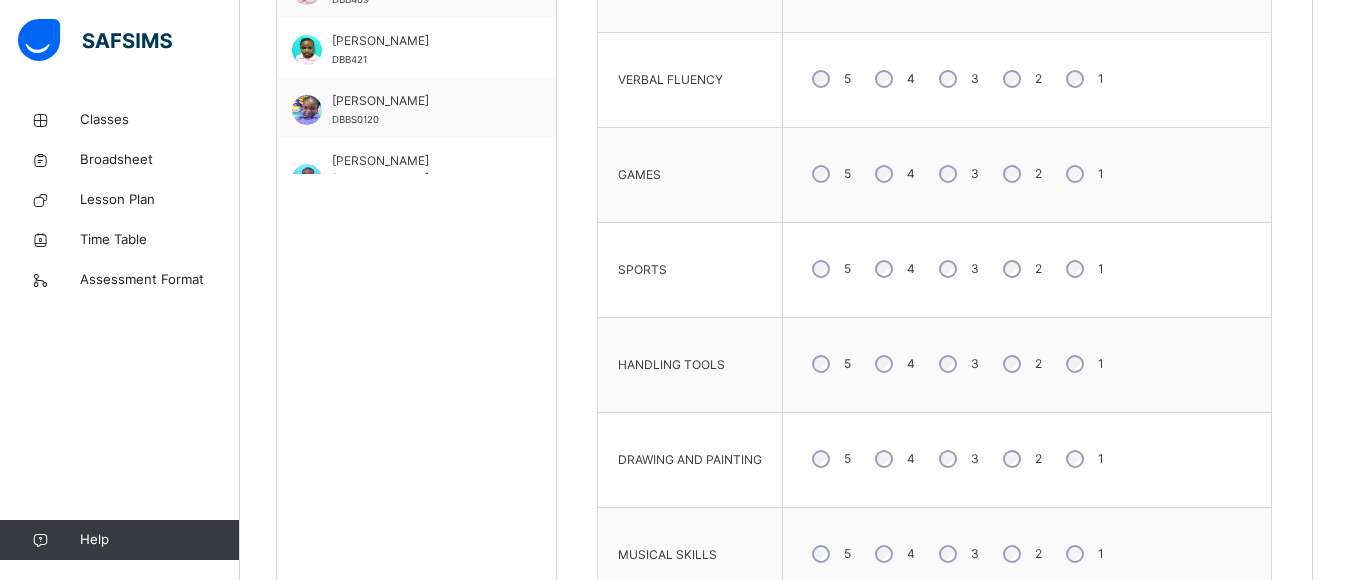 scroll, scrollTop: 776, scrollLeft: 0, axis: vertical 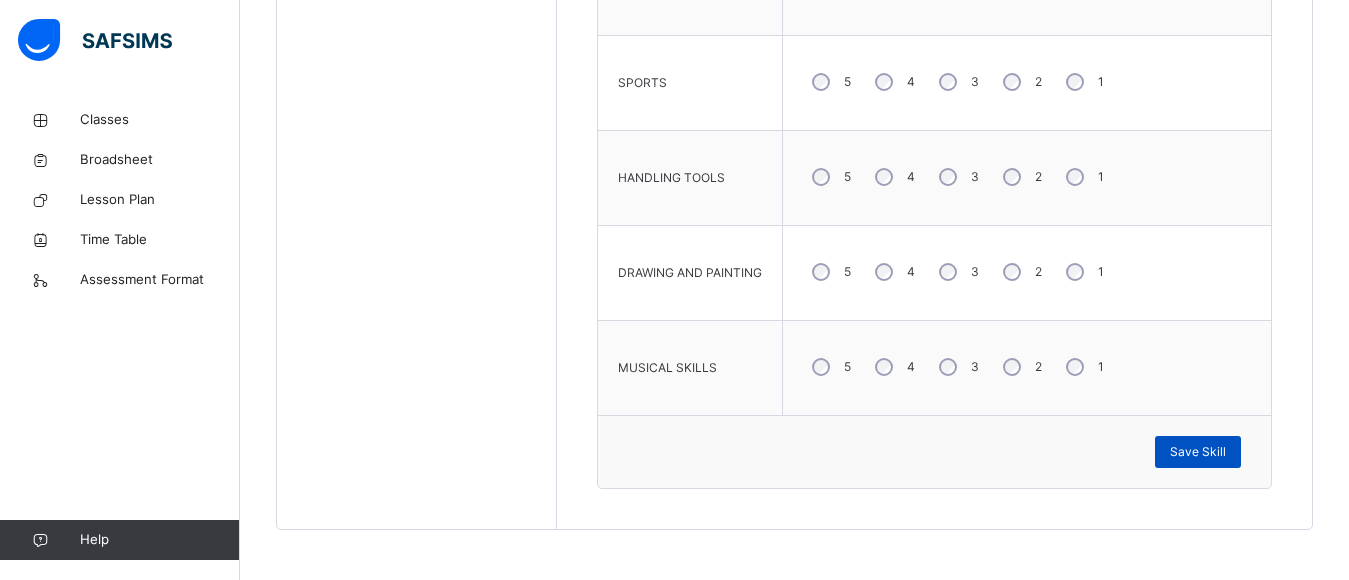 click on "Save Skill" at bounding box center (1198, 452) 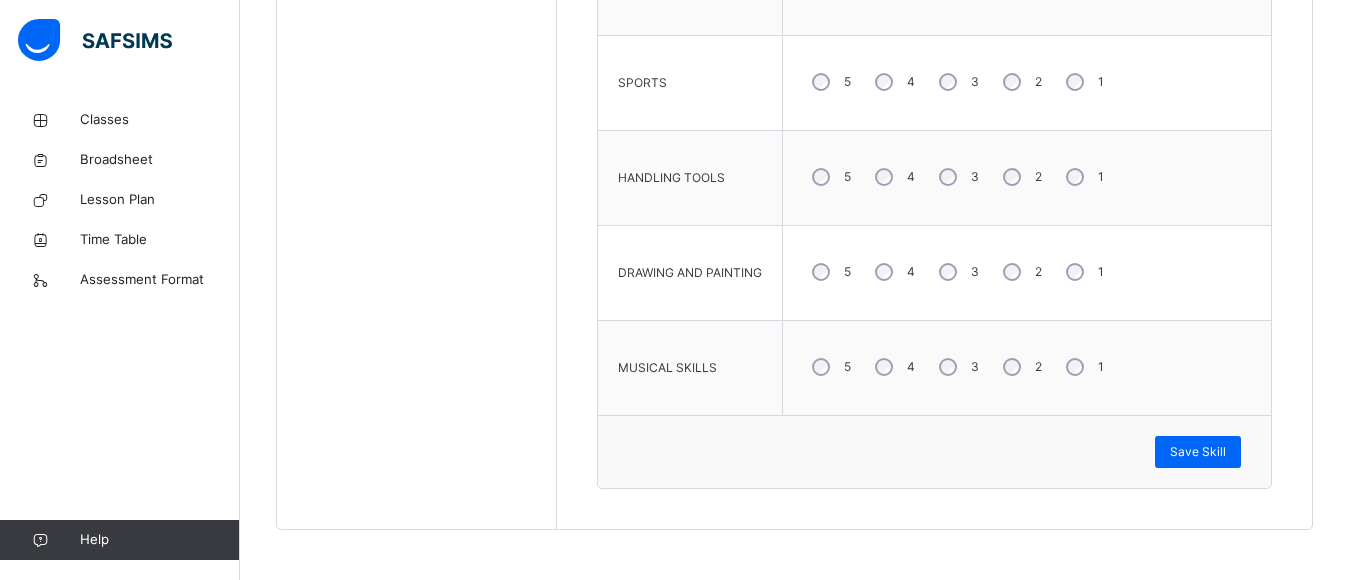 scroll, scrollTop: 449, scrollLeft: 0, axis: vertical 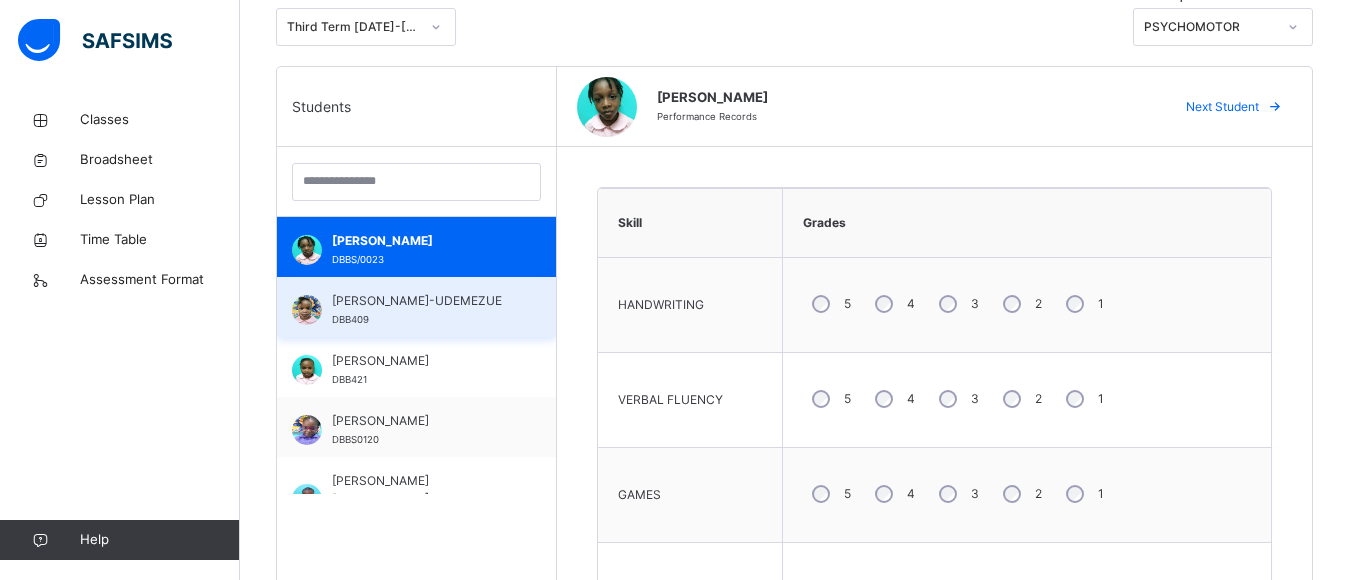 click on "[PERSON_NAME]-UDEMEZUE" at bounding box center [421, 301] 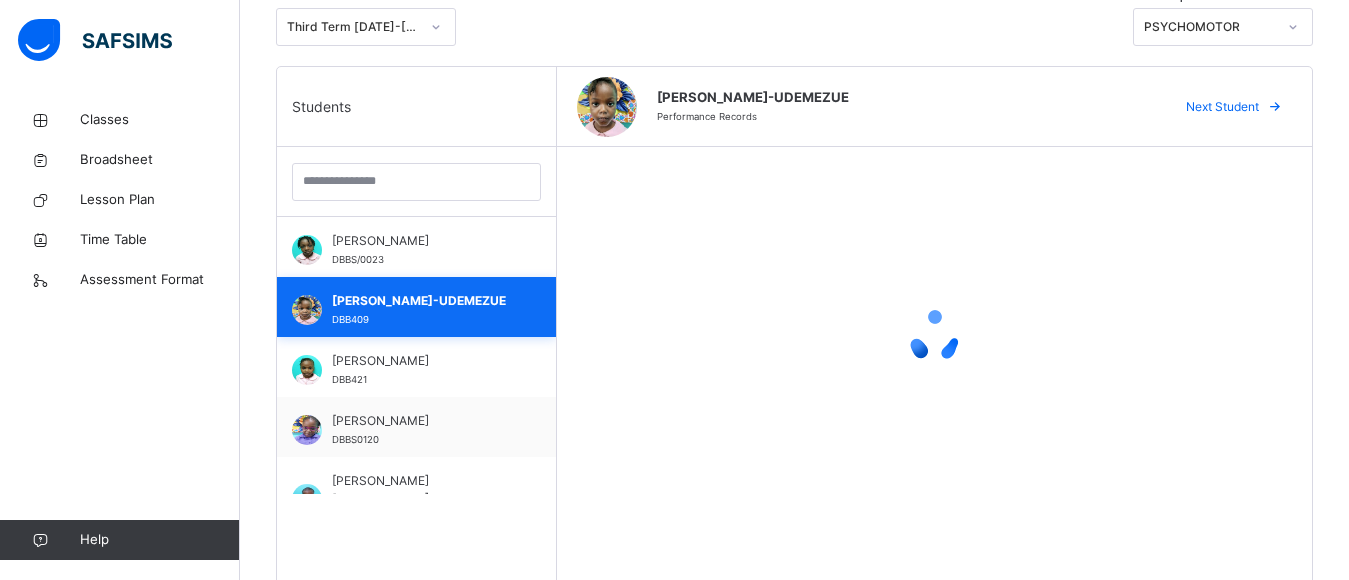 click on "[PERSON_NAME]-UDEMEZUE" at bounding box center [421, 301] 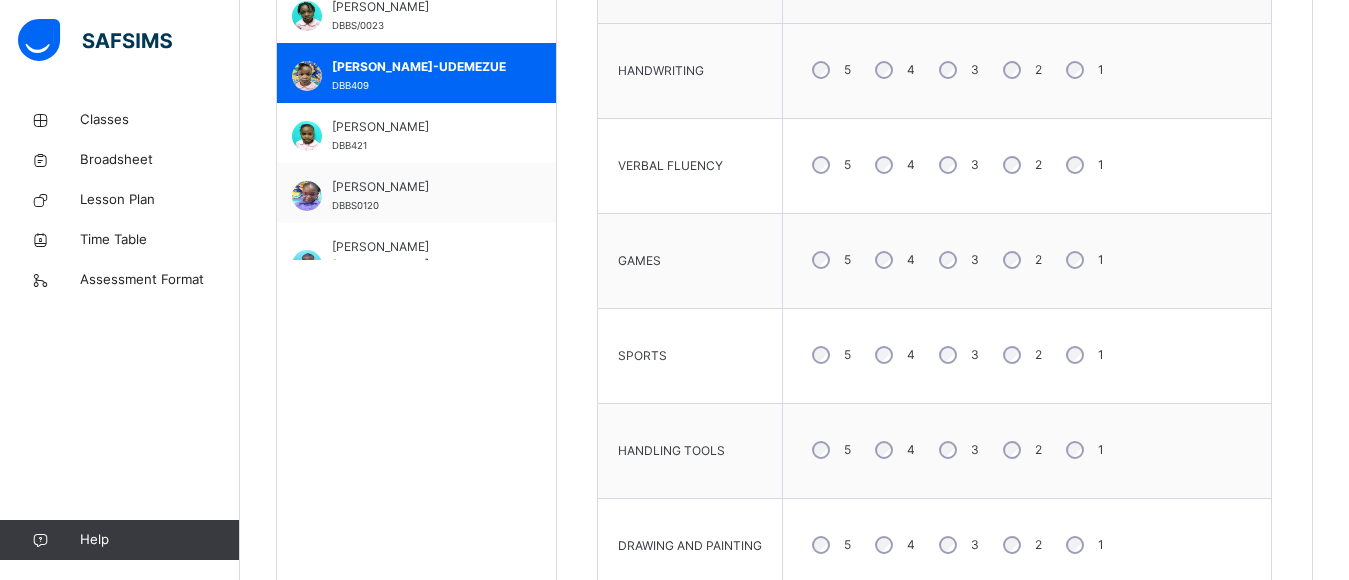 scroll, scrollTop: 689, scrollLeft: 0, axis: vertical 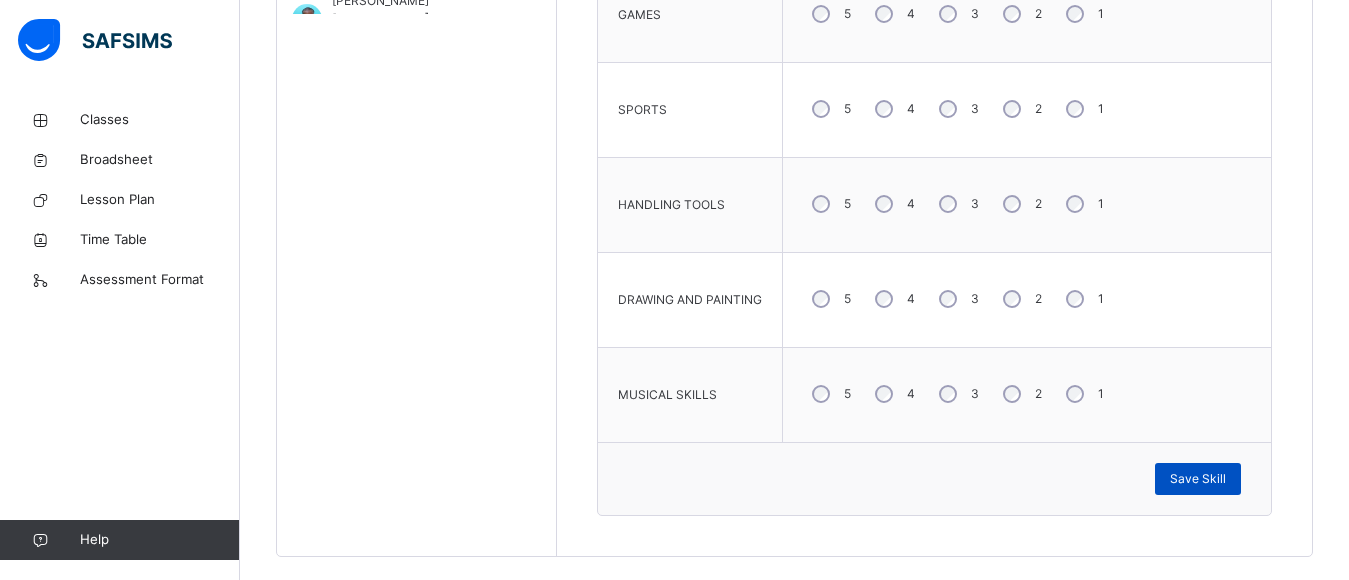 click on "Save Skill" at bounding box center (1198, 479) 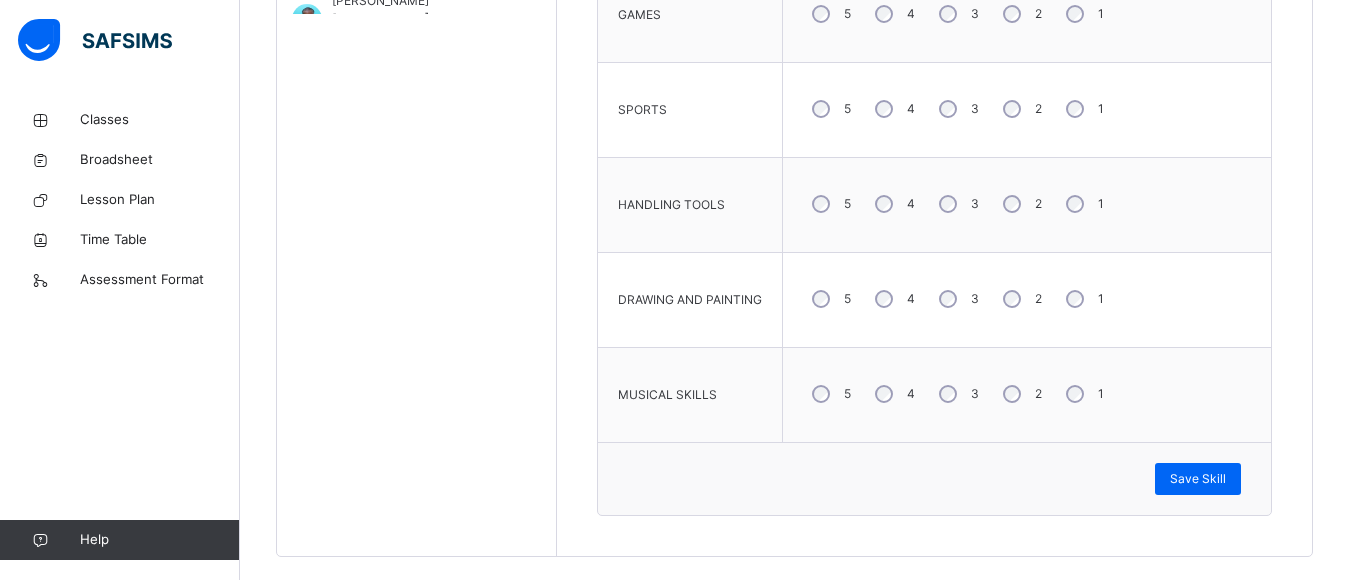 scroll, scrollTop: 421, scrollLeft: 0, axis: vertical 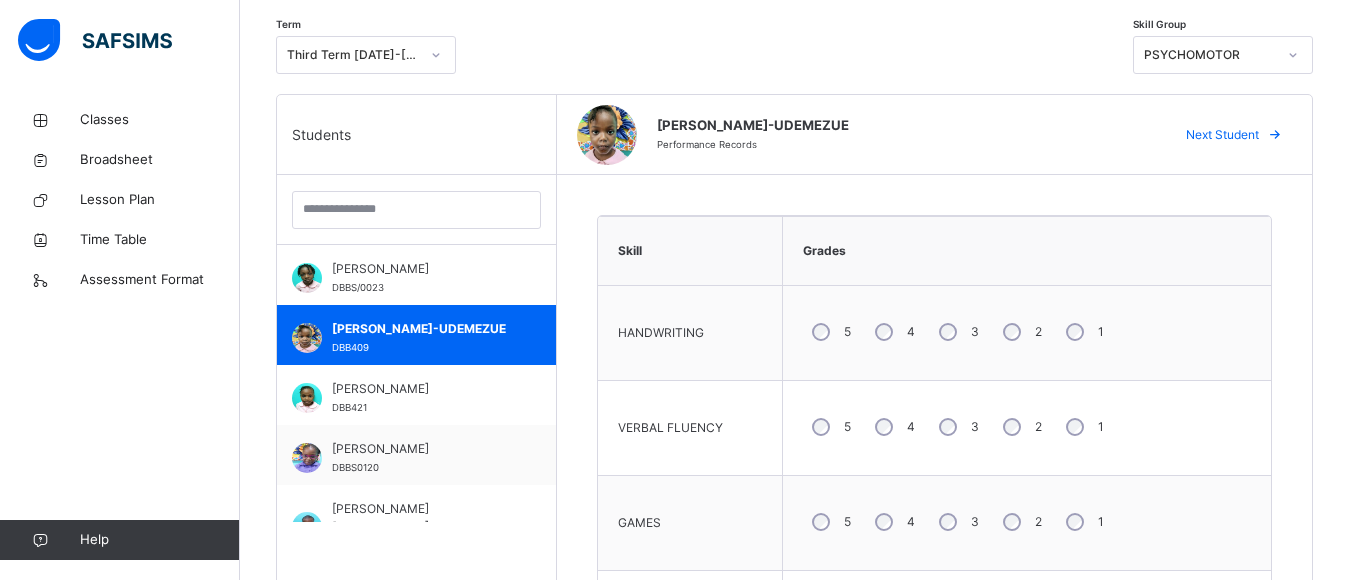 click 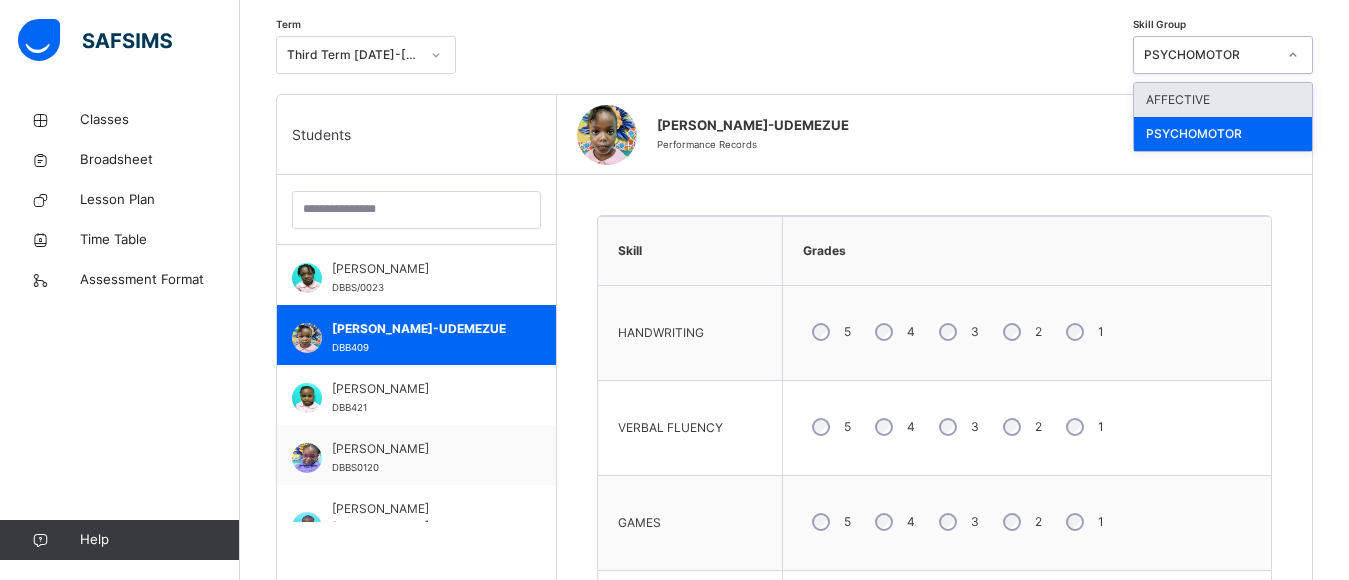 click on "AFFECTIVE" at bounding box center (1223, 100) 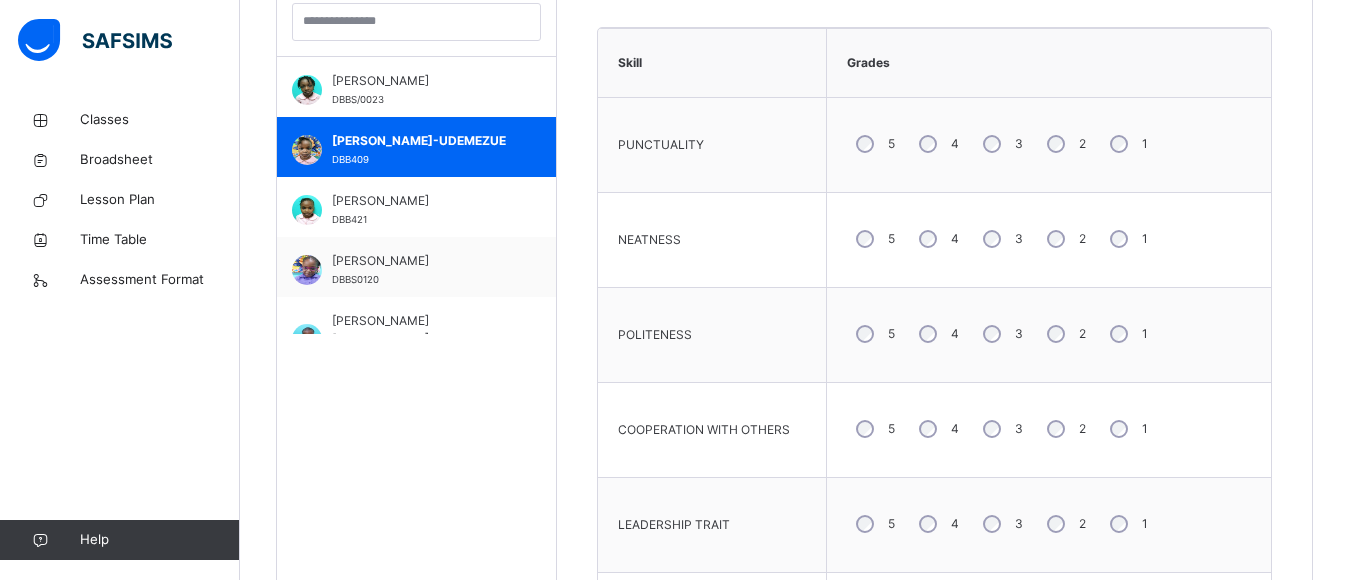 scroll, scrollTop: 621, scrollLeft: 0, axis: vertical 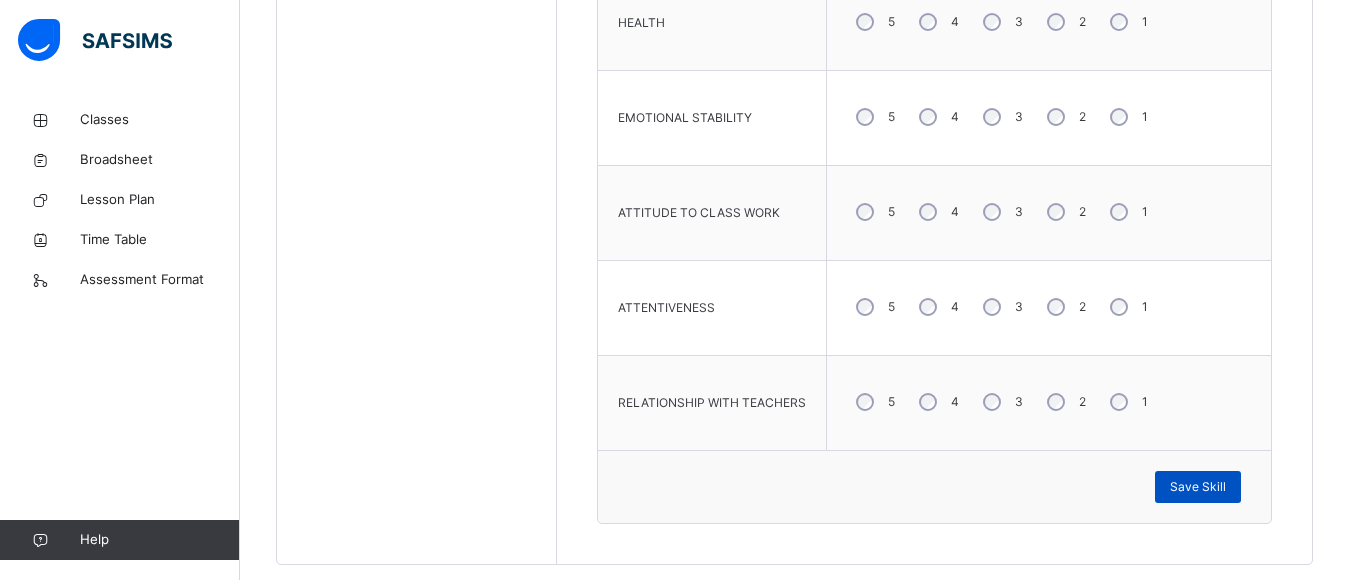 click on "Save Skill" at bounding box center [1198, 487] 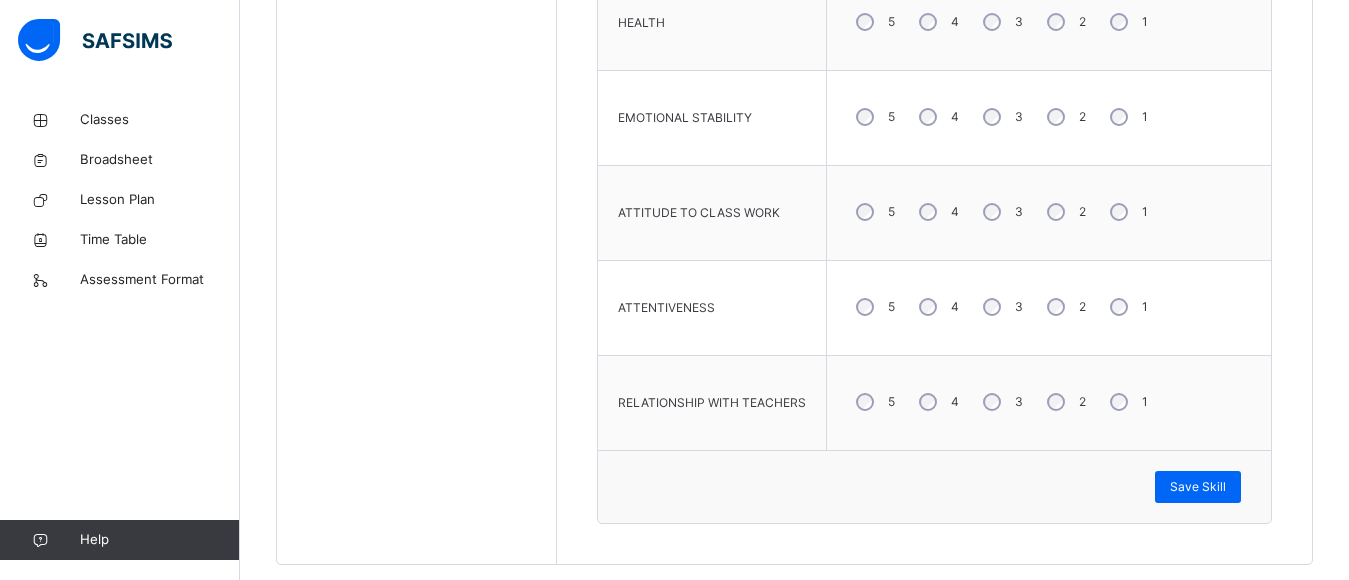 scroll, scrollTop: 794, scrollLeft: 0, axis: vertical 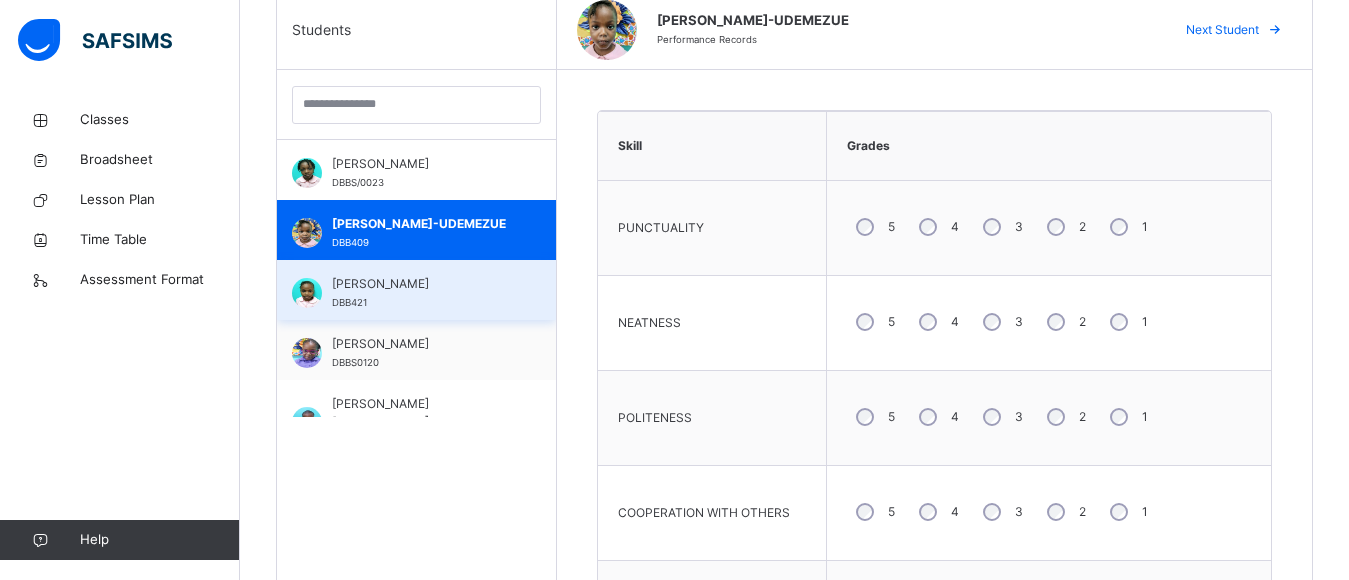 click on "[PERSON_NAME] DBB421" at bounding box center (421, 293) 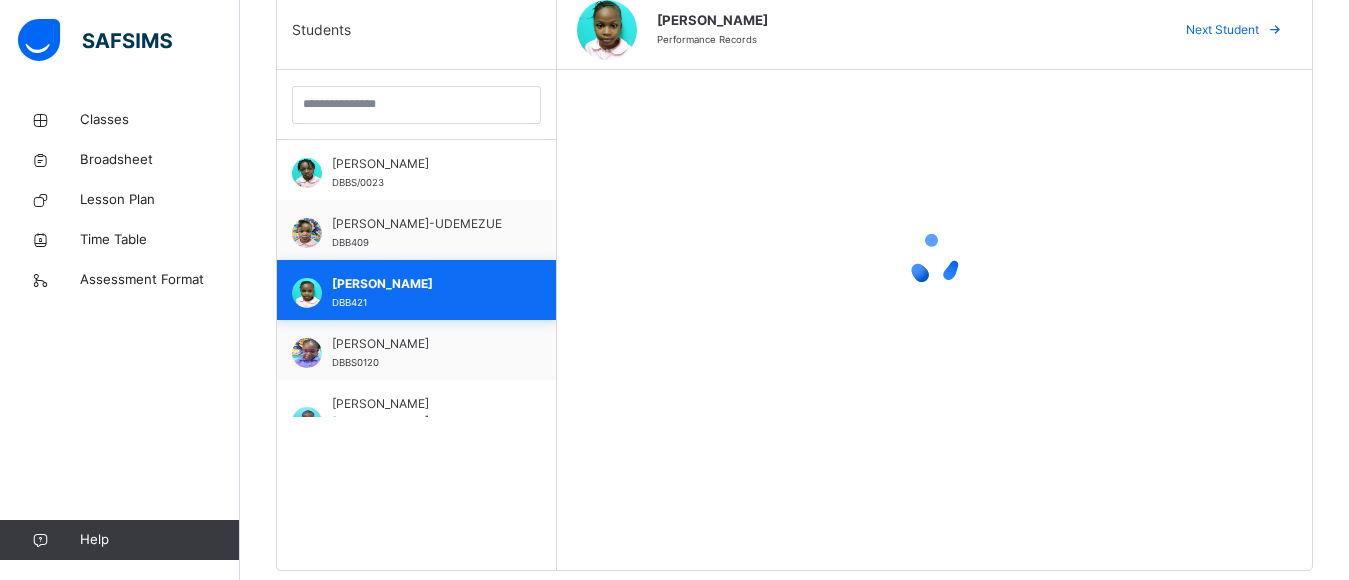 click on "[PERSON_NAME] DBB421" at bounding box center [421, 293] 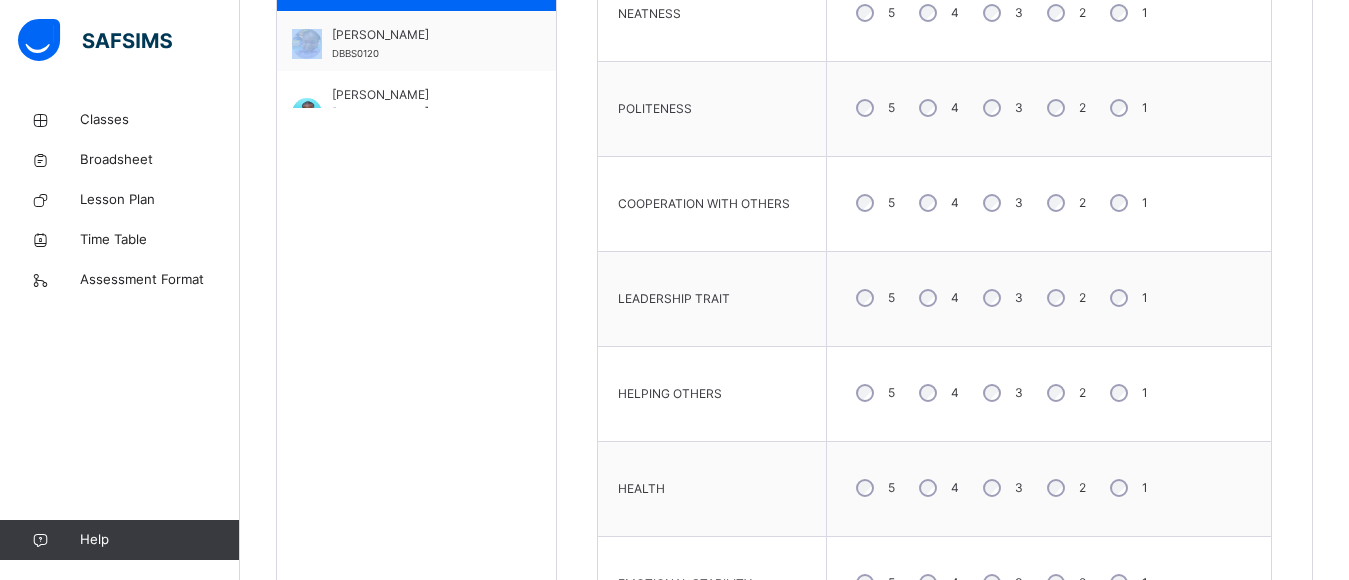 scroll, scrollTop: 846, scrollLeft: 0, axis: vertical 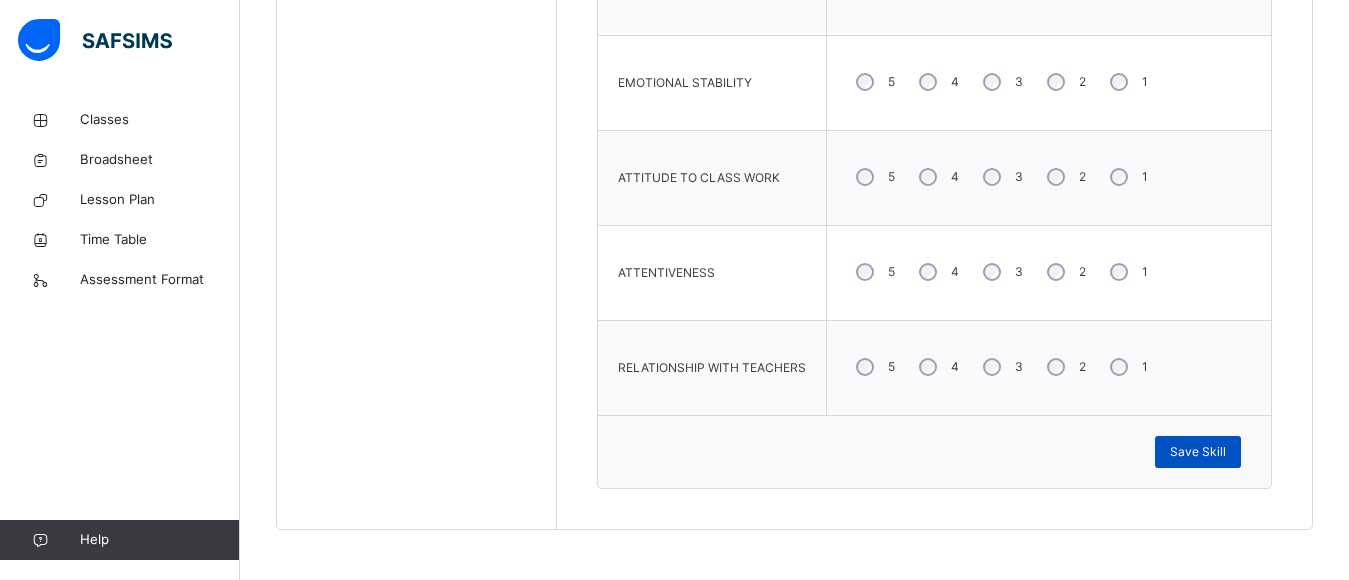 click on "Save Skill" at bounding box center [1198, 452] 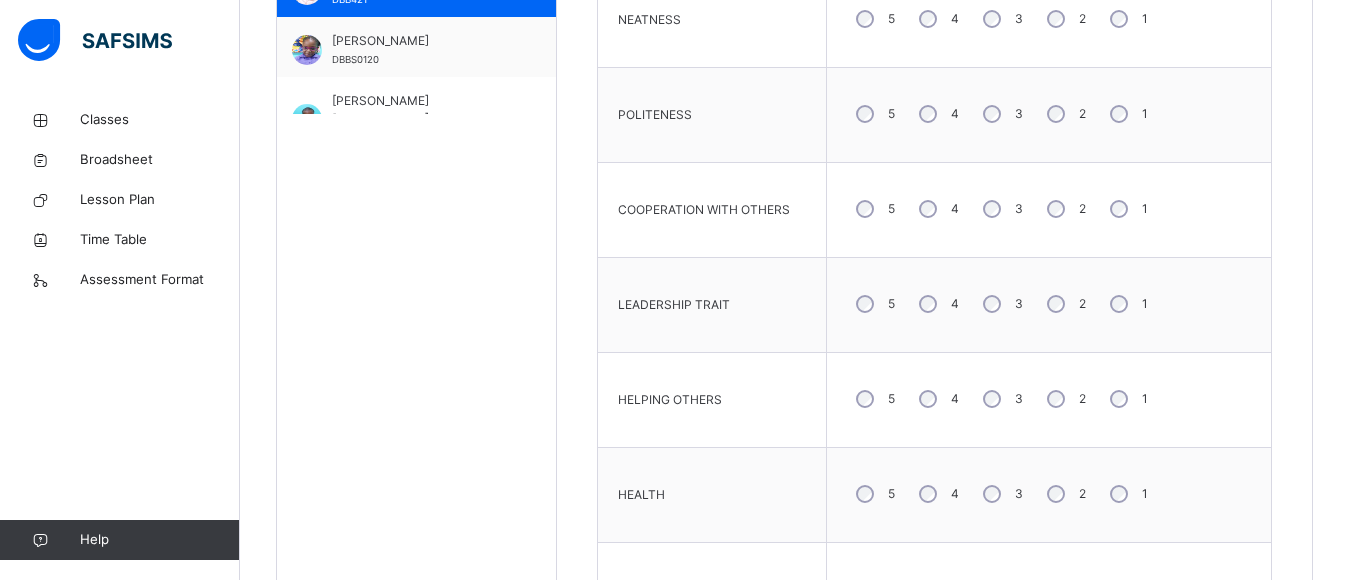 scroll, scrollTop: 321, scrollLeft: 0, axis: vertical 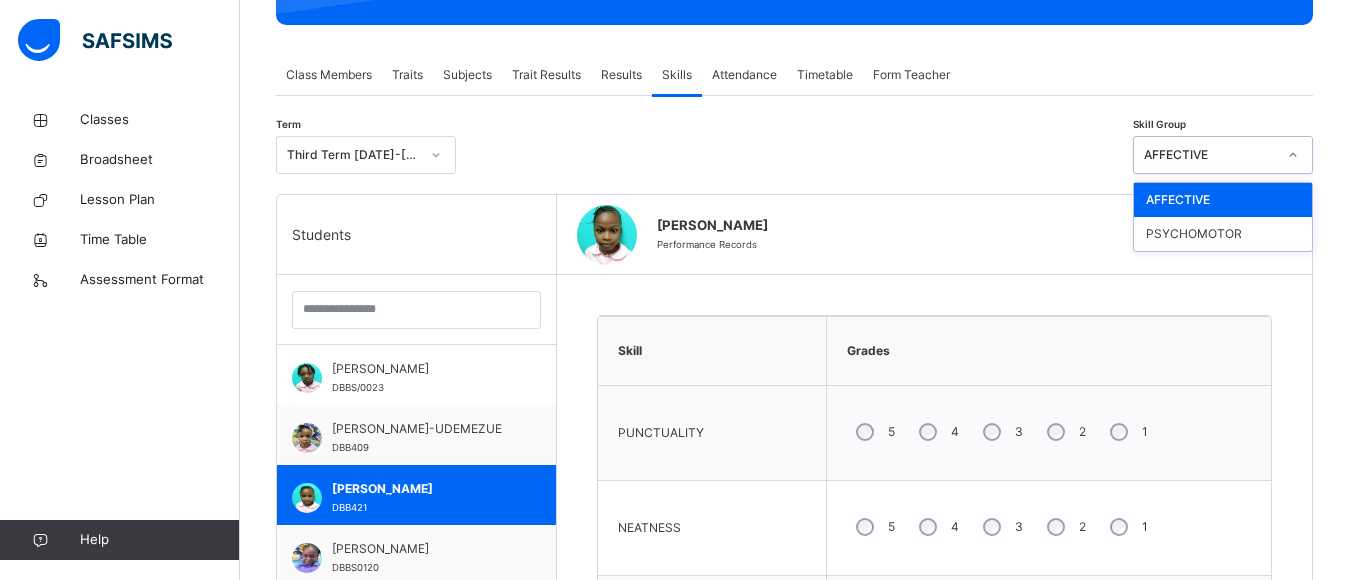 click 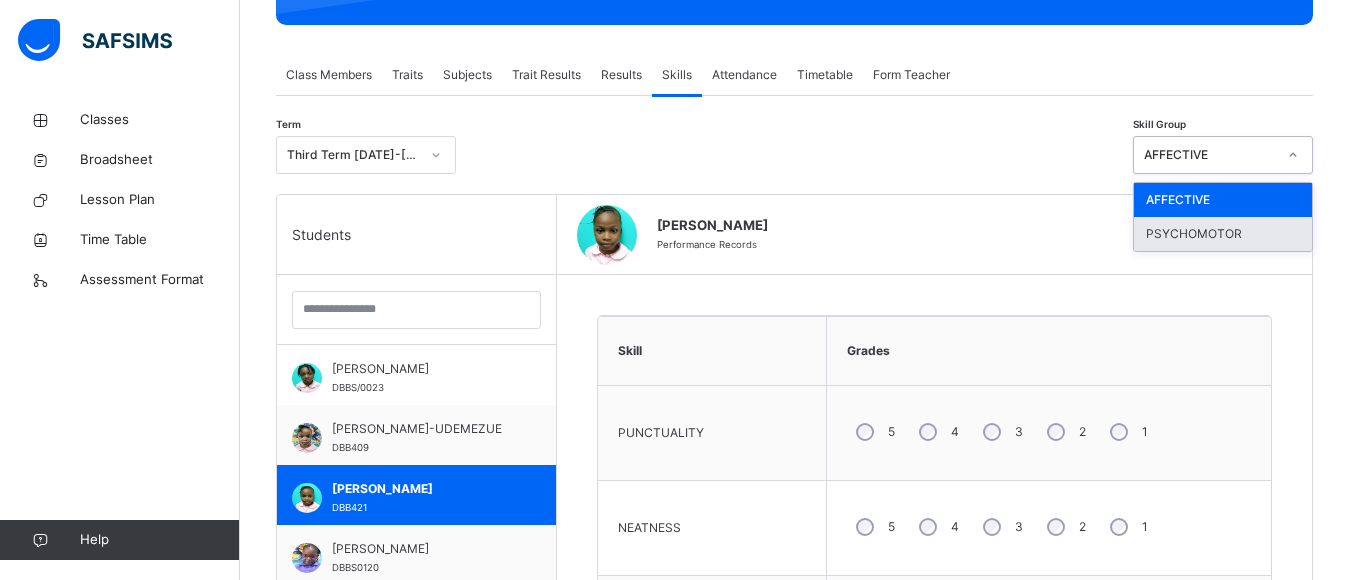 click on "PSYCHOMOTOR" at bounding box center [1223, 234] 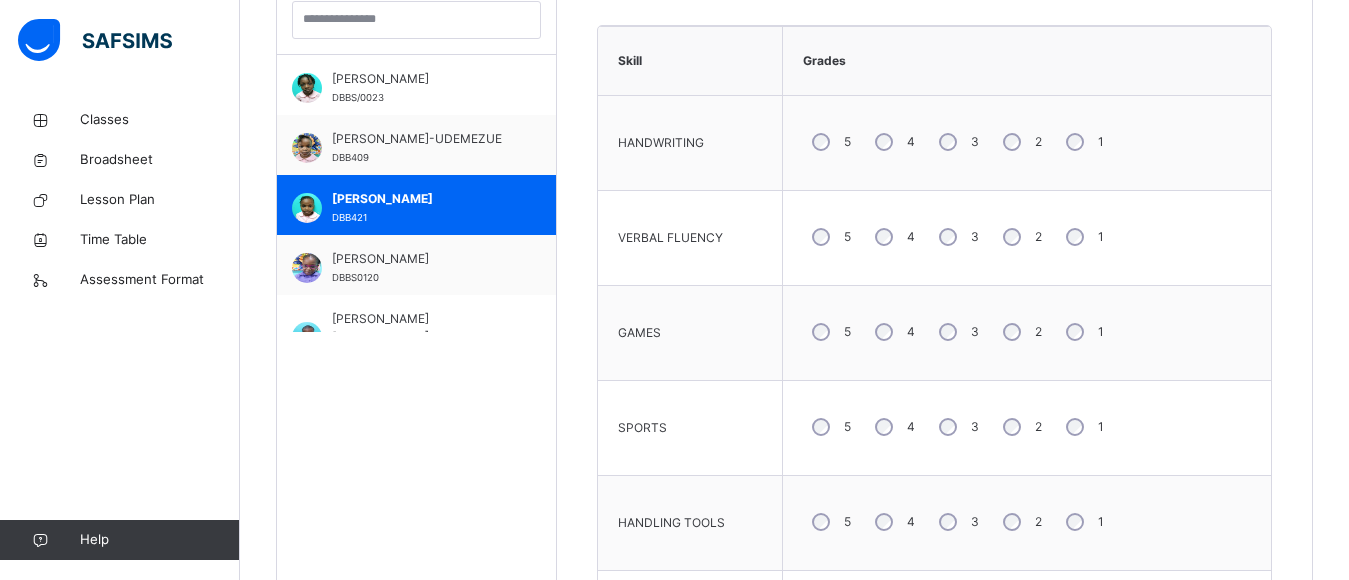scroll, scrollTop: 641, scrollLeft: 0, axis: vertical 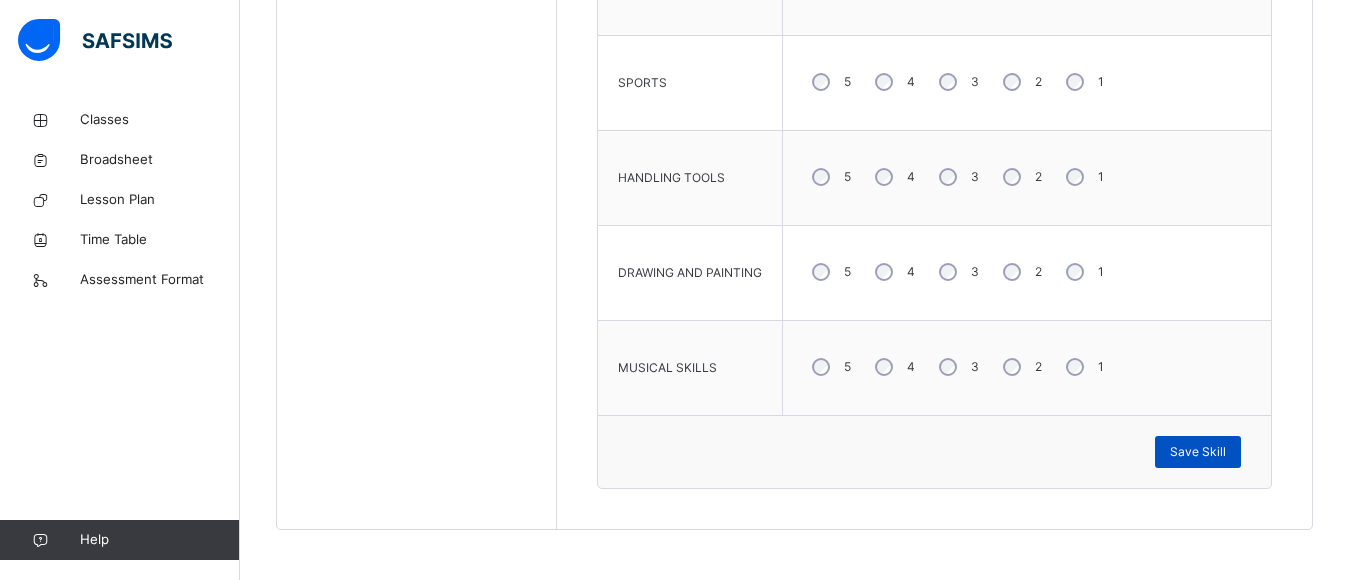 click on "Save Skill" at bounding box center [1198, 452] 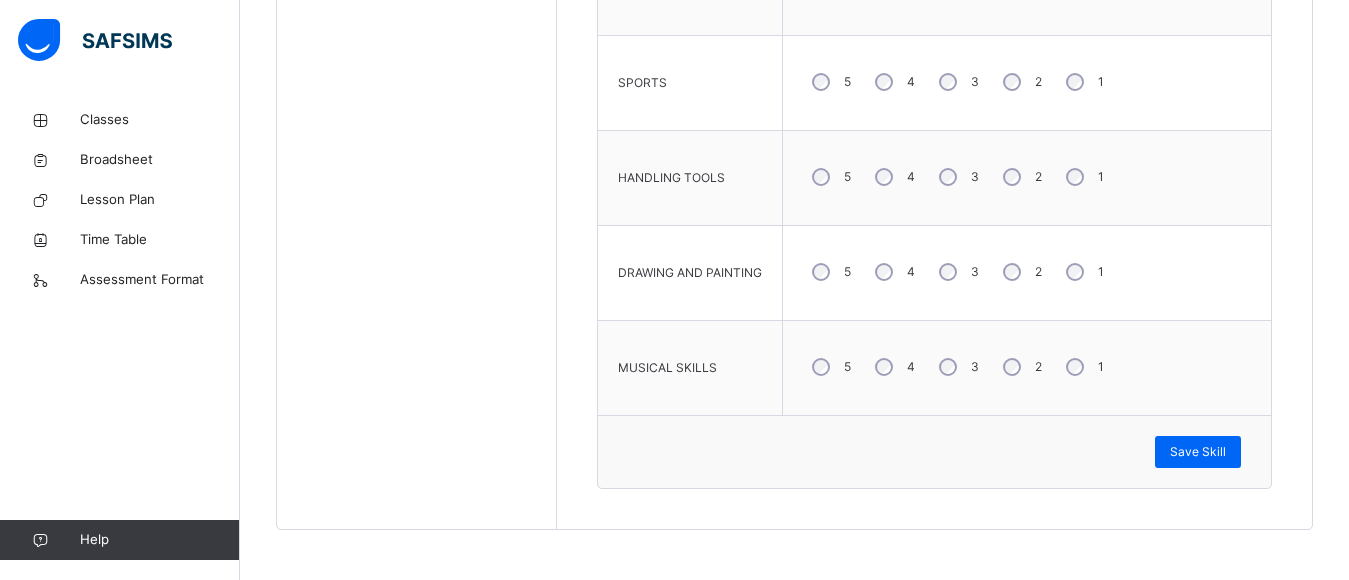 scroll, scrollTop: 449, scrollLeft: 0, axis: vertical 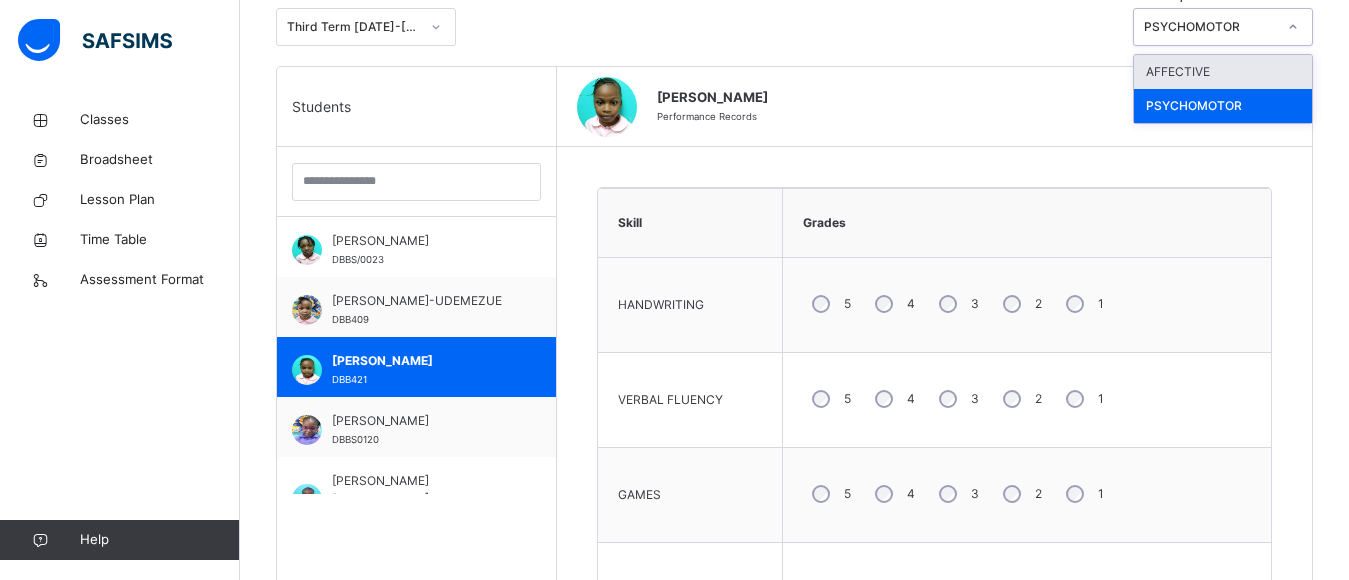 click at bounding box center (1293, 27) 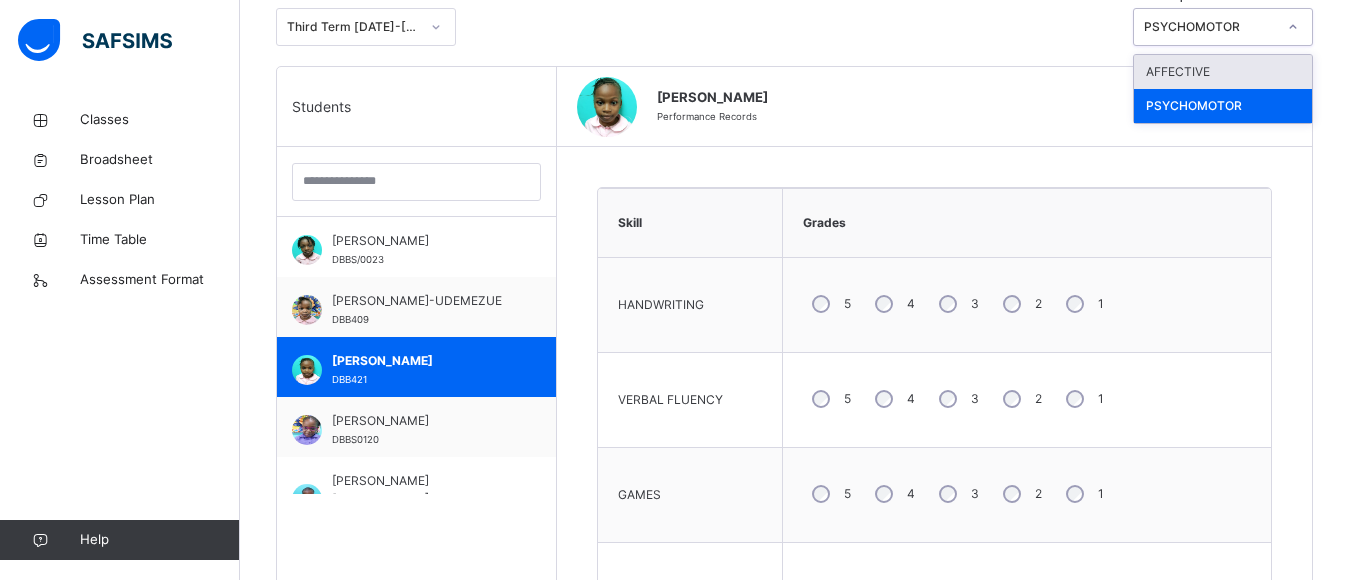 click on "AFFECTIVE" at bounding box center [1223, 72] 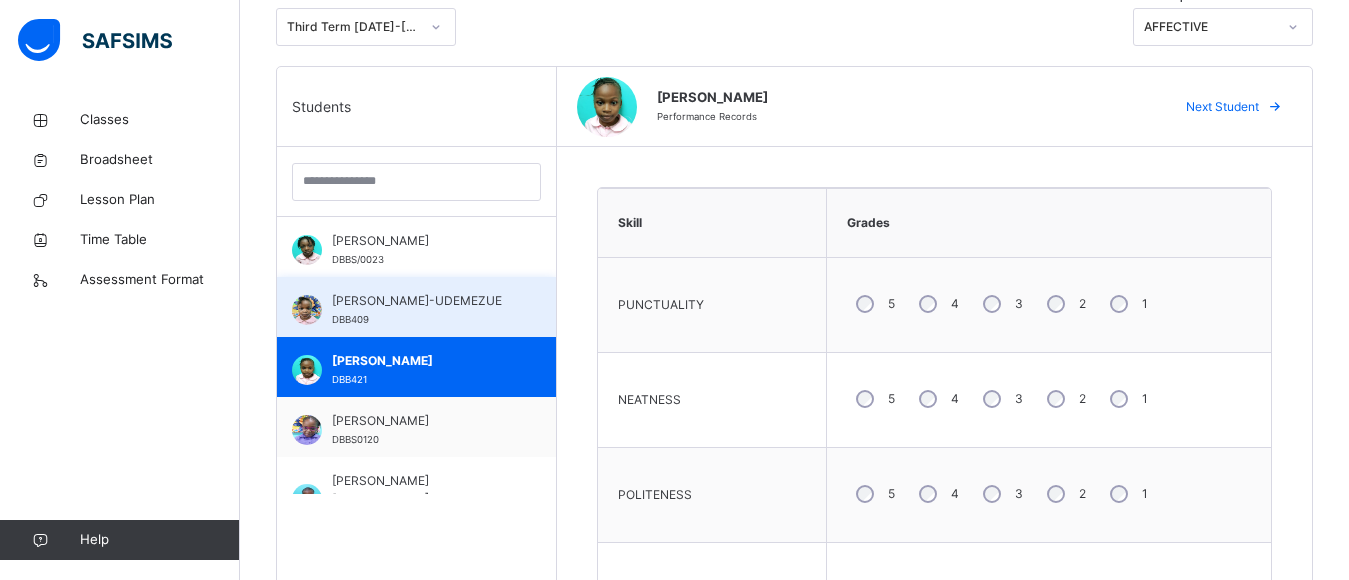 click on "[PERSON_NAME]-UDEMEZUE" at bounding box center [421, 301] 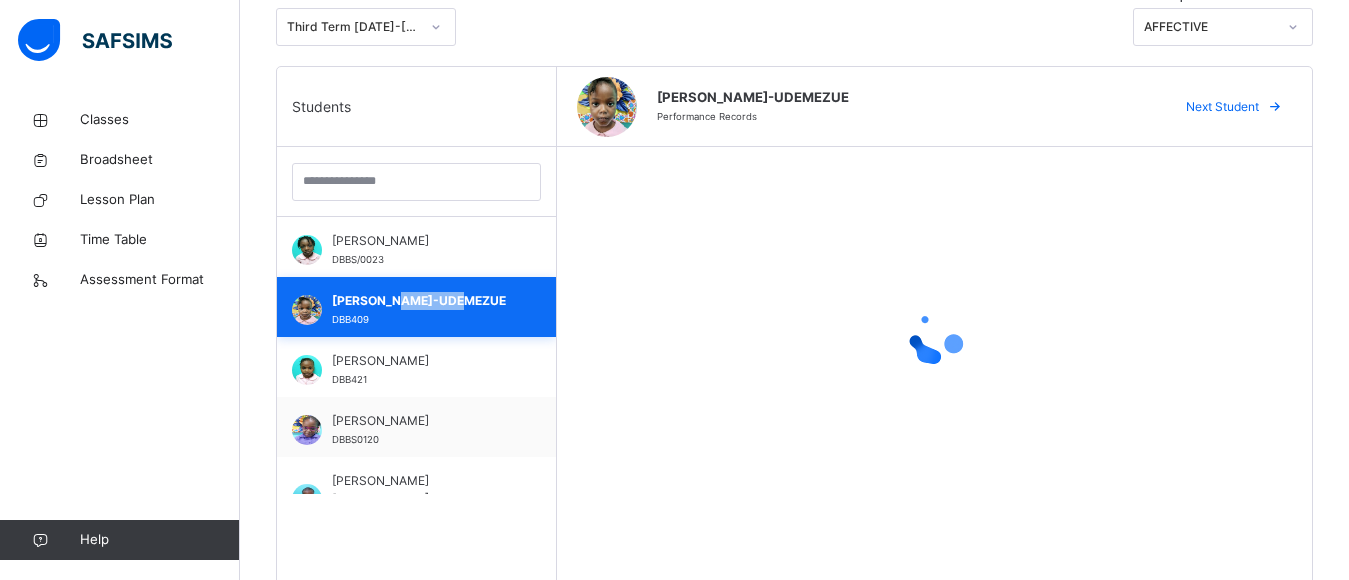 click on "[PERSON_NAME]-UDEMEZUE" at bounding box center (421, 301) 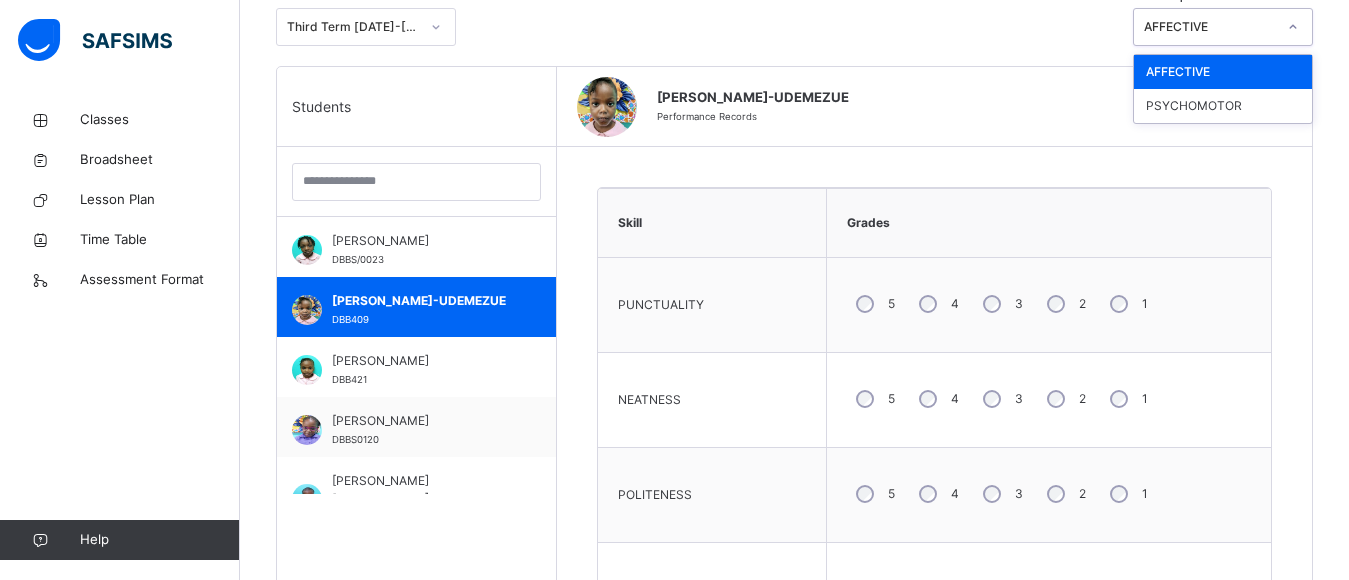 click 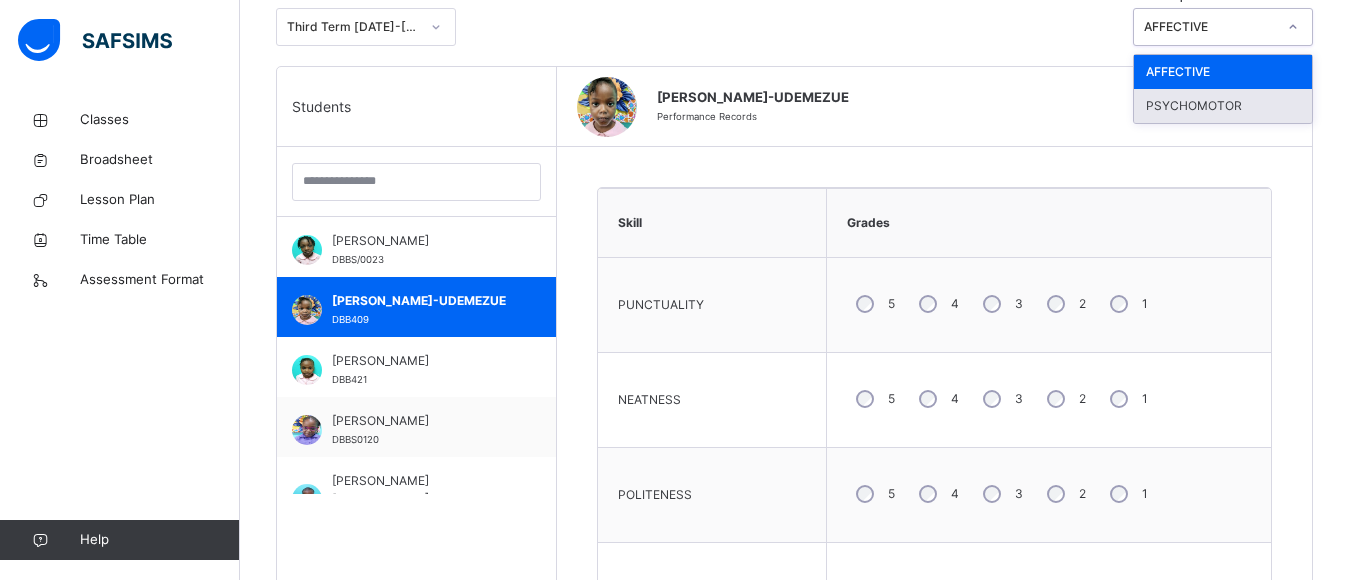 click on "PSYCHOMOTOR" at bounding box center (1223, 106) 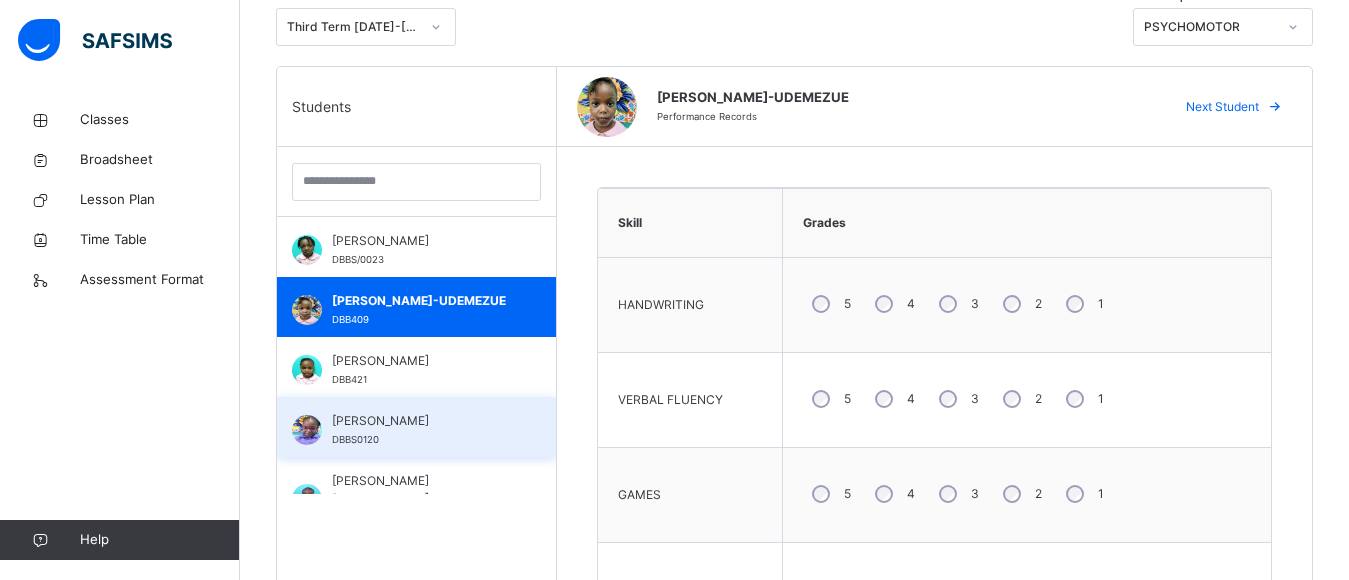 click on "[PERSON_NAME] DBBS0120" at bounding box center [421, 430] 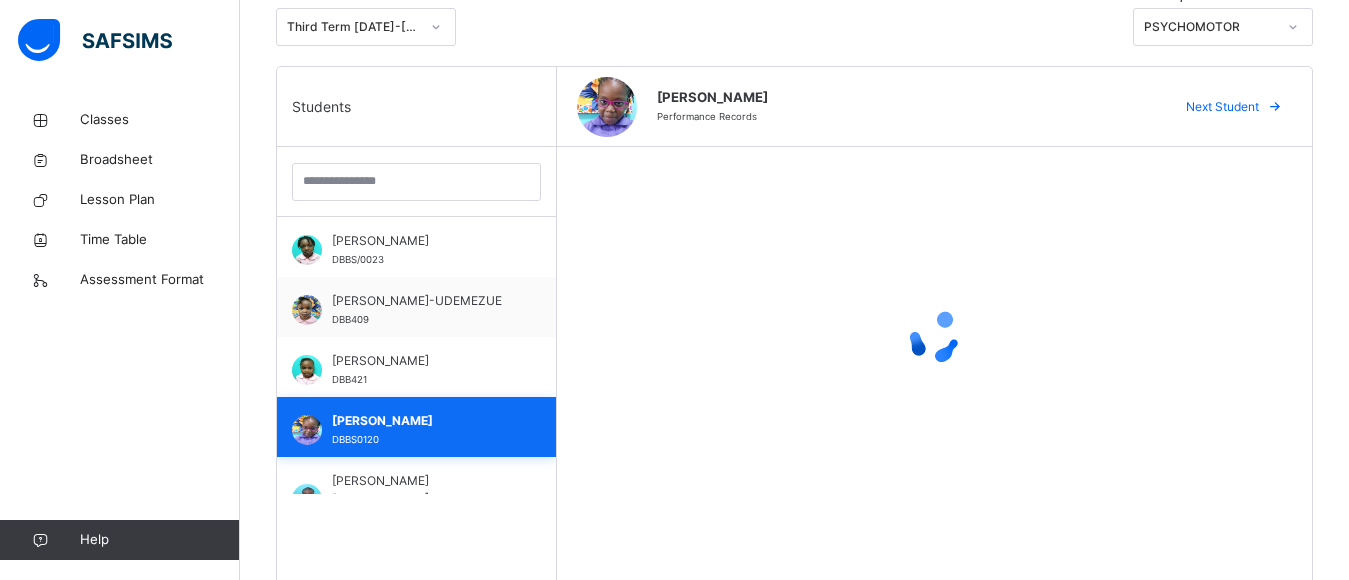 click on "[PERSON_NAME] DBBS0120" at bounding box center [421, 430] 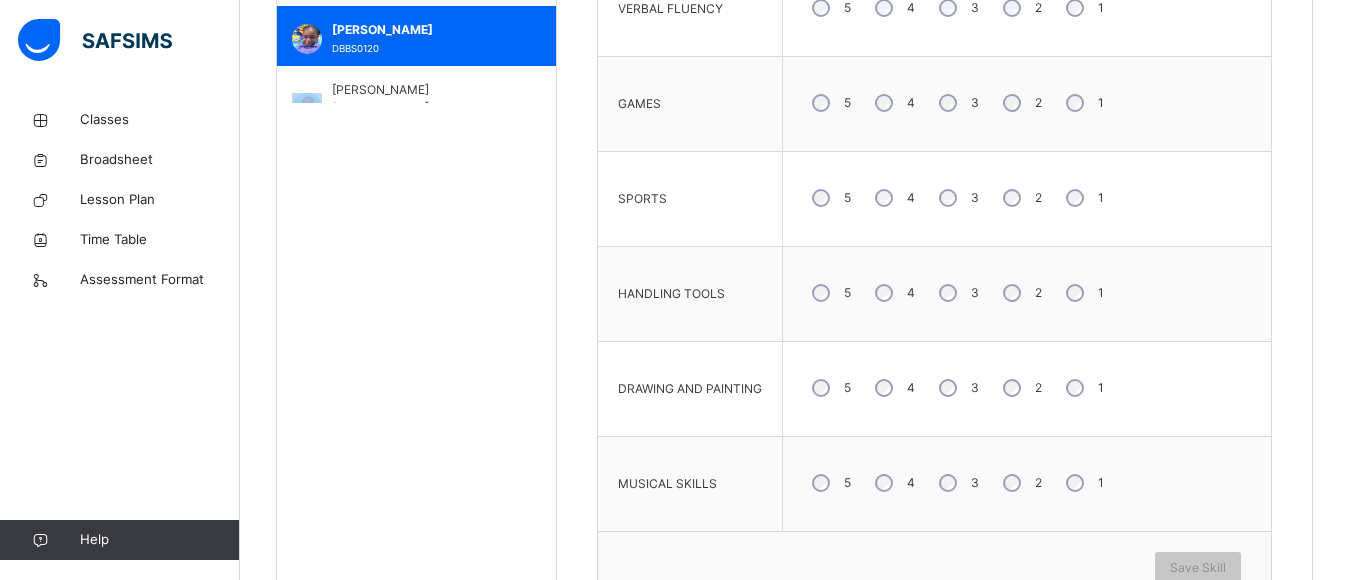 scroll, scrollTop: 849, scrollLeft: 0, axis: vertical 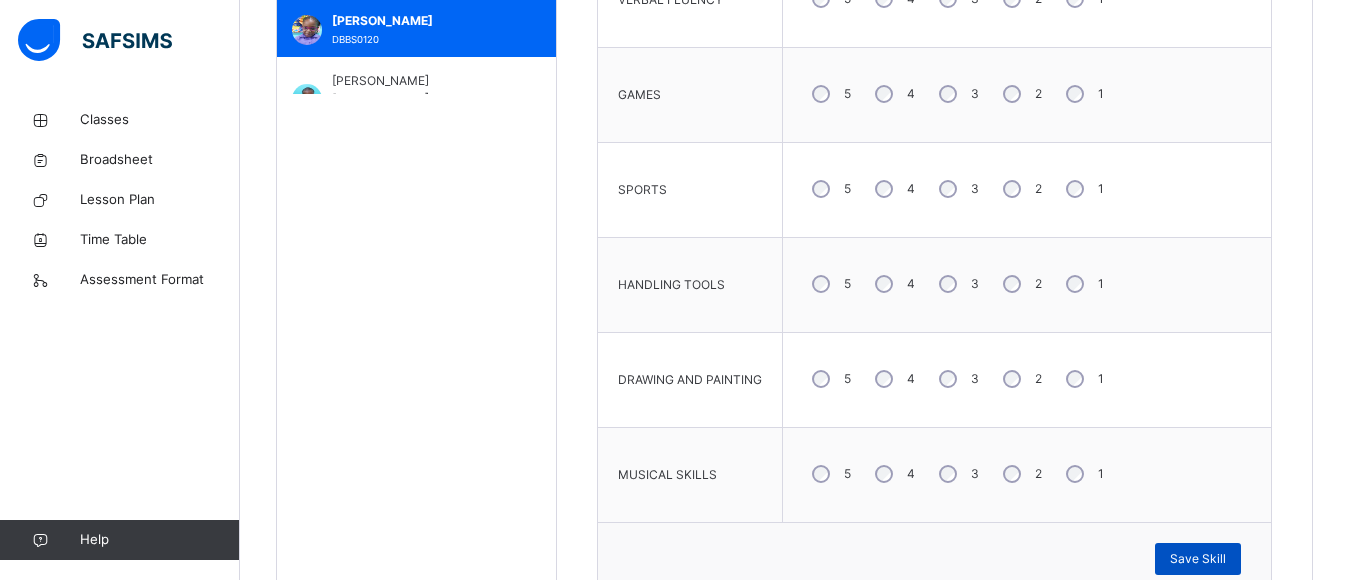 click on "Save Skill" at bounding box center (1198, 559) 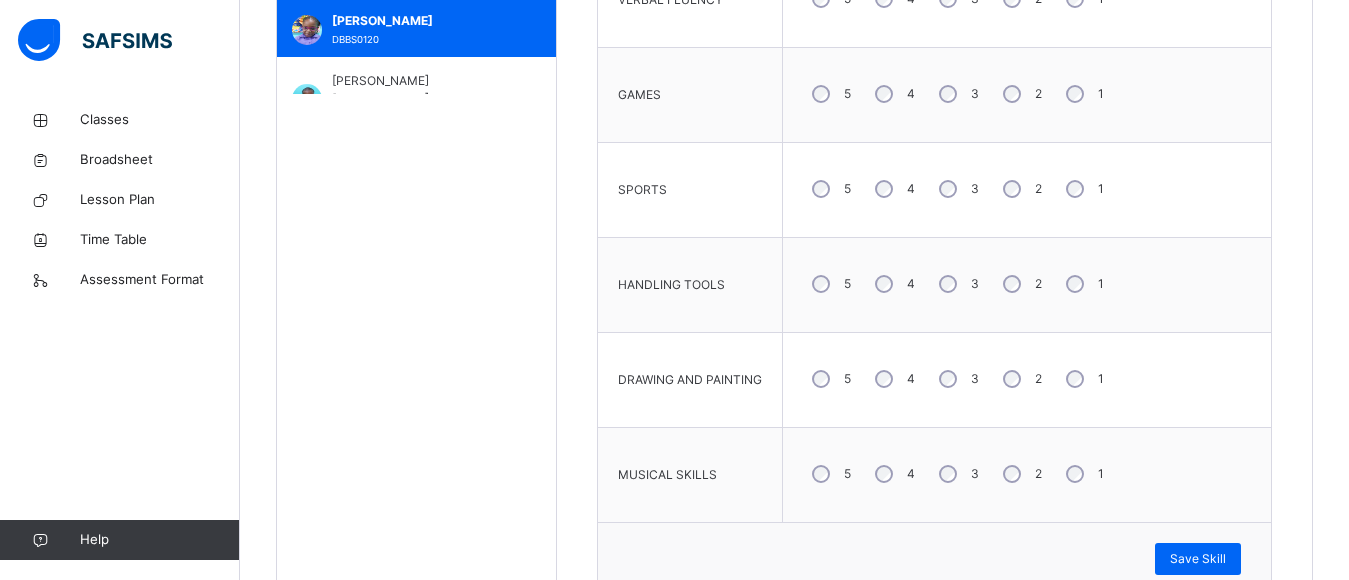 scroll, scrollTop: 341, scrollLeft: 0, axis: vertical 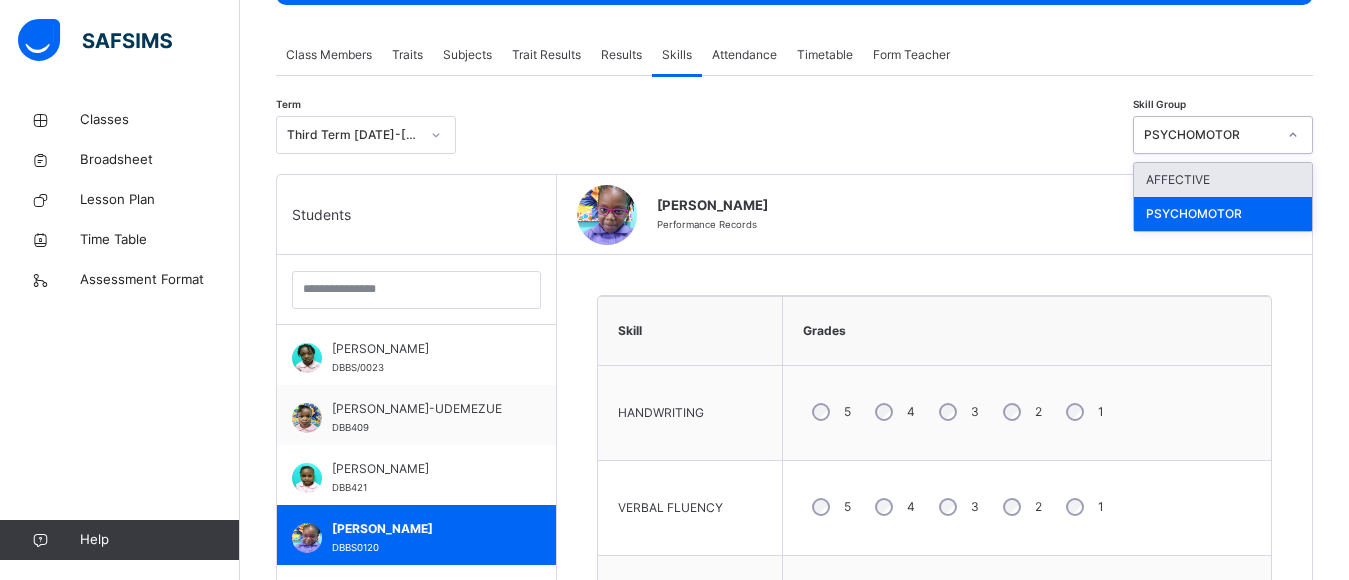 click 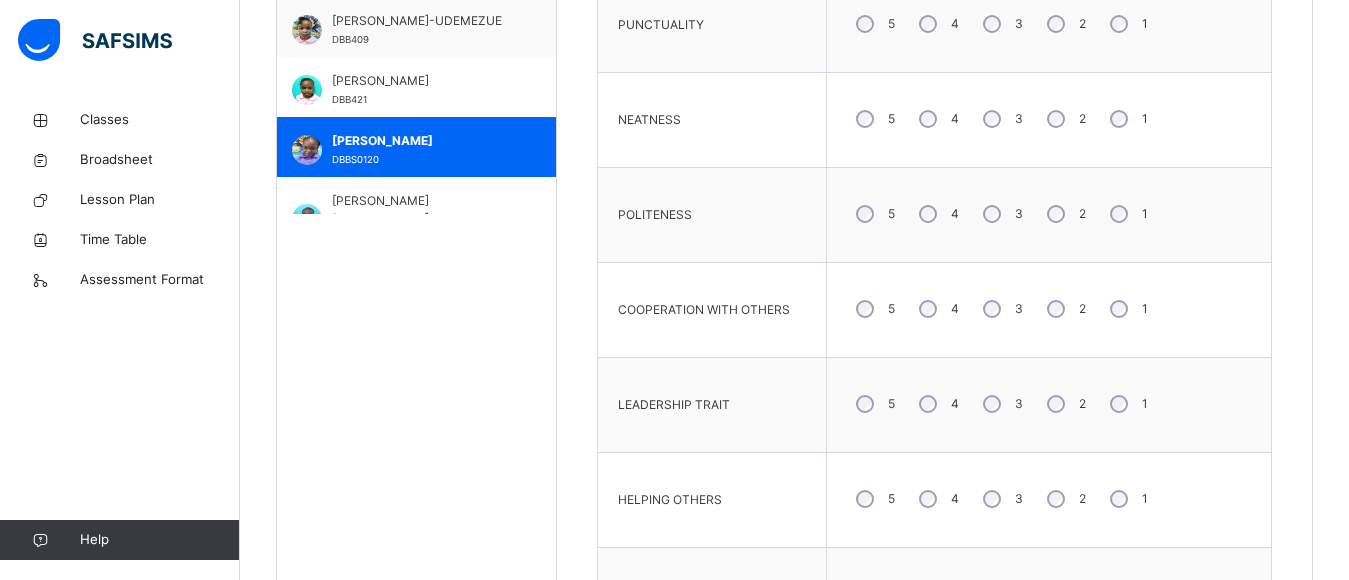 scroll, scrollTop: 741, scrollLeft: 0, axis: vertical 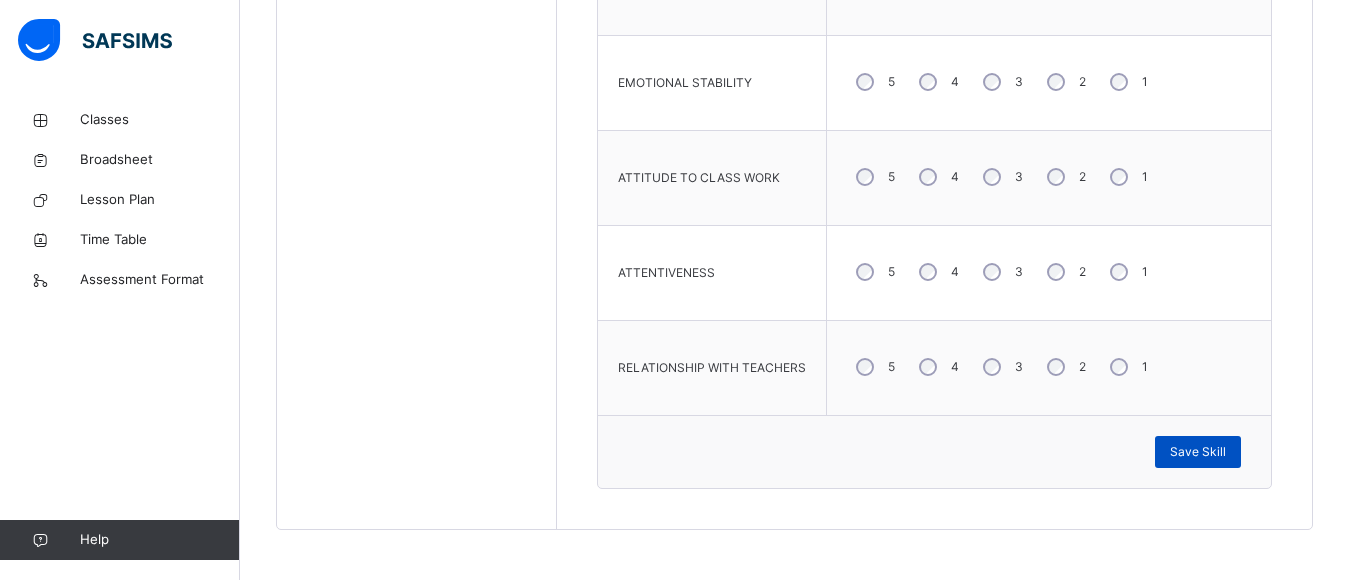 click on "Save Skill" at bounding box center [1198, 452] 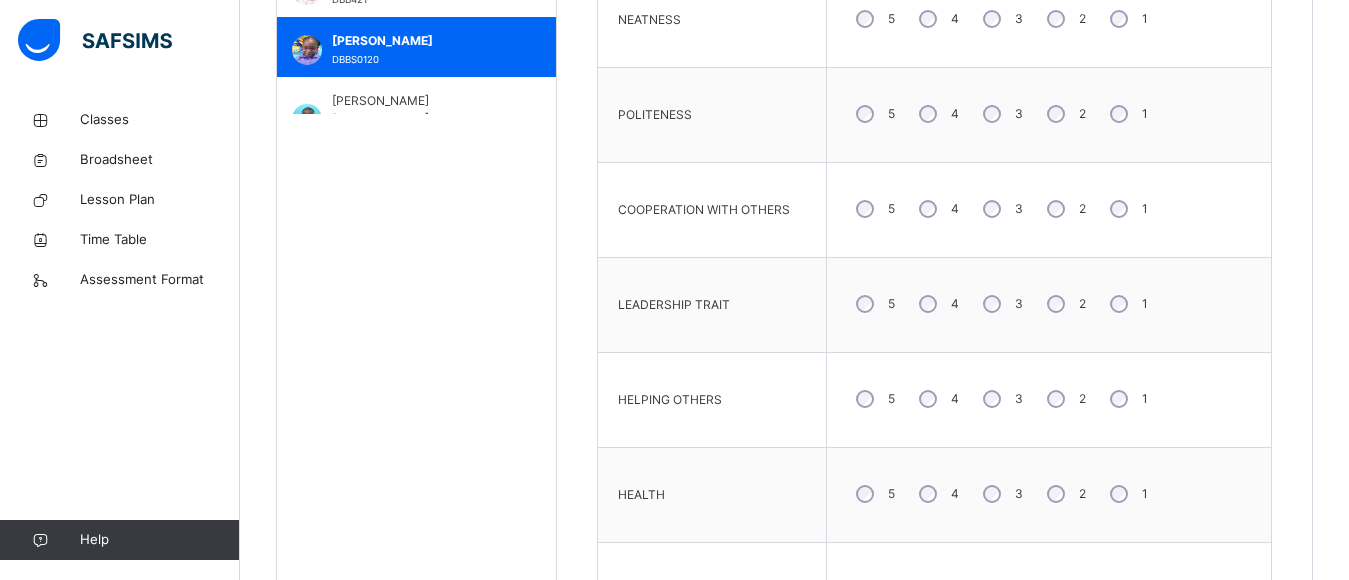 scroll, scrollTop: 321, scrollLeft: 0, axis: vertical 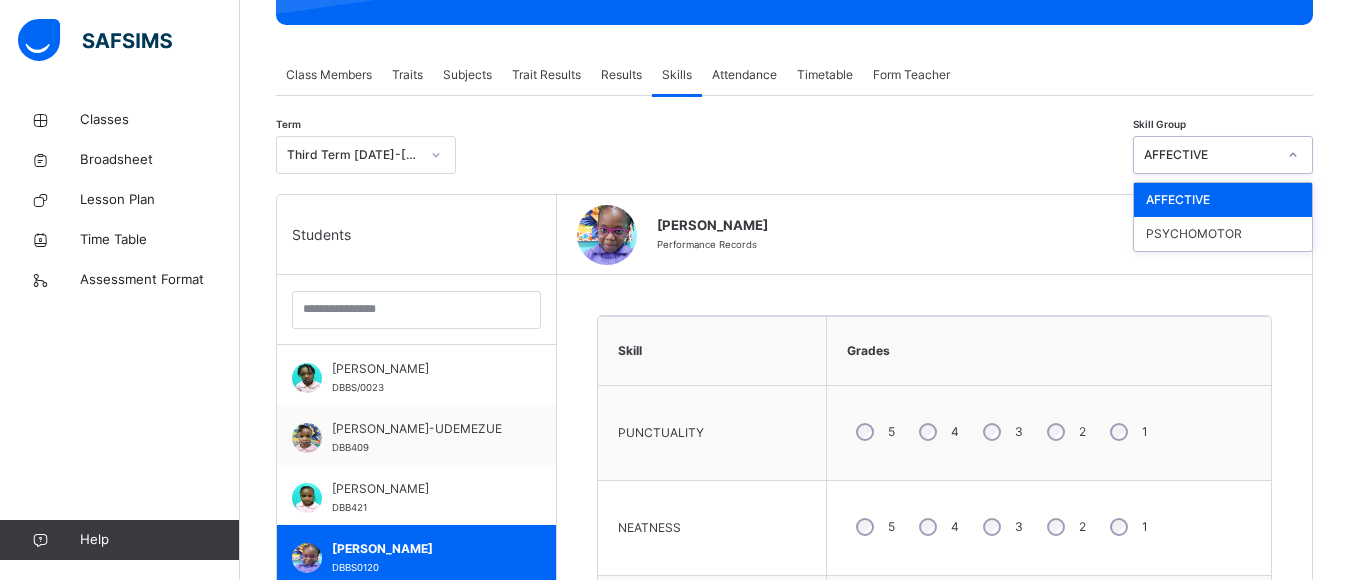 click 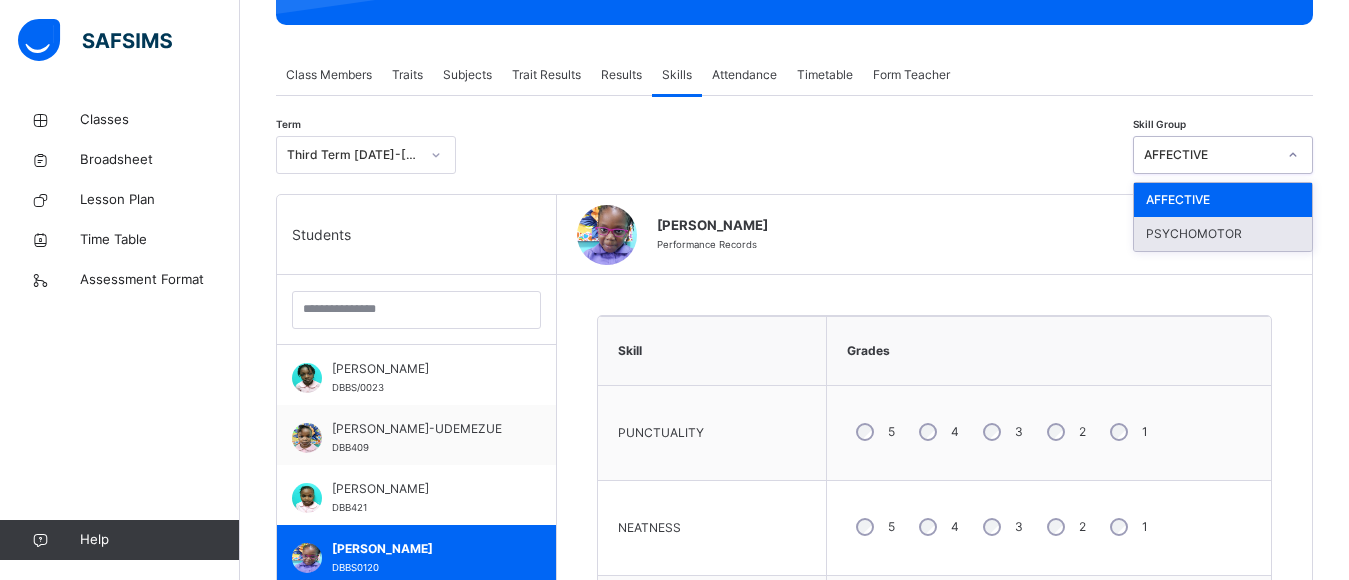 click on "PSYCHOMOTOR" at bounding box center [1223, 234] 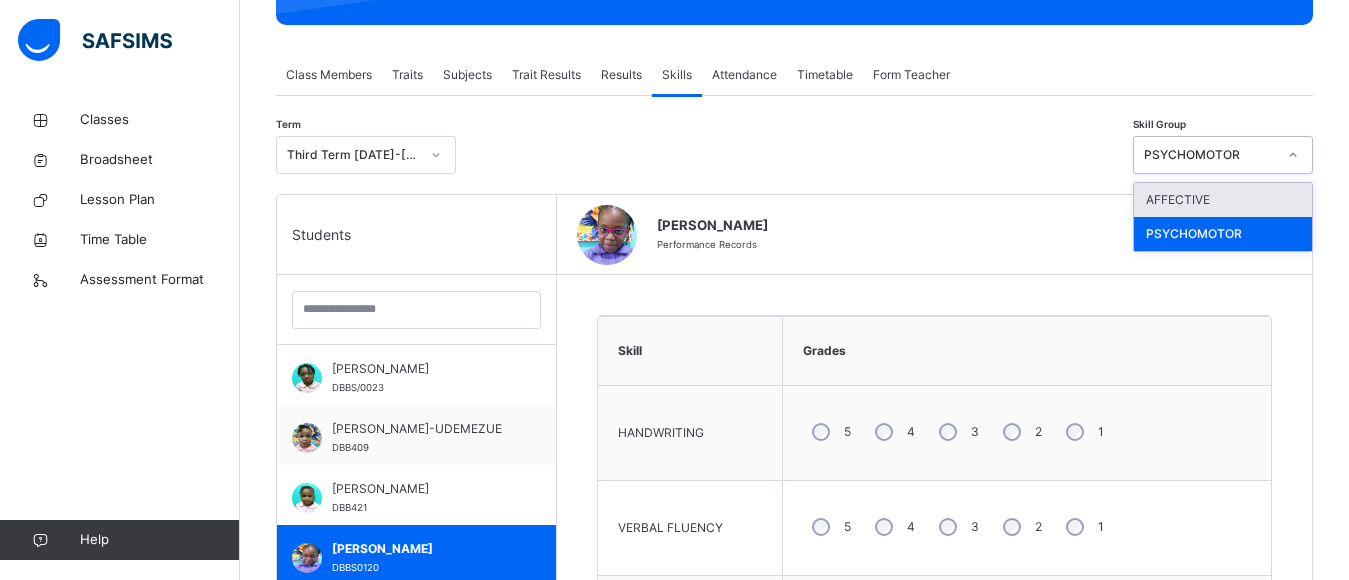 click 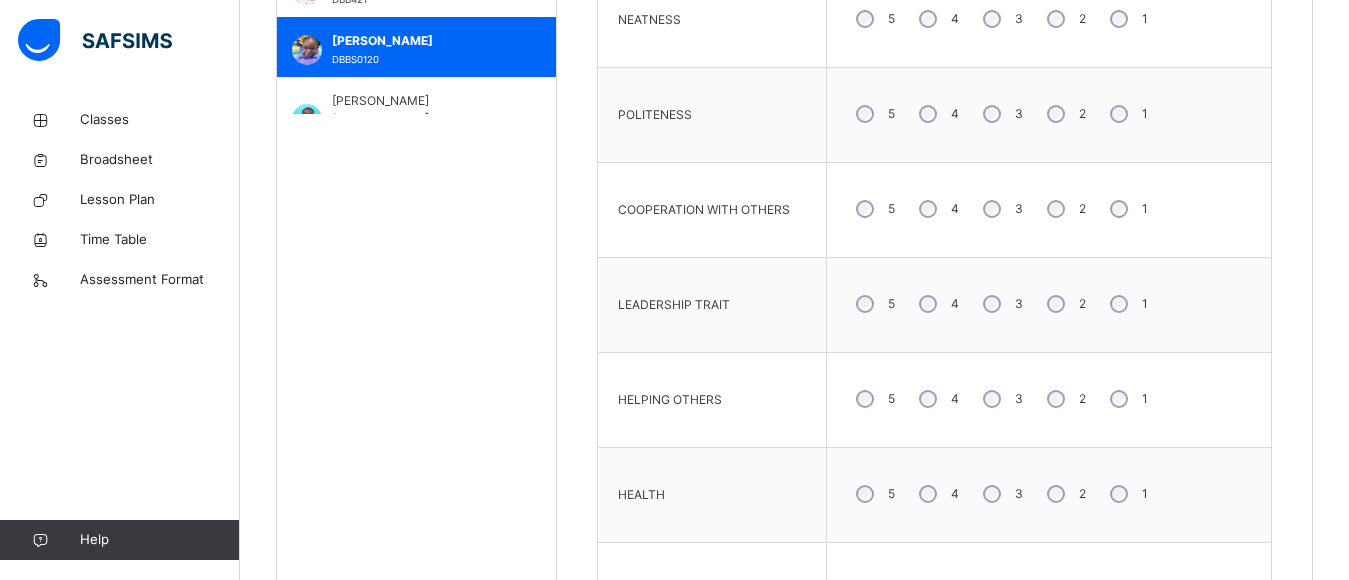 scroll, scrollTop: 1336, scrollLeft: 0, axis: vertical 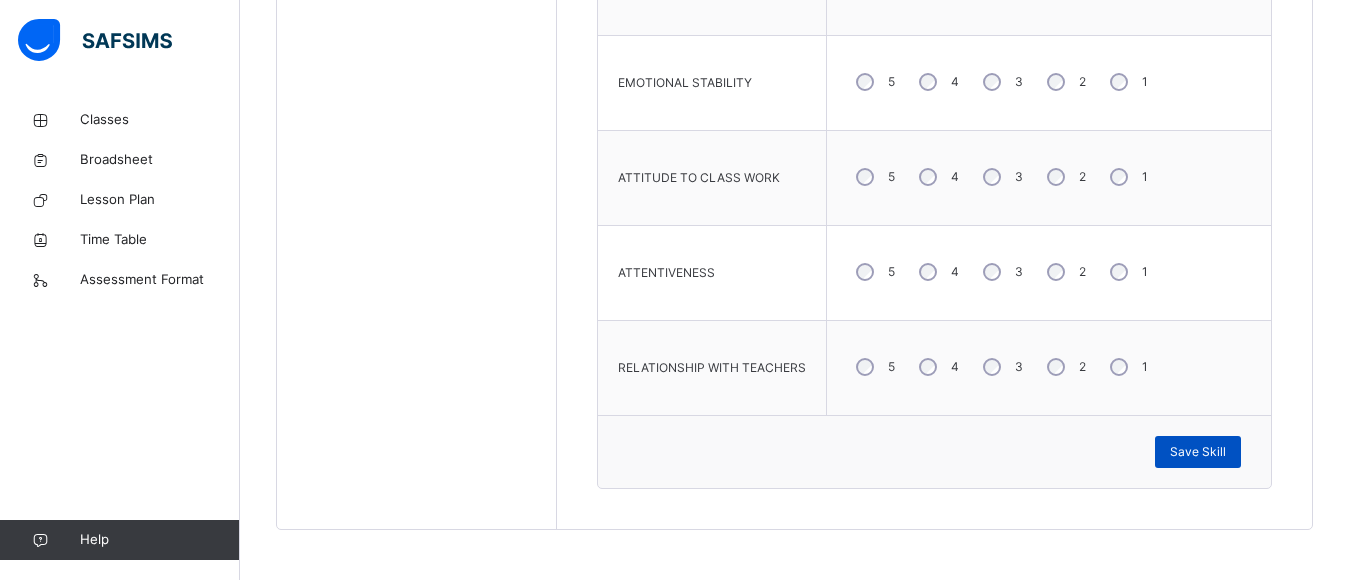 click on "Save Skill" at bounding box center (1198, 452) 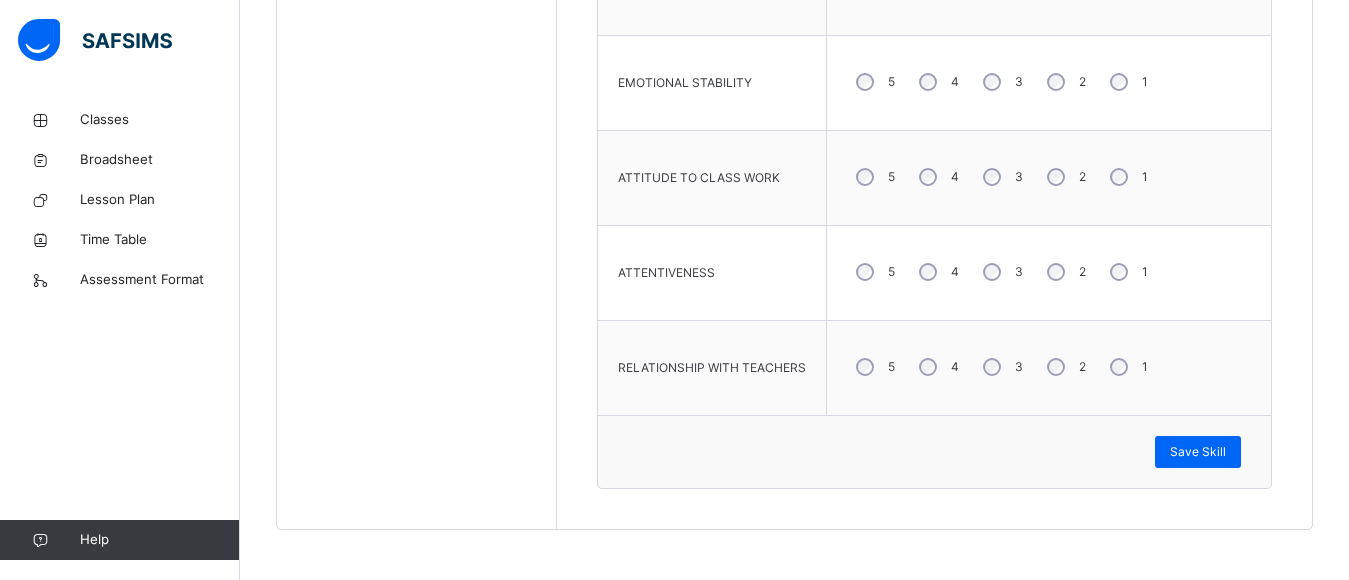 scroll, scrollTop: 829, scrollLeft: 0, axis: vertical 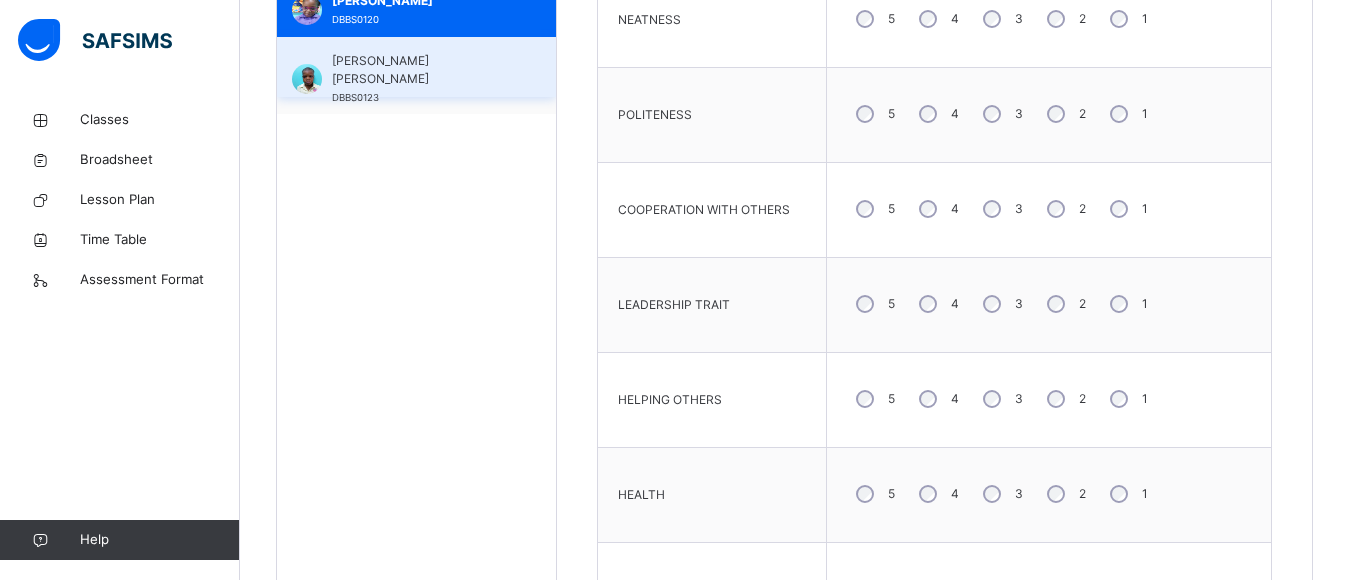 click on "[PERSON_NAME] [PERSON_NAME] DBBS0123" at bounding box center (421, 79) 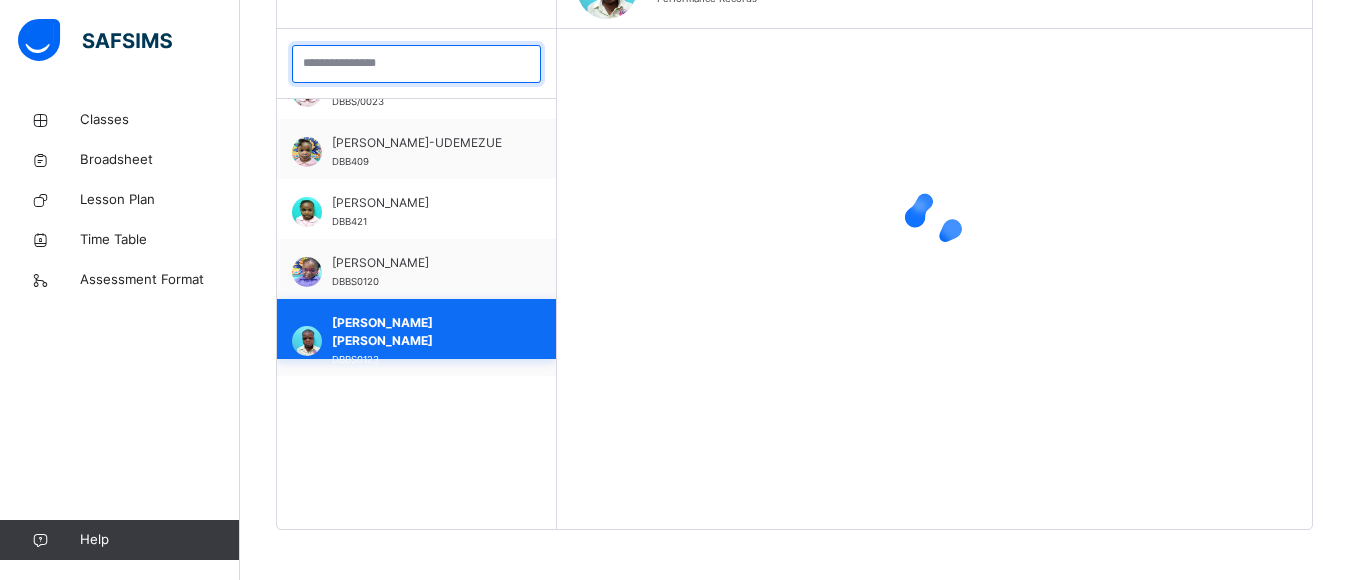 scroll, scrollTop: 567, scrollLeft: 0, axis: vertical 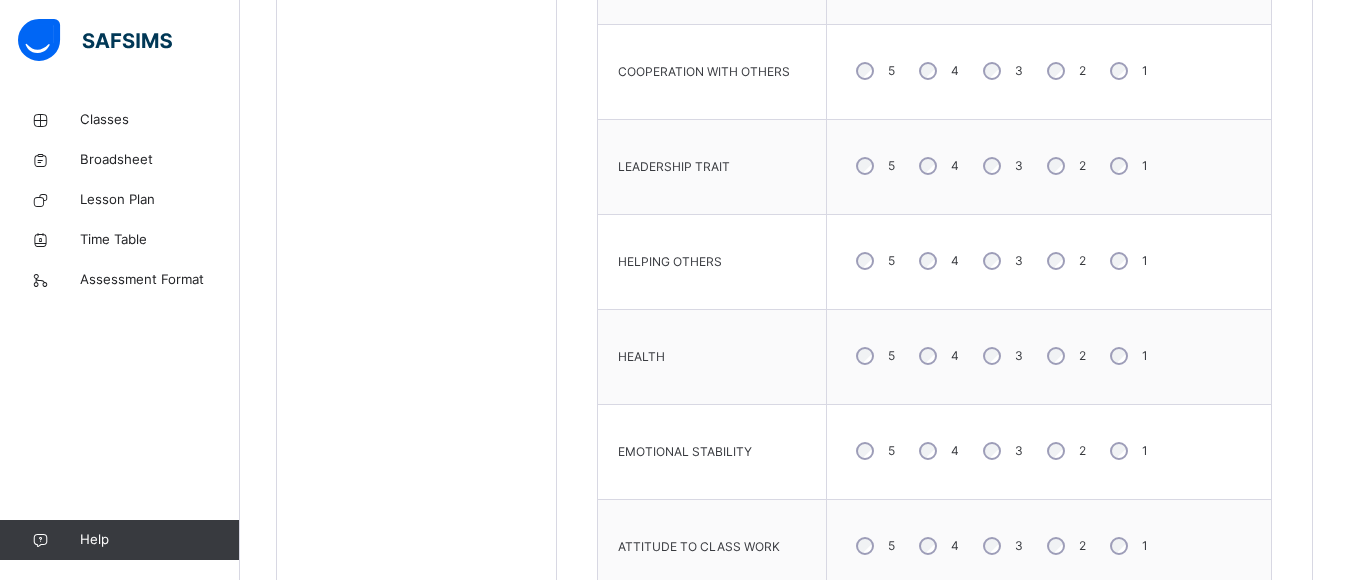 click on "4" at bounding box center (937, 166) 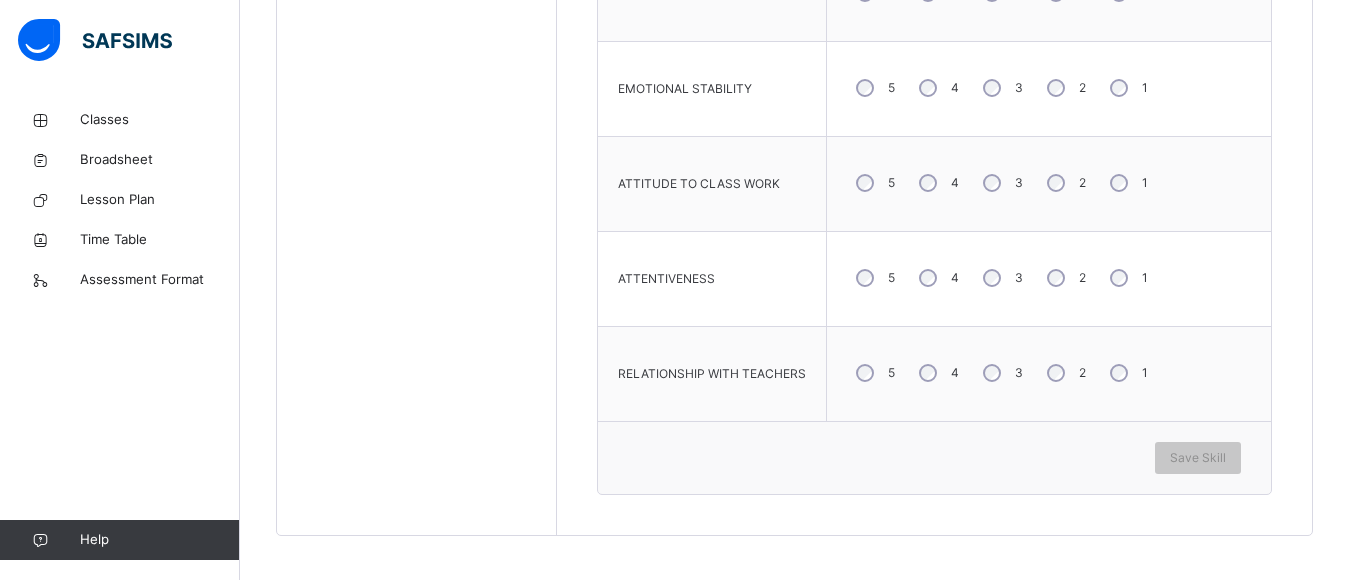 scroll, scrollTop: 1336, scrollLeft: 0, axis: vertical 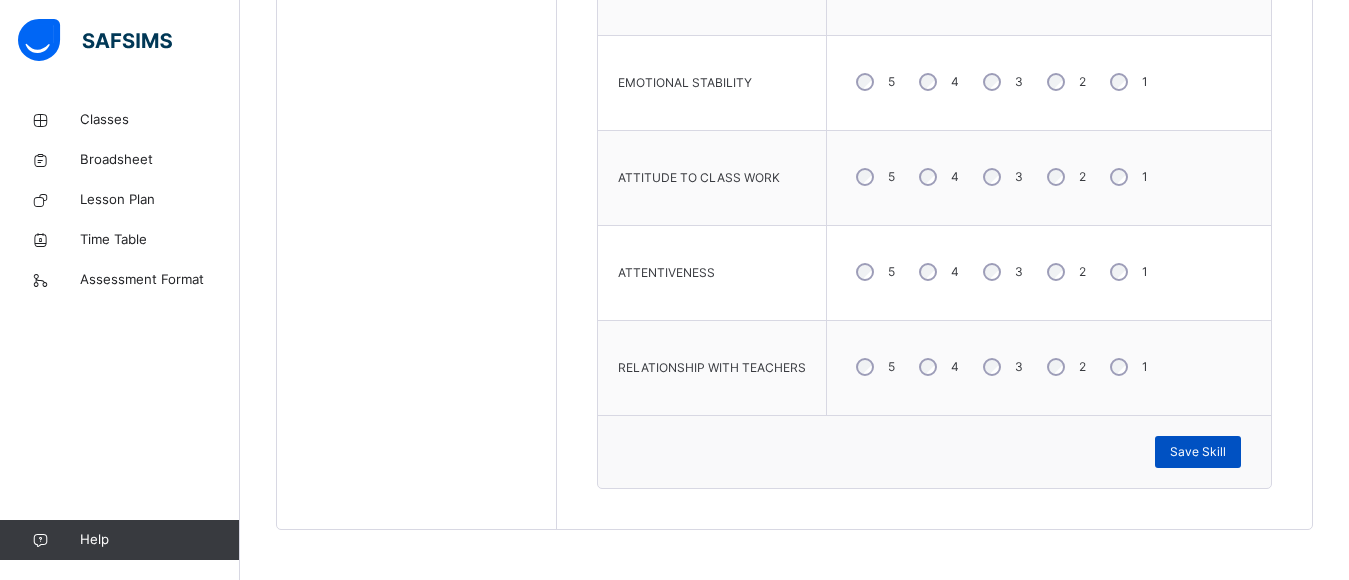 click on "Save Skill" at bounding box center (1198, 452) 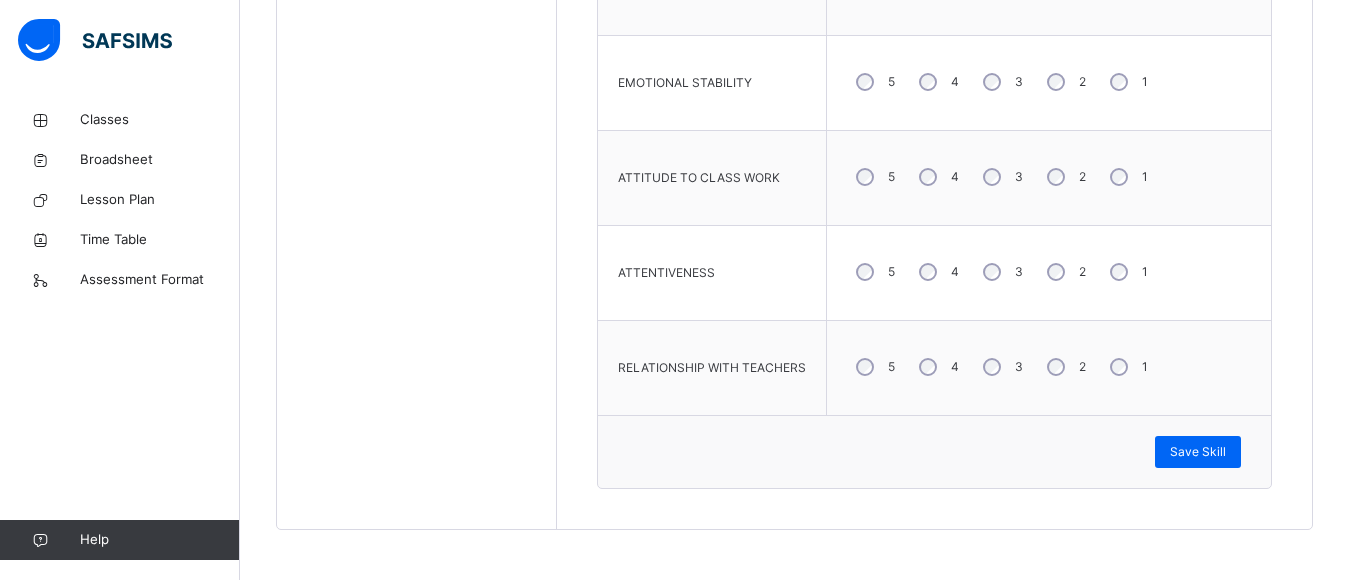 scroll, scrollTop: 829, scrollLeft: 0, axis: vertical 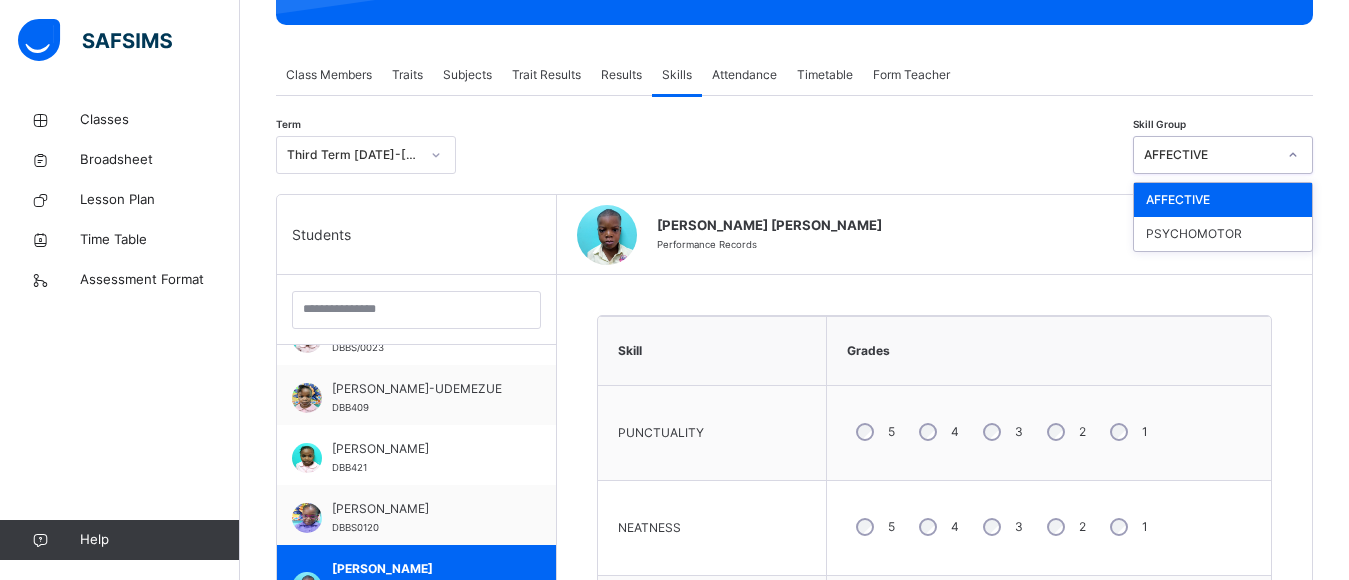 click 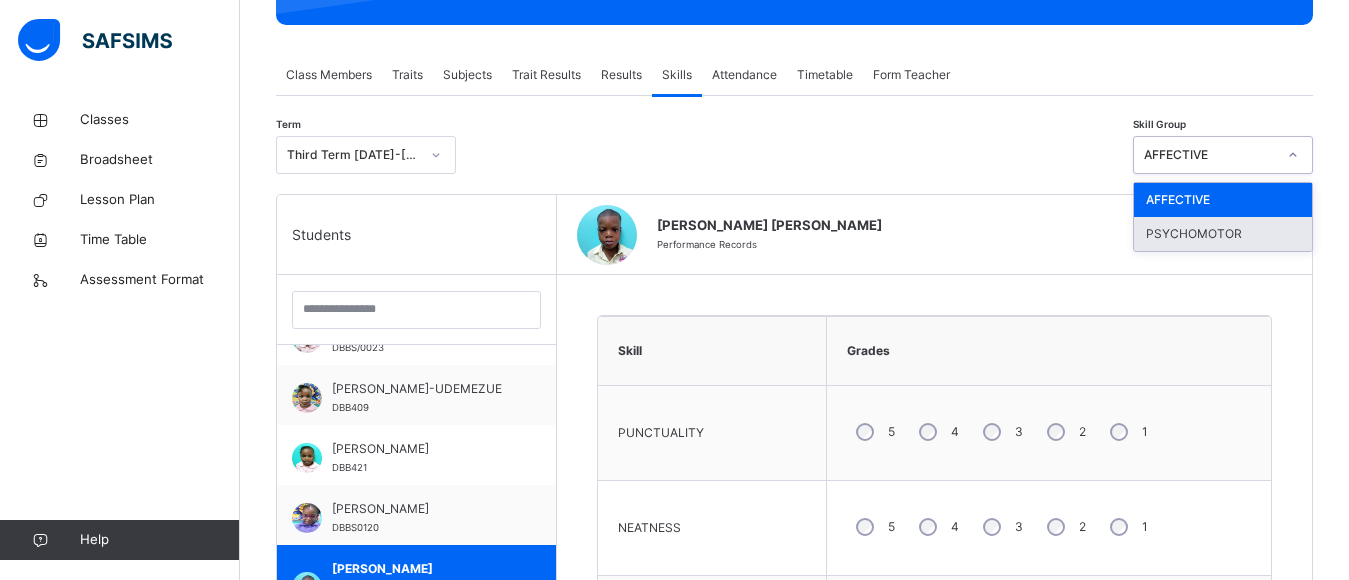 click on "PSYCHOMOTOR" at bounding box center [1223, 234] 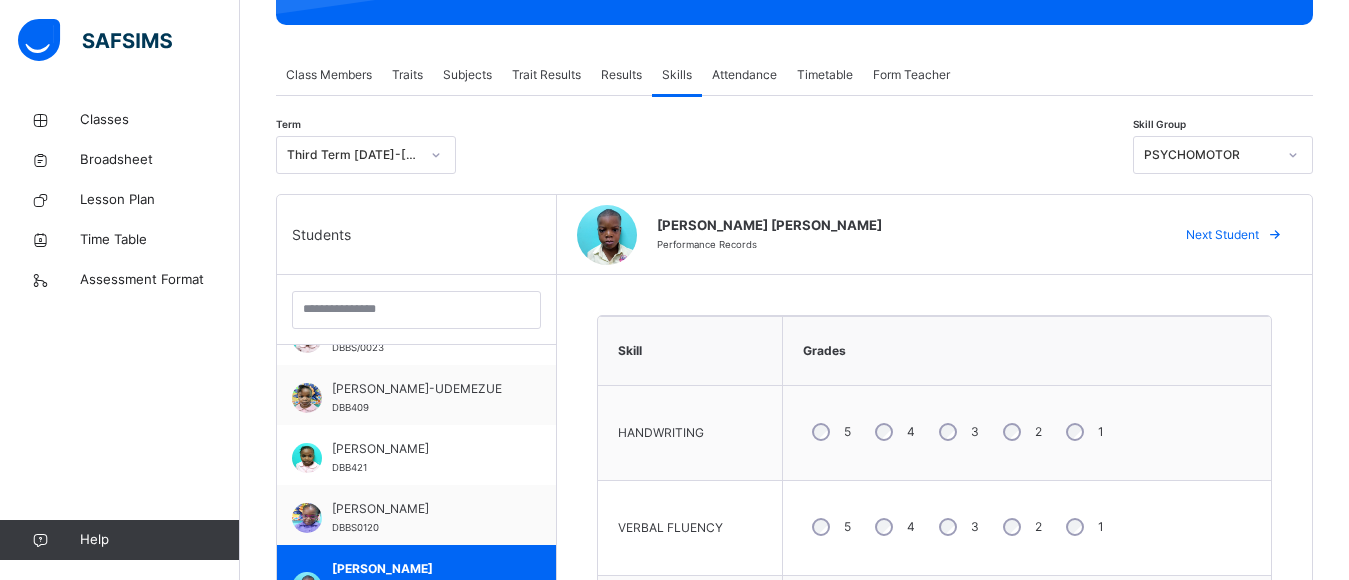 click on "HANDWRITING 5 4 3 2 1 VERBAL FLUENCY 5 4 3 2 1 GAMES 5 4 3 2 1 SPORTS 5 4 3 2 1 HANDLING TOOLS 5 4 3 2 1 DRAWING AND PAINTING 5 4 3 2 1 MUSICAL SKILLS 5 4 3 2 1" at bounding box center (934, 718) 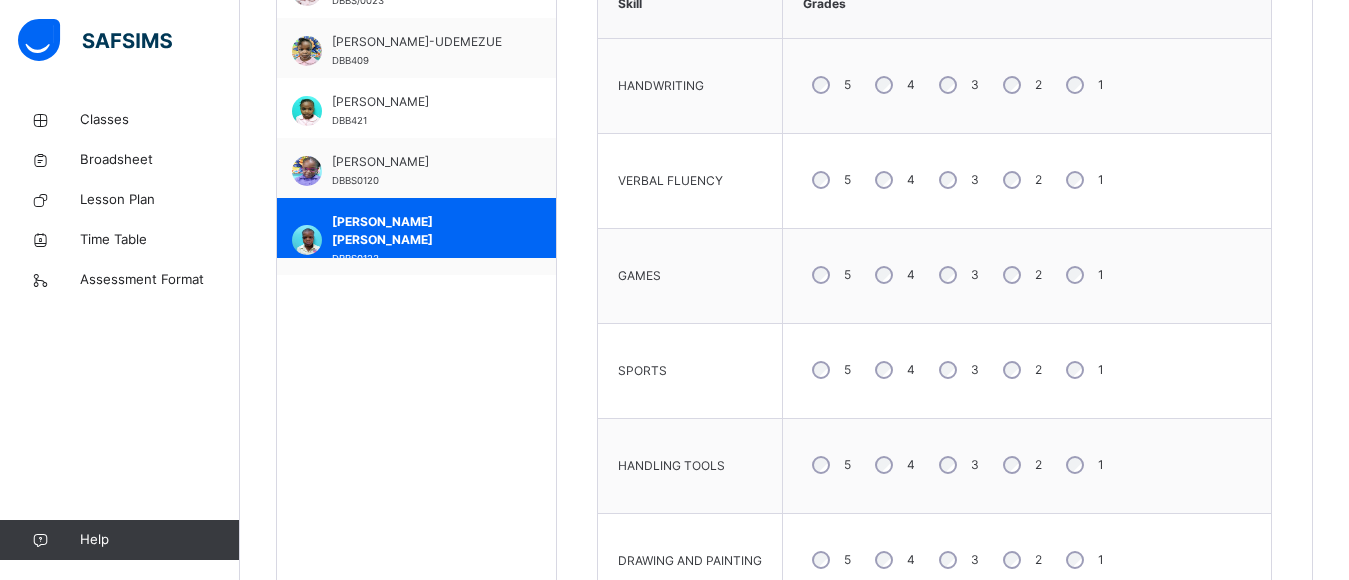 scroll, scrollTop: 681, scrollLeft: 0, axis: vertical 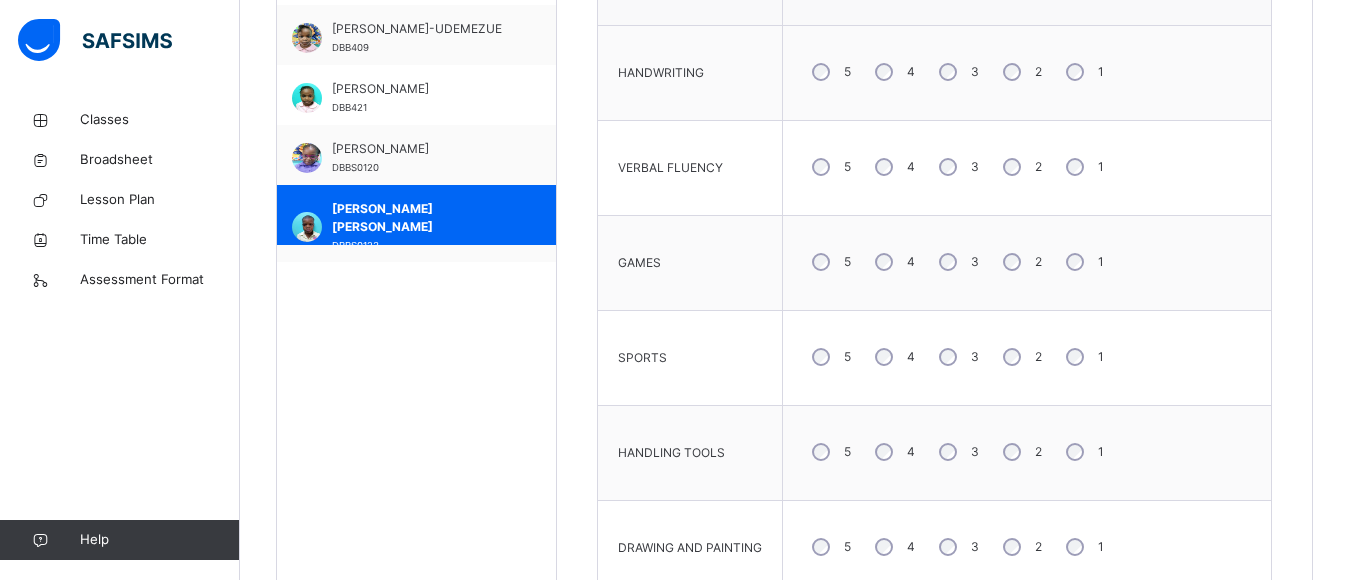 click on "5" at bounding box center [829, 547] 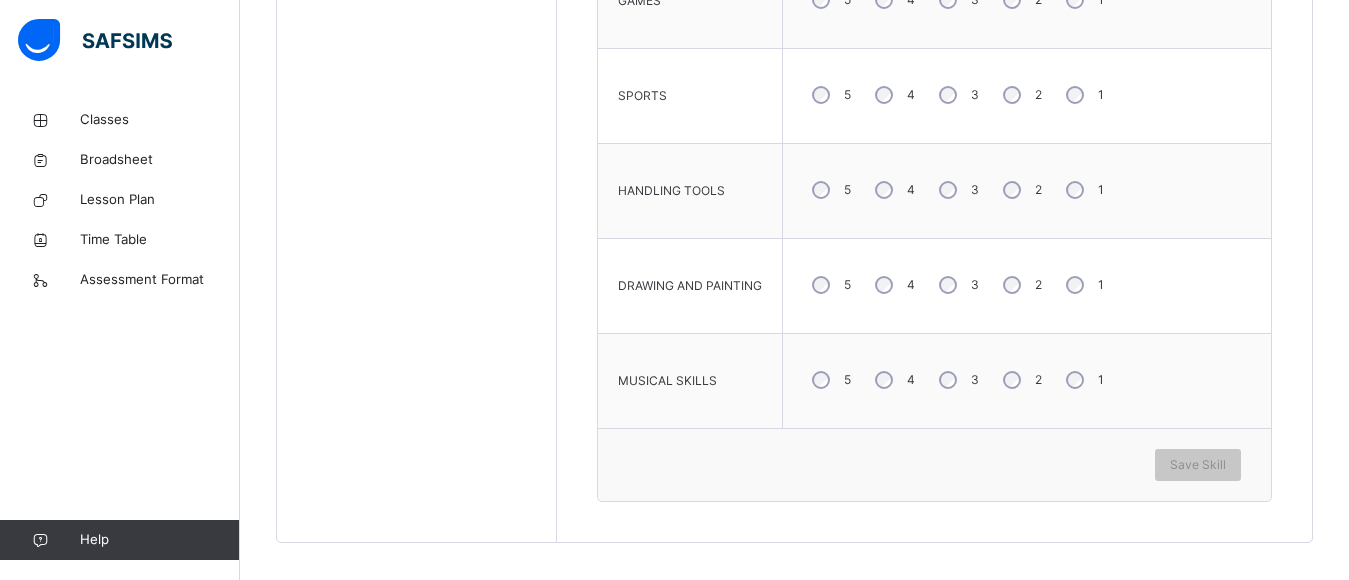 scroll, scrollTop: 956, scrollLeft: 0, axis: vertical 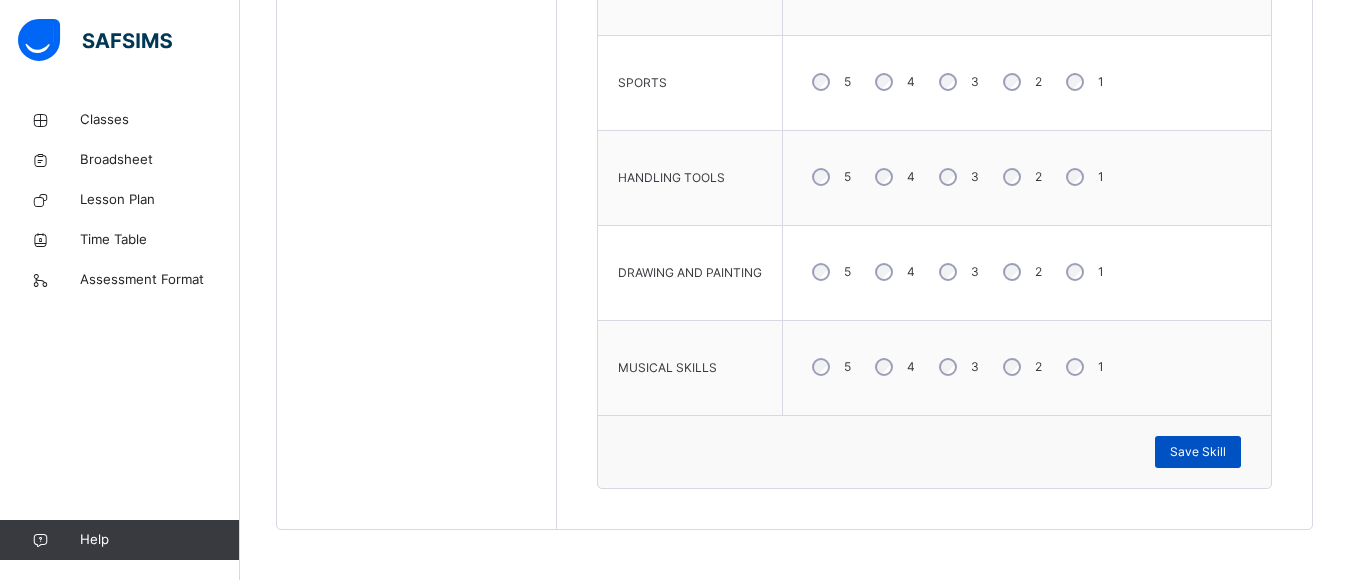 click on "Save Skill" at bounding box center [1198, 452] 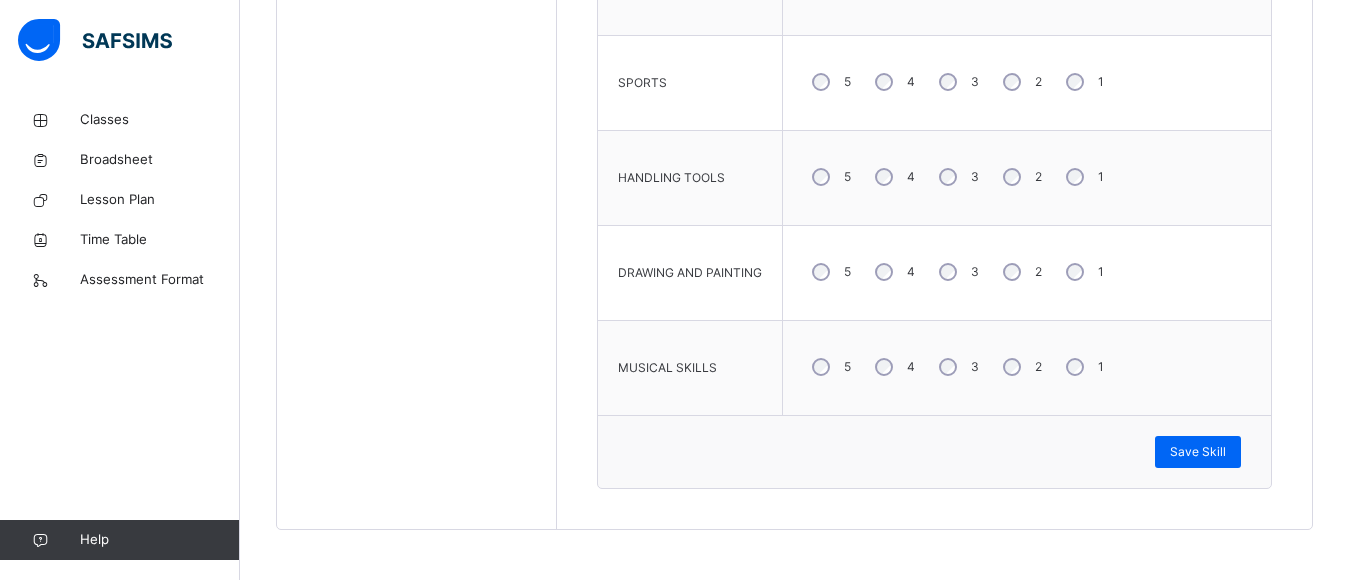 scroll, scrollTop: 449, scrollLeft: 0, axis: vertical 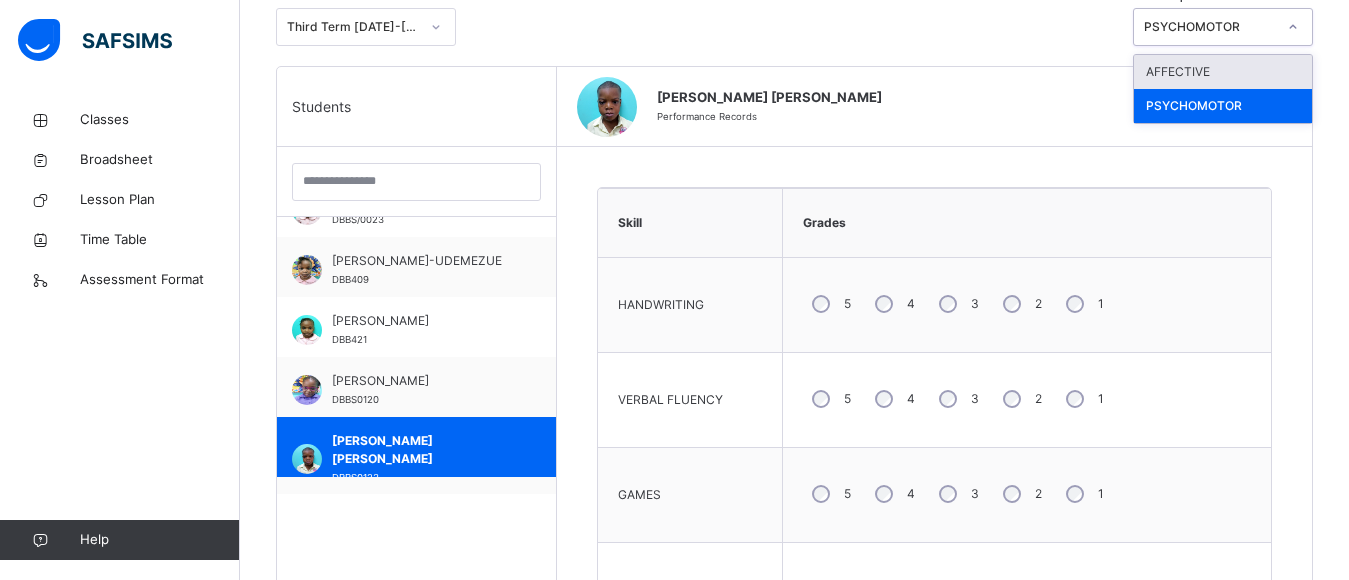 click 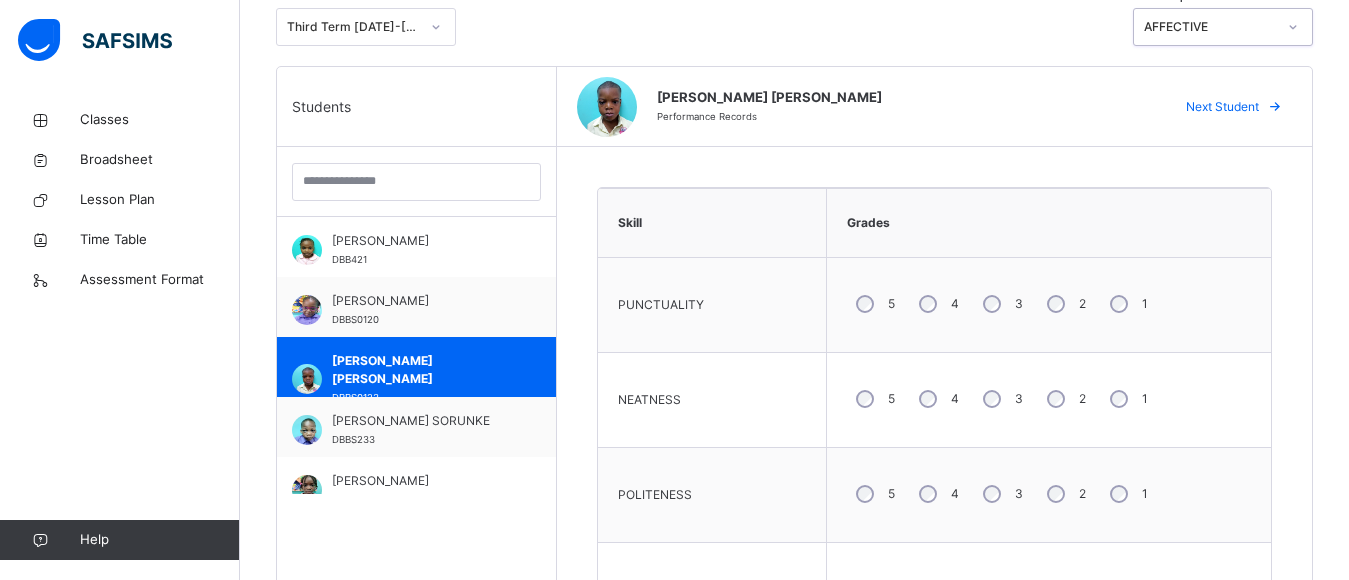 scroll, scrollTop: 160, scrollLeft: 0, axis: vertical 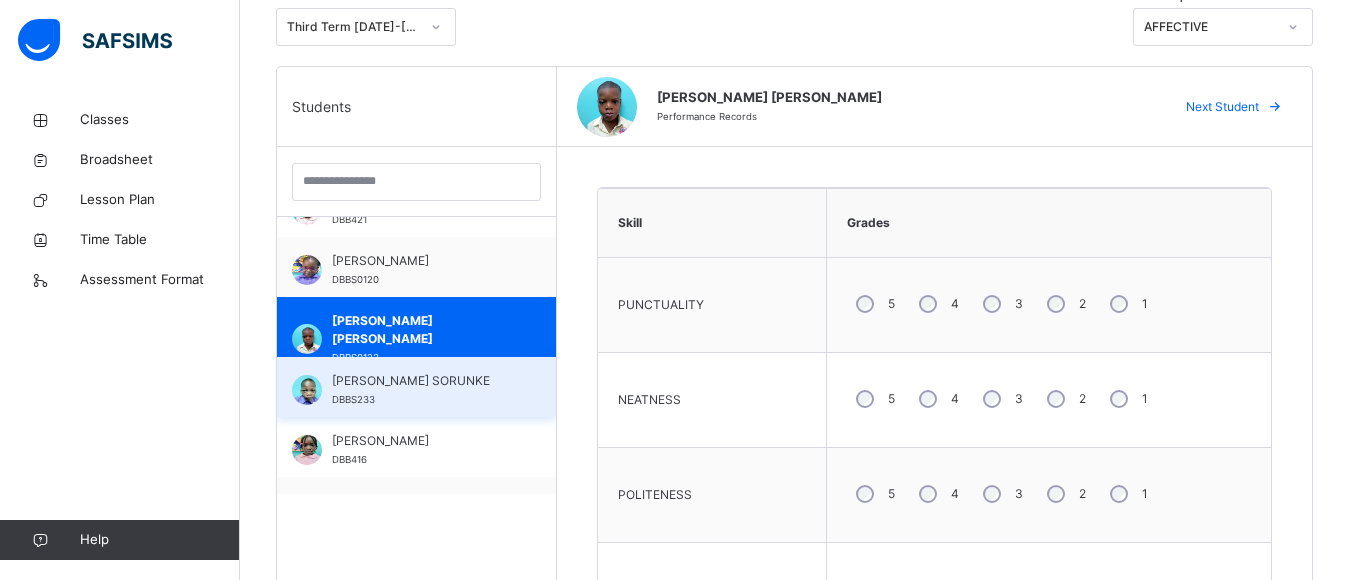 click on "[PERSON_NAME] SORUNKE" at bounding box center (421, 381) 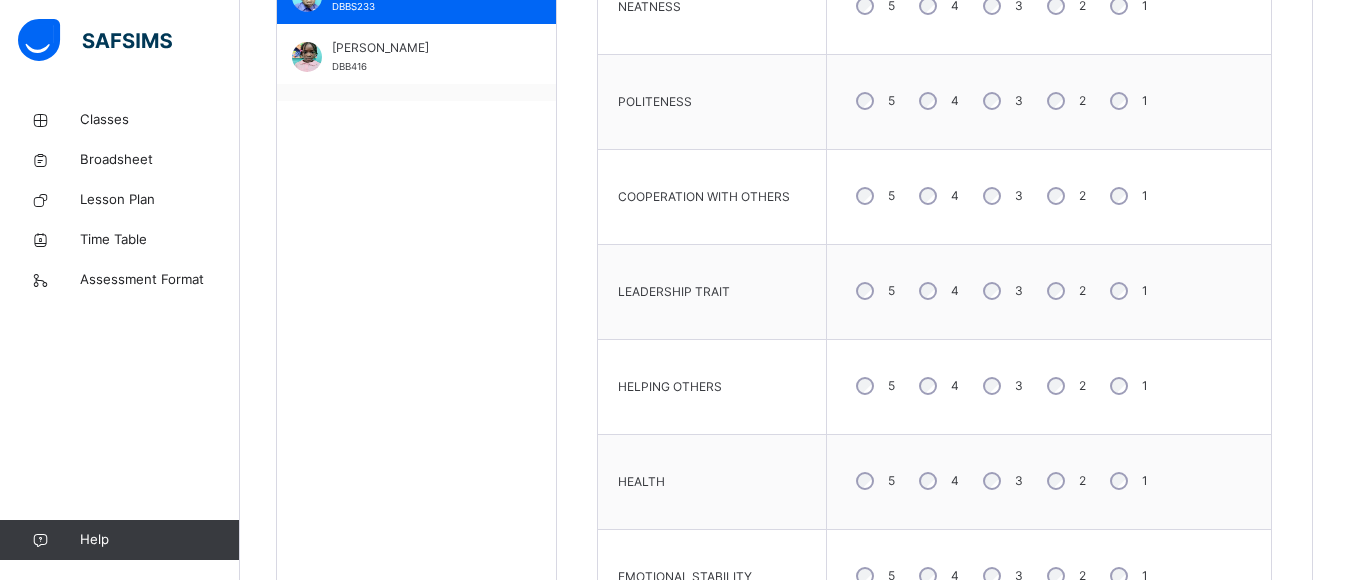 scroll, scrollTop: 849, scrollLeft: 0, axis: vertical 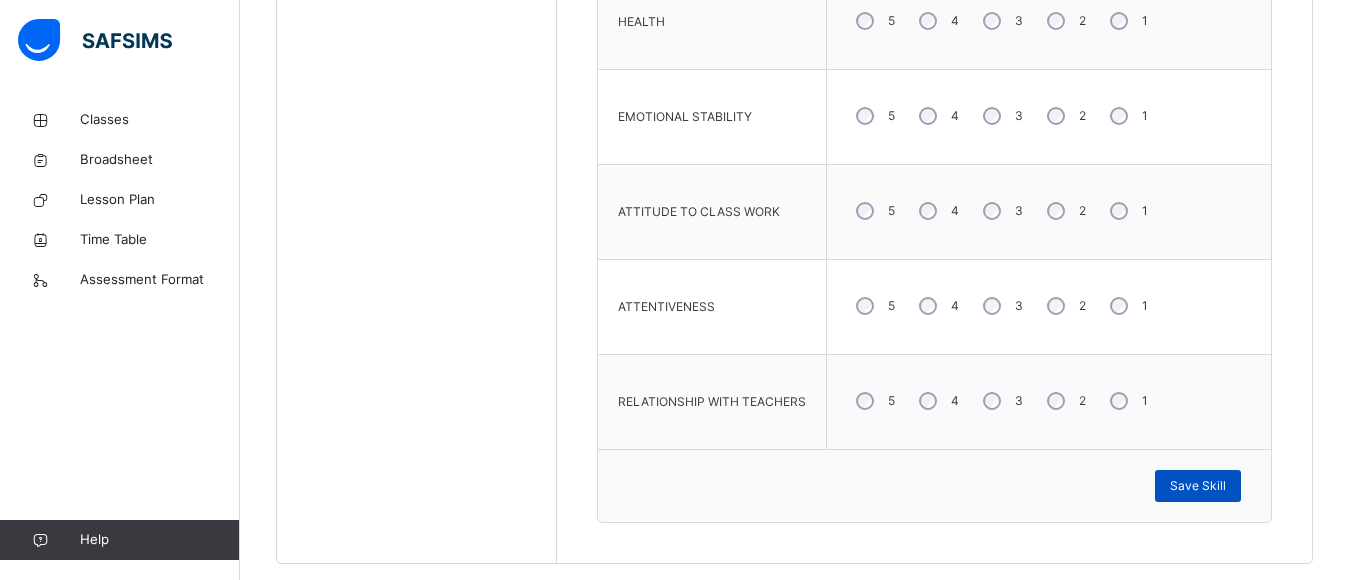 click on "Save Skill" at bounding box center [1198, 486] 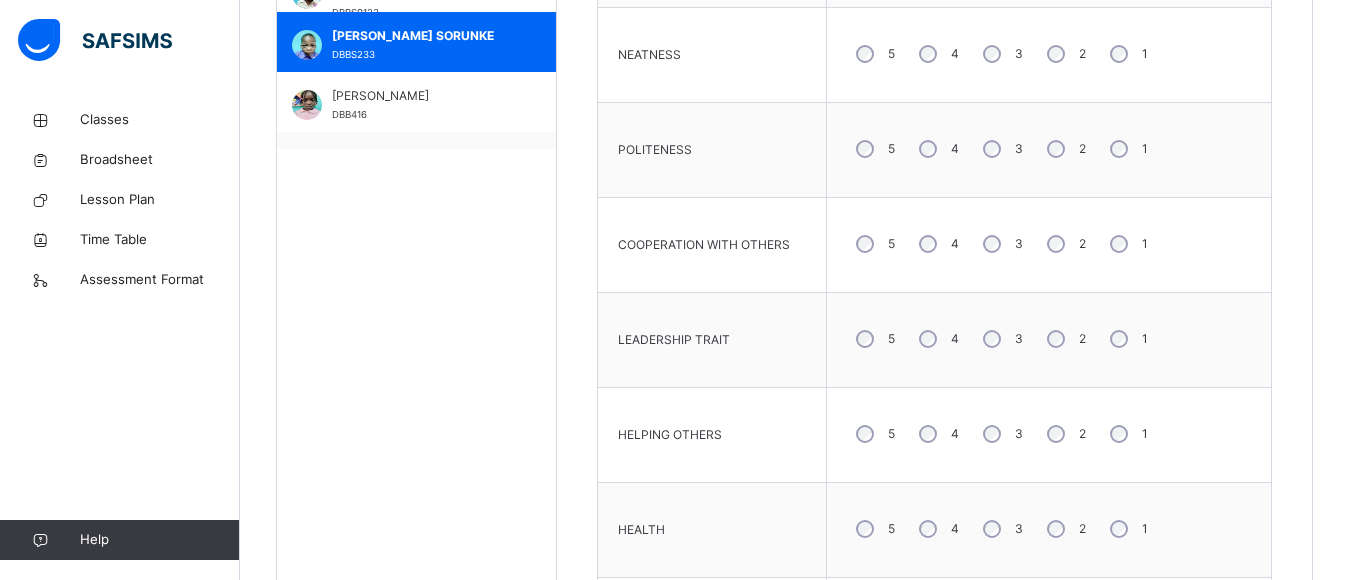 scroll, scrollTop: 287, scrollLeft: 0, axis: vertical 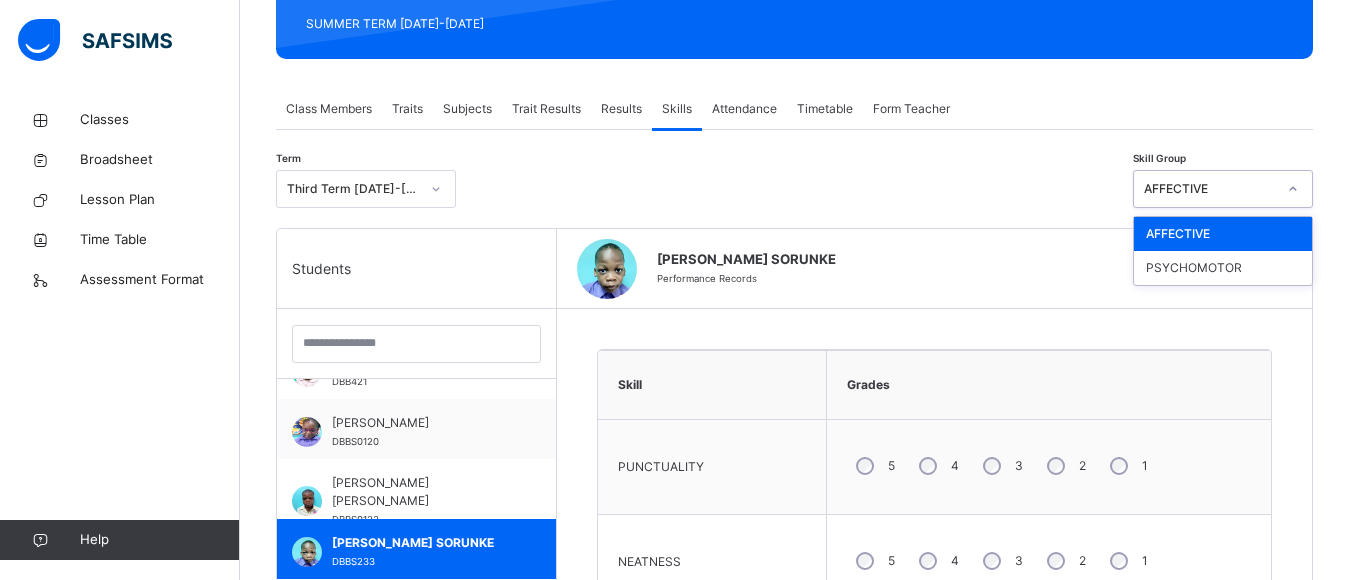 click at bounding box center [1293, 189] 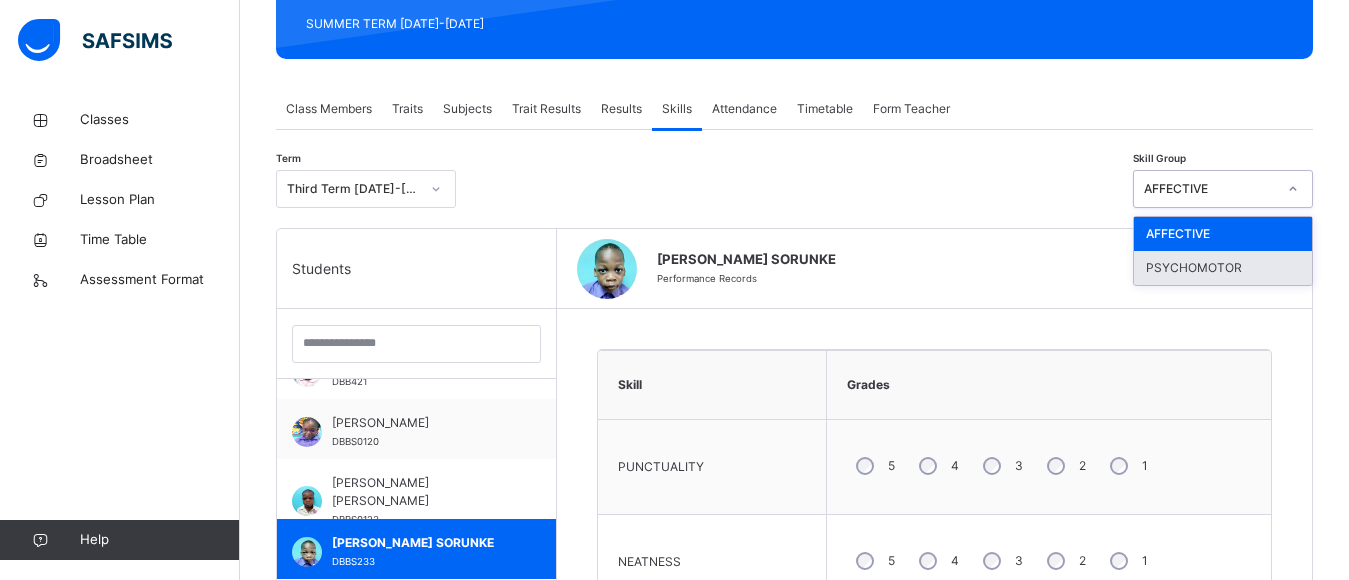 click on "PSYCHOMOTOR" at bounding box center (1223, 268) 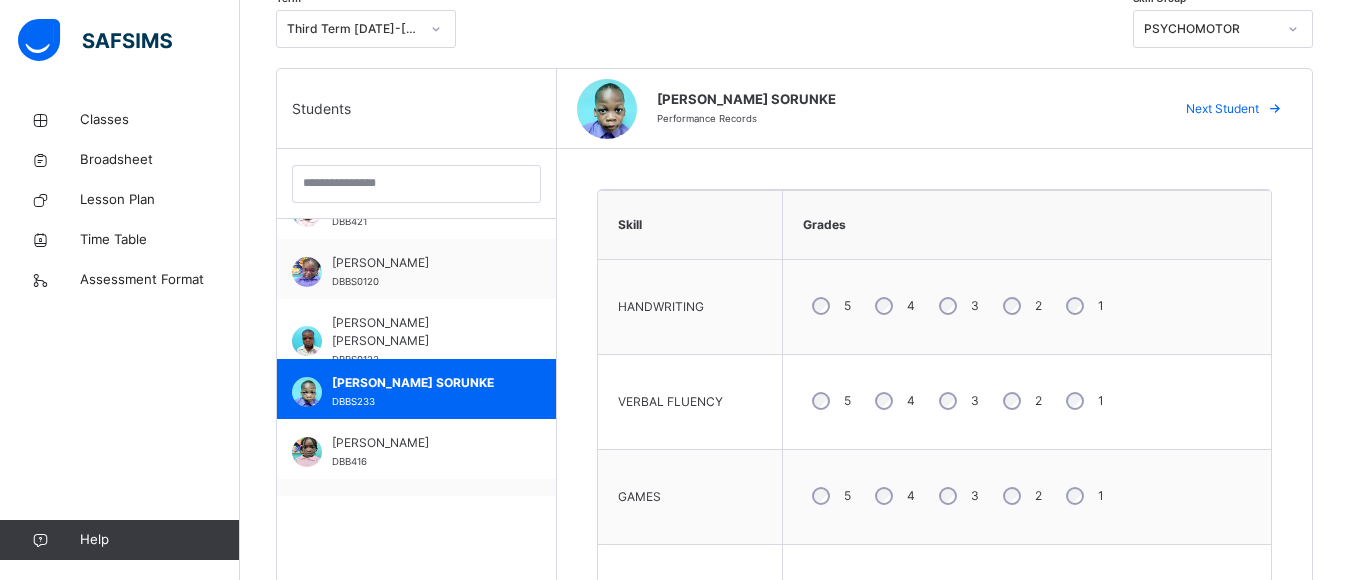 scroll, scrollTop: 487, scrollLeft: 0, axis: vertical 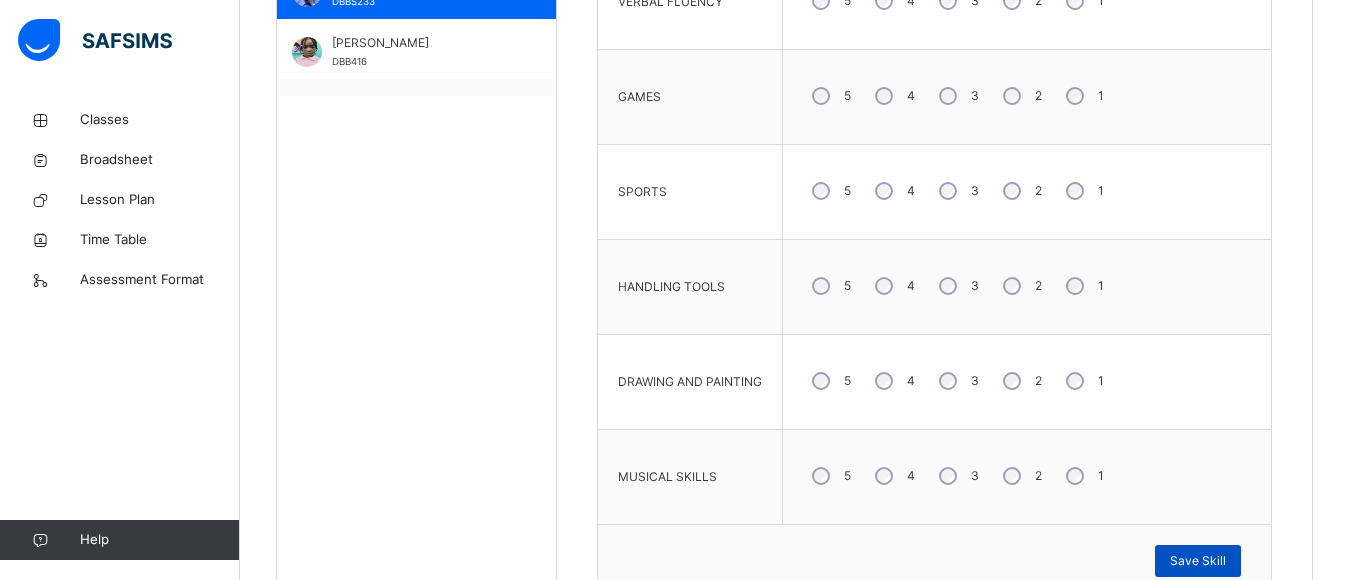 click on "Save Skill" at bounding box center [1198, 561] 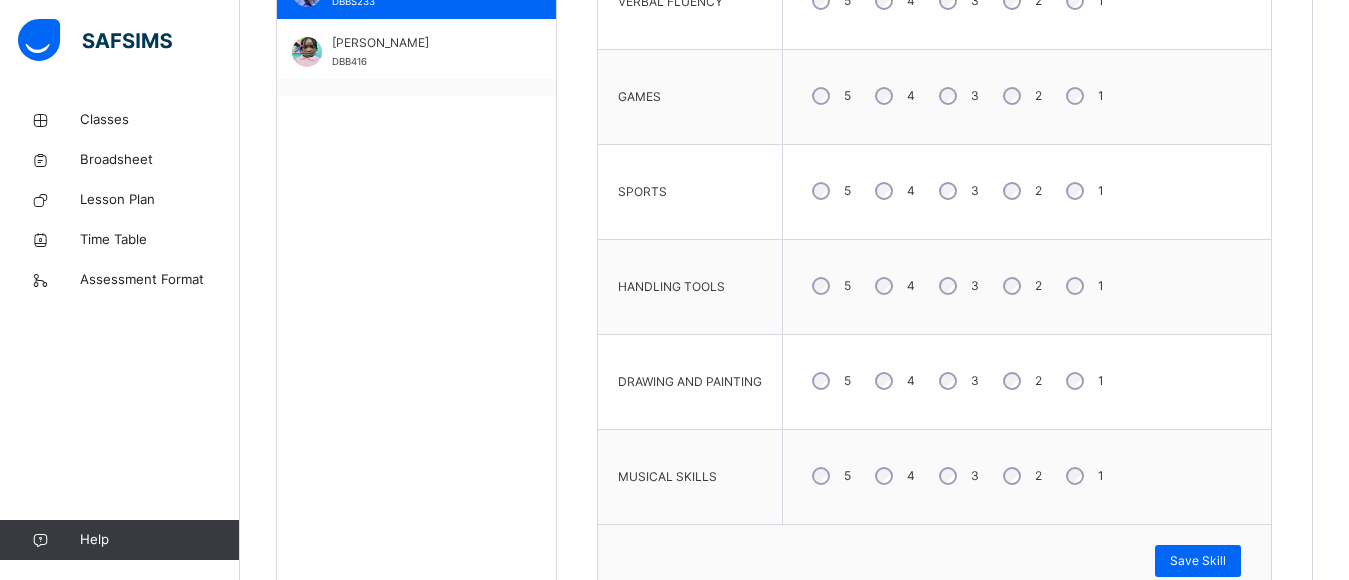 scroll, scrollTop: 339, scrollLeft: 0, axis: vertical 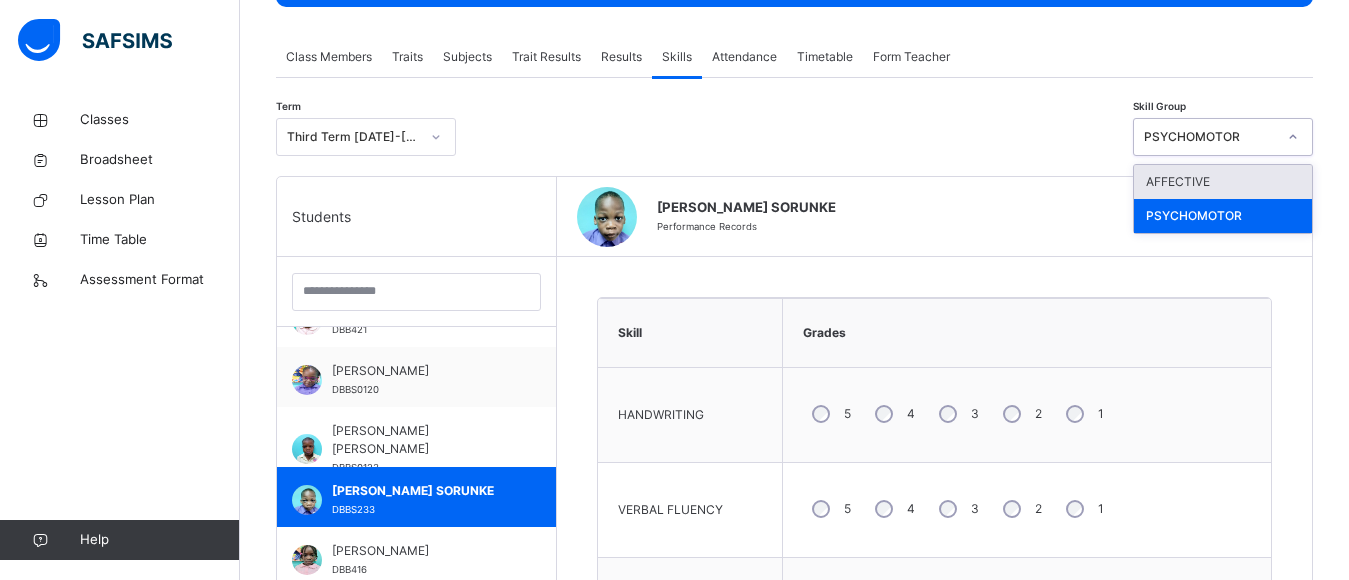 click 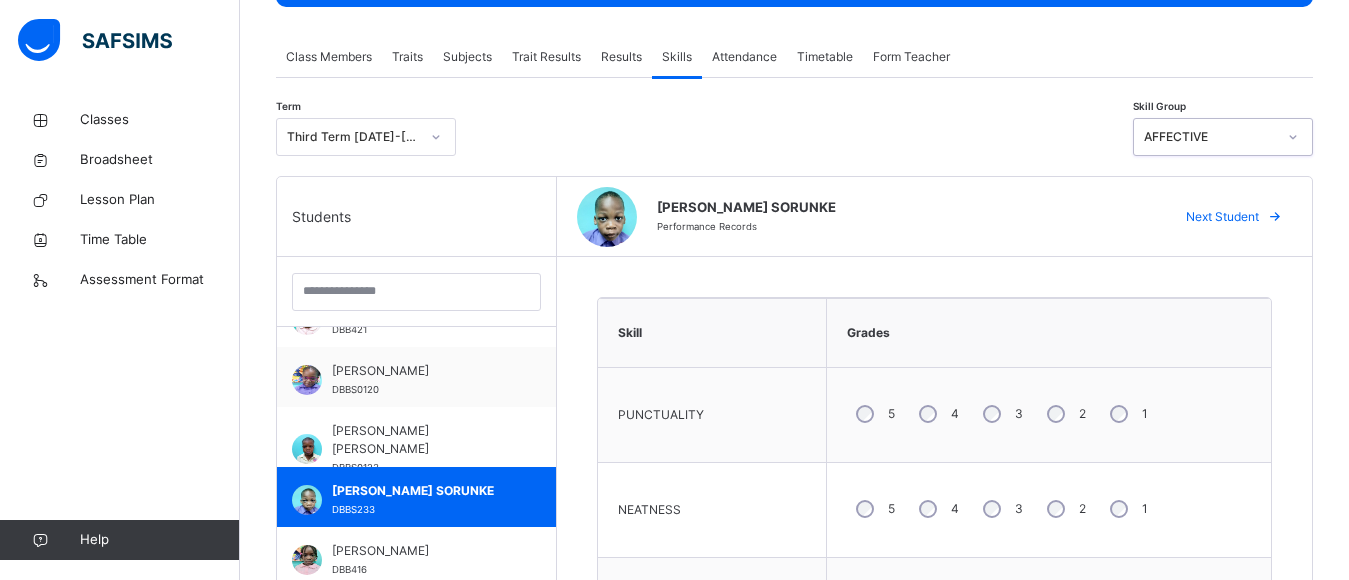 scroll, scrollTop: 847, scrollLeft: 0, axis: vertical 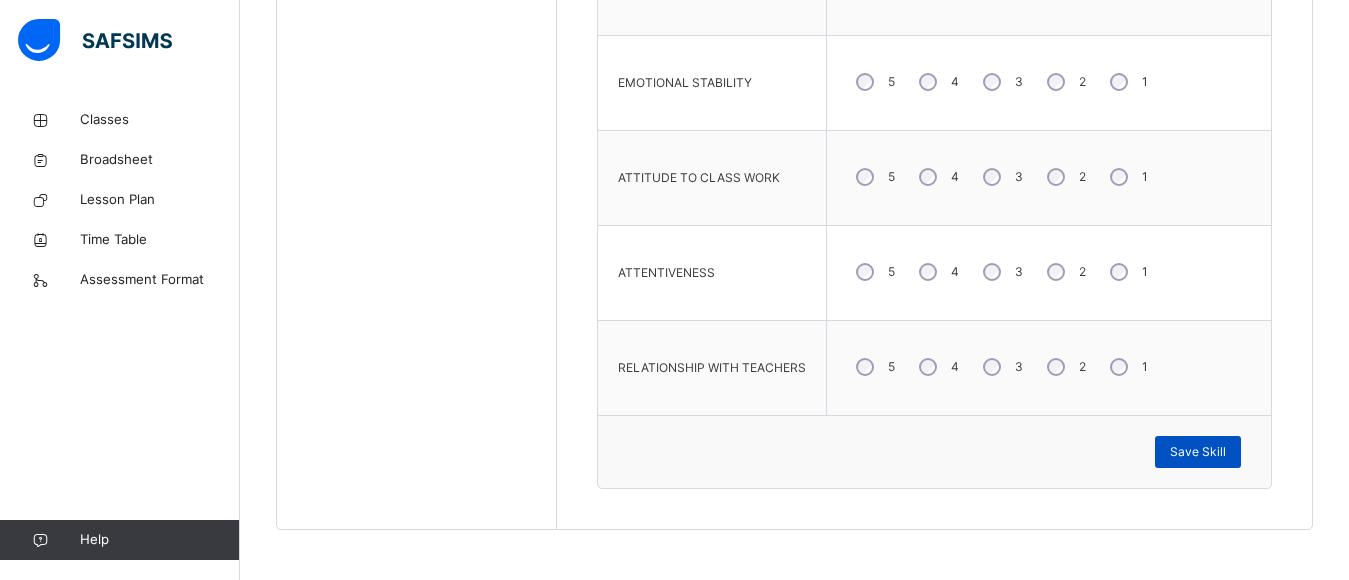 click on "Save Skill" at bounding box center (1198, 452) 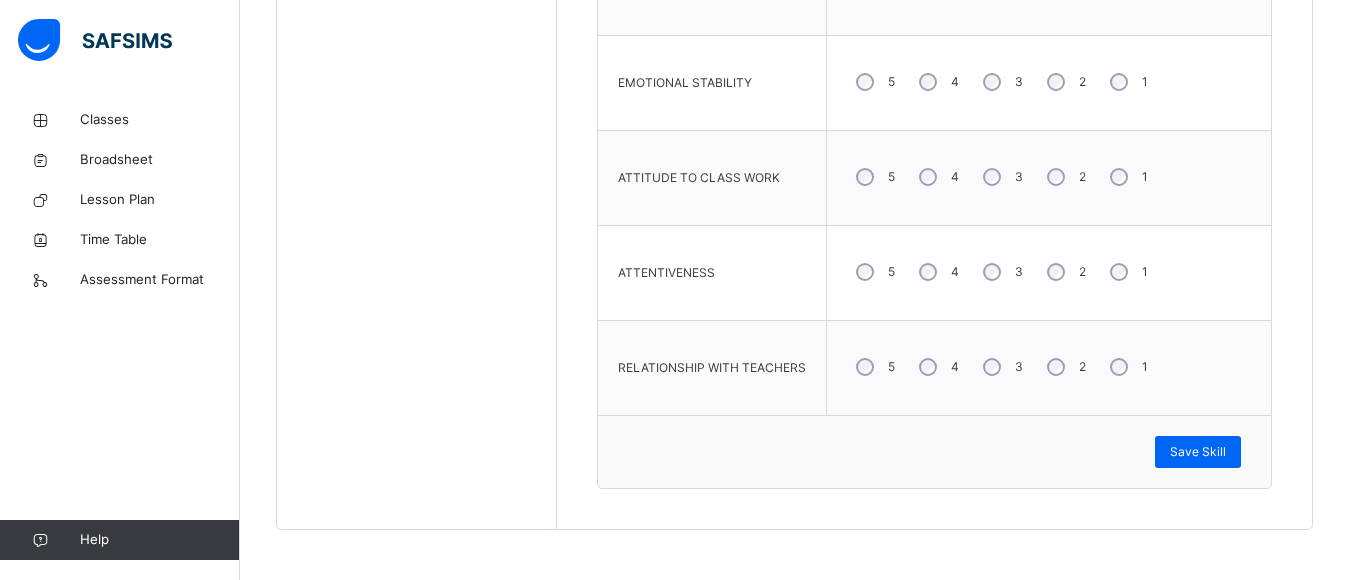 scroll, scrollTop: 829, scrollLeft: 0, axis: vertical 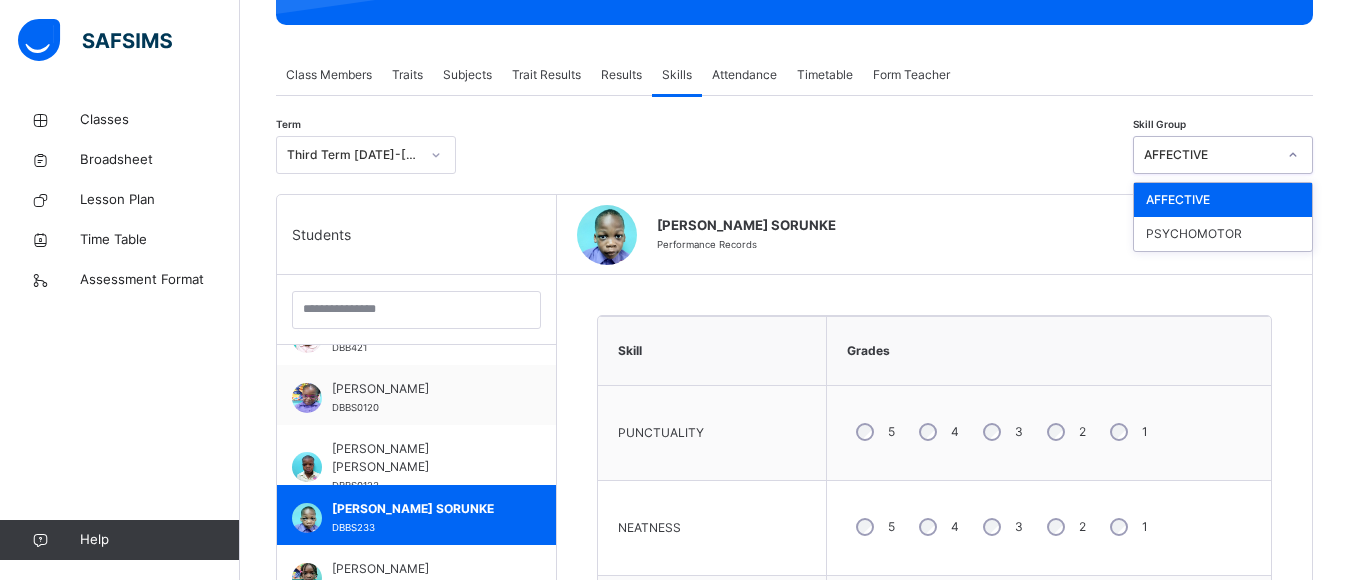 click 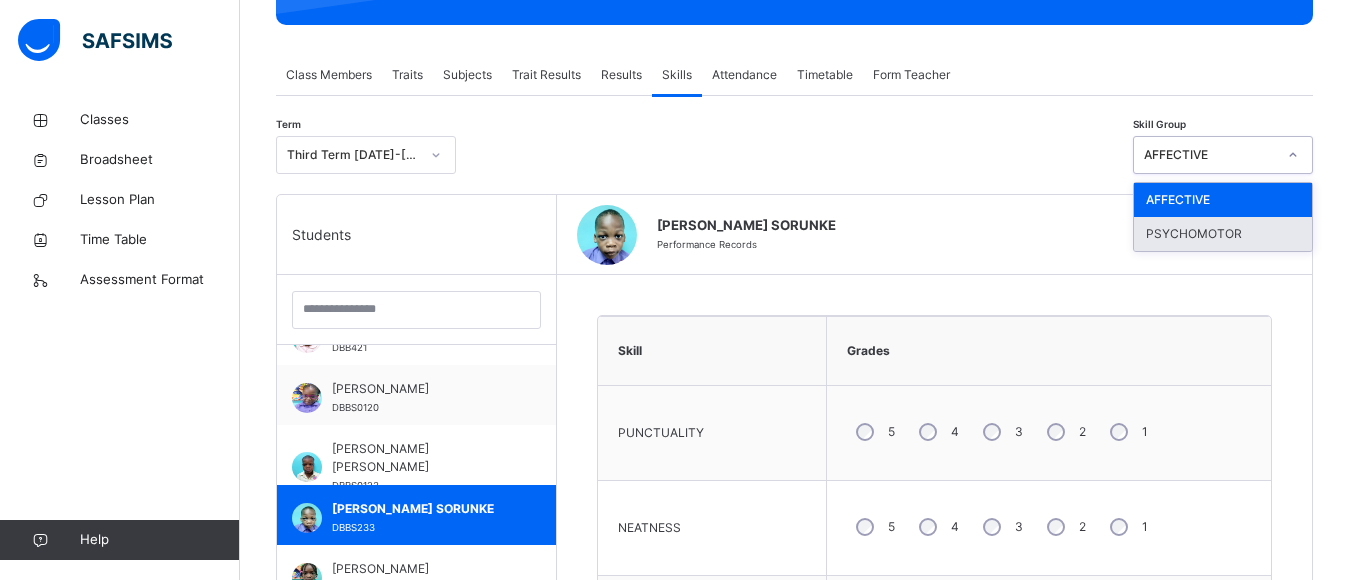 click on "PSYCHOMOTOR" at bounding box center [1223, 234] 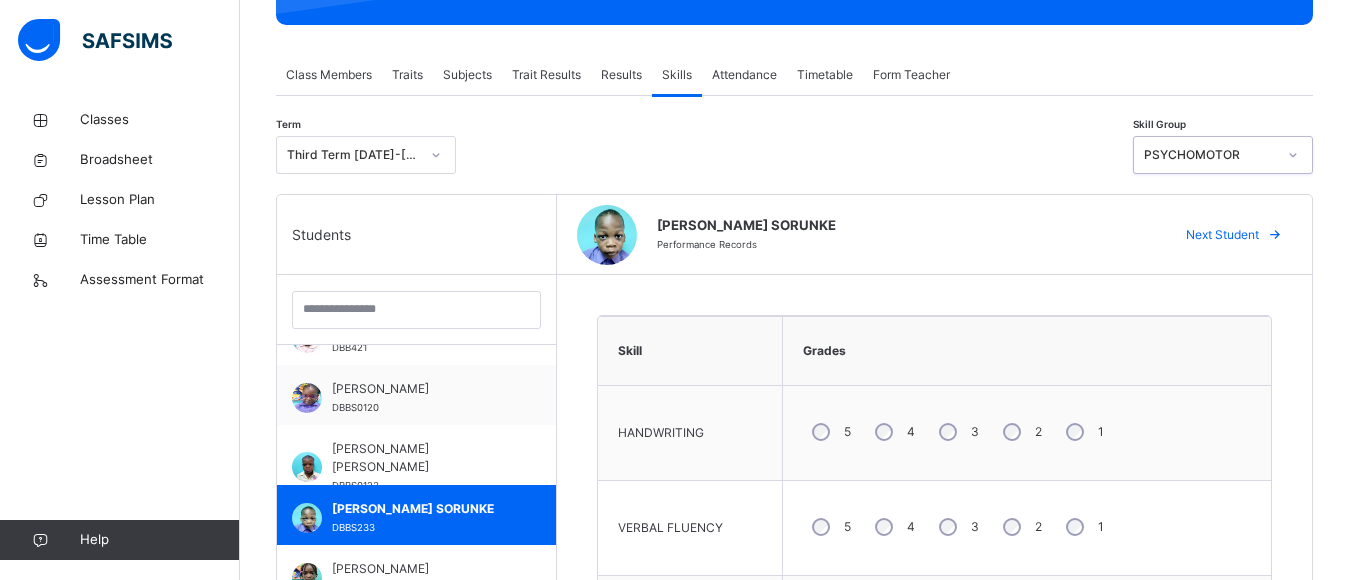 scroll, scrollTop: 829, scrollLeft: 0, axis: vertical 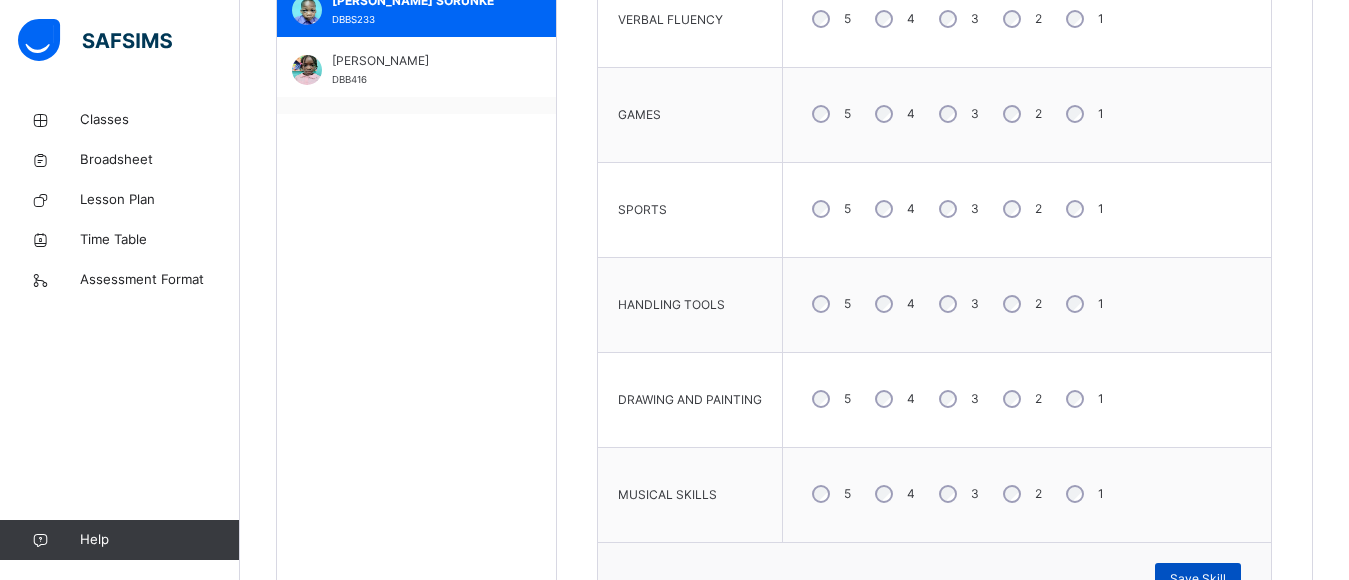 click on "Save Skill" at bounding box center (1198, 579) 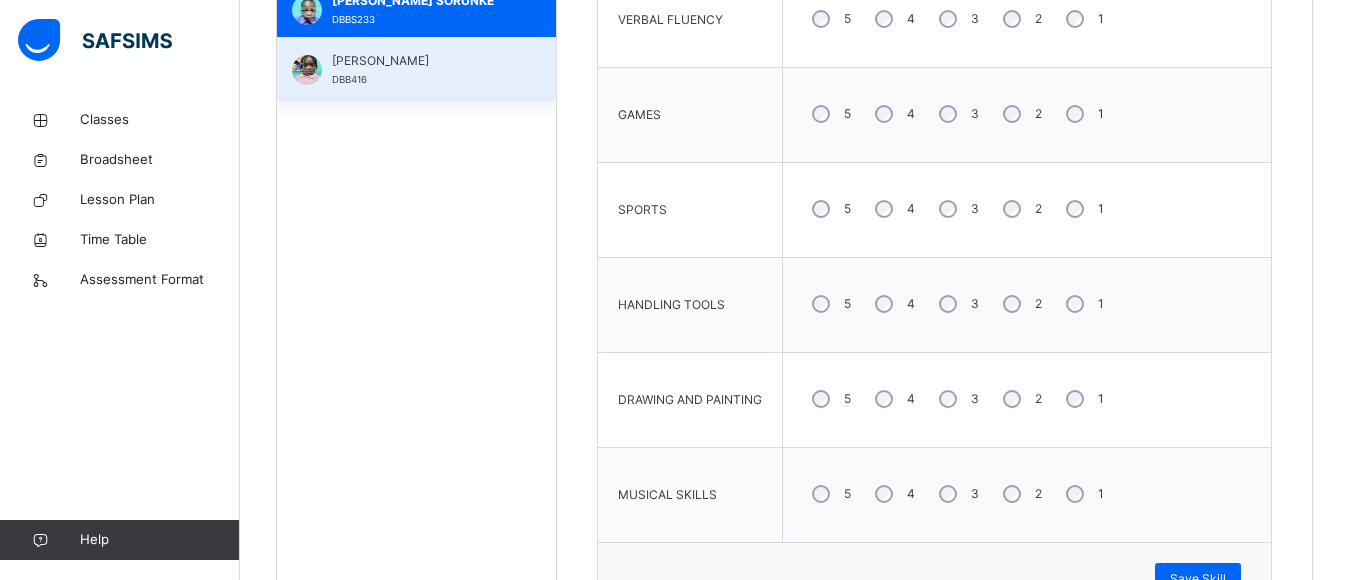 click on "[PERSON_NAME]" at bounding box center (421, 61) 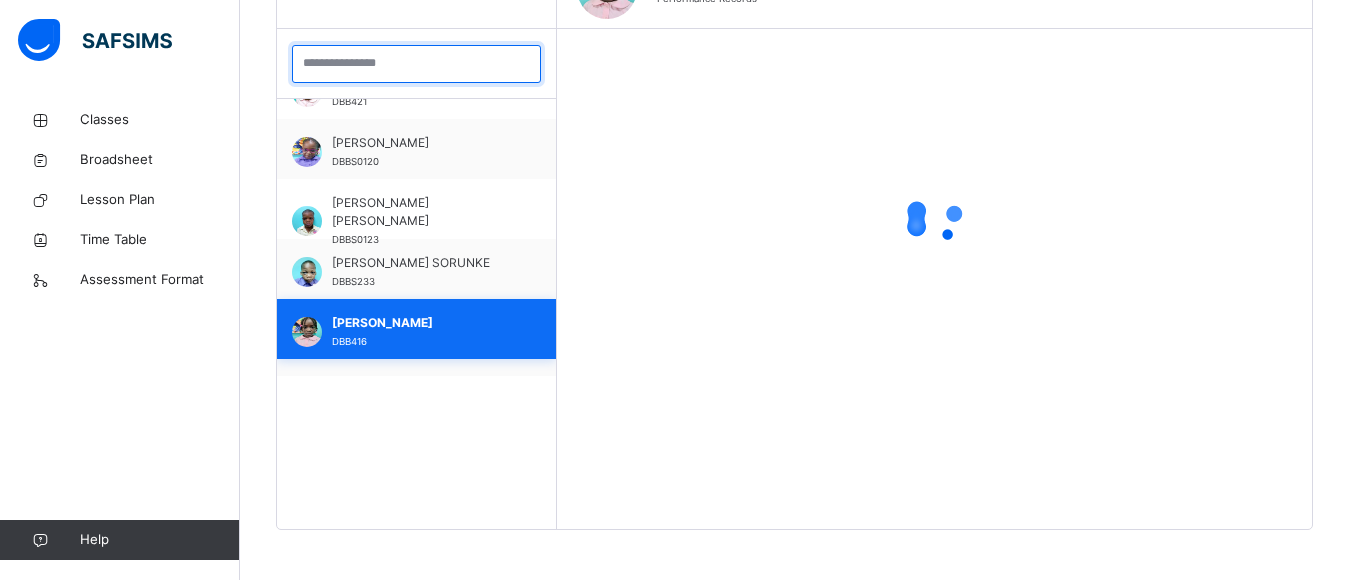 scroll, scrollTop: 567, scrollLeft: 0, axis: vertical 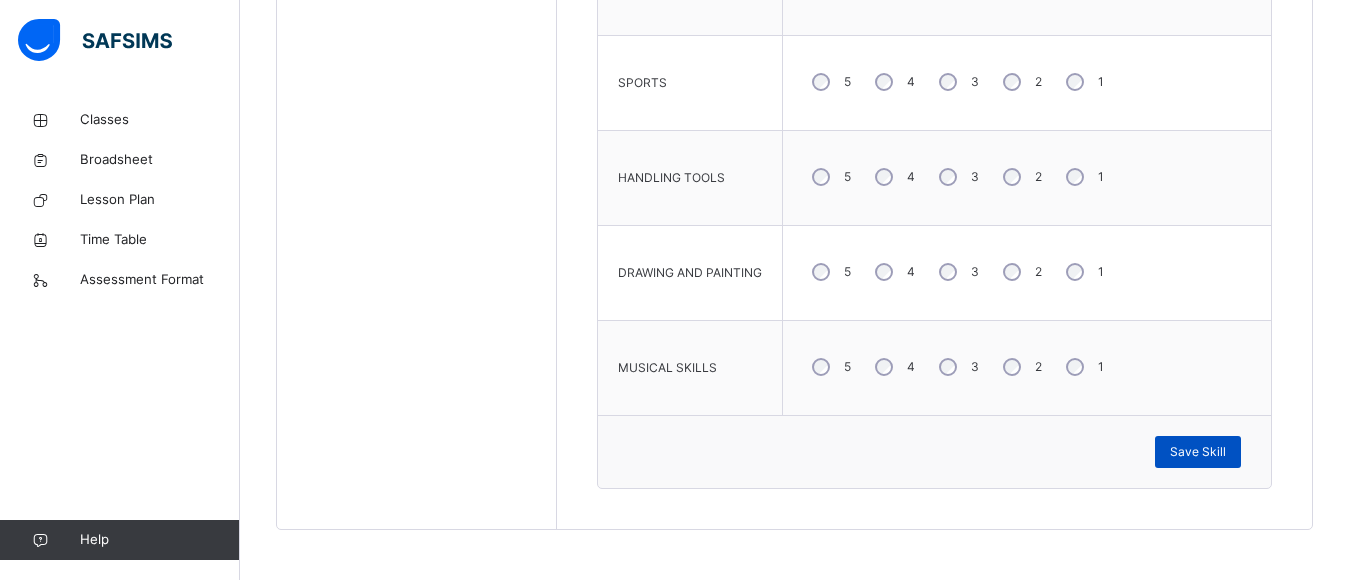 click on "Save Skill" at bounding box center (1198, 452) 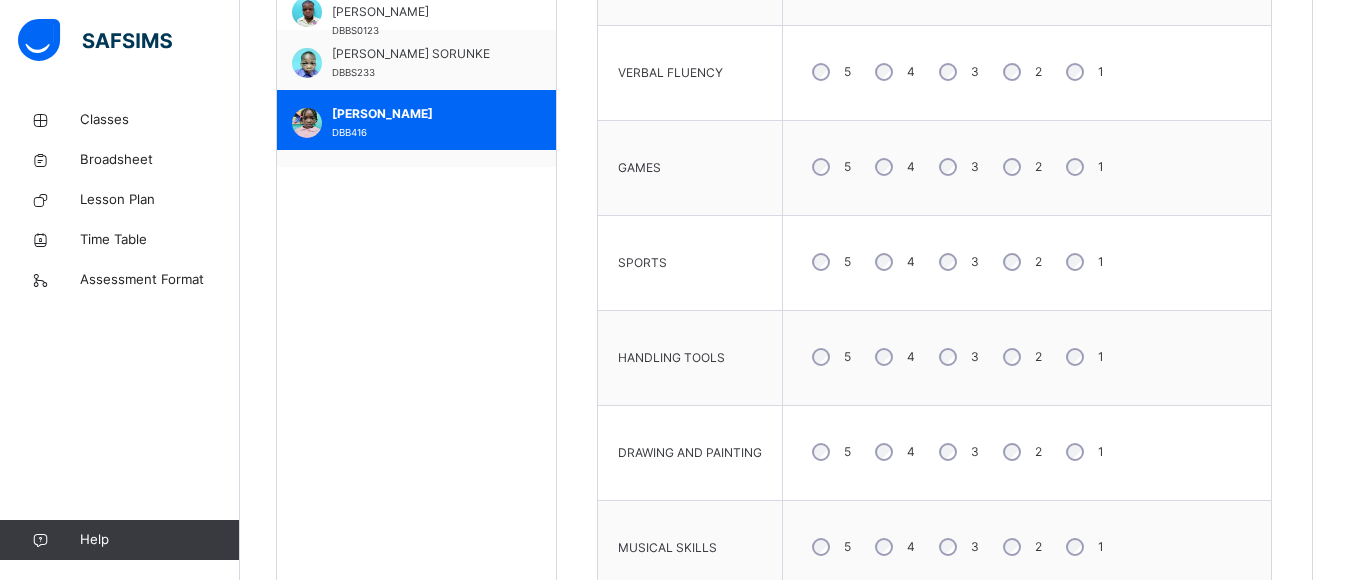 scroll, scrollTop: 756, scrollLeft: 0, axis: vertical 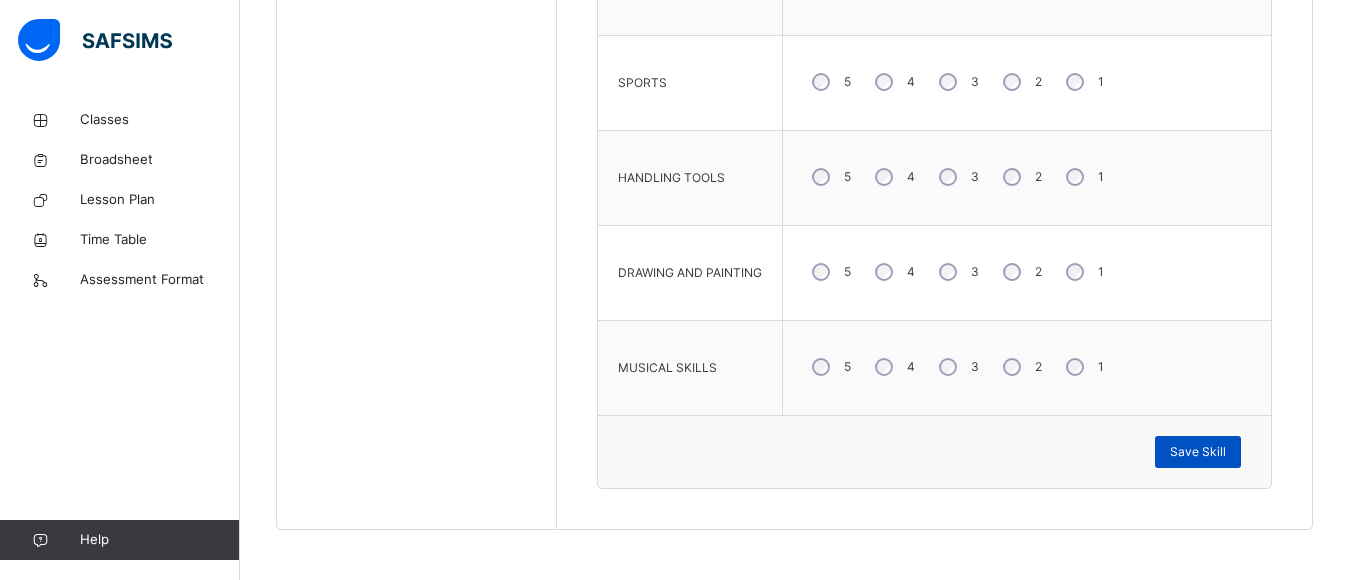 click on "Save Skill" at bounding box center [1198, 452] 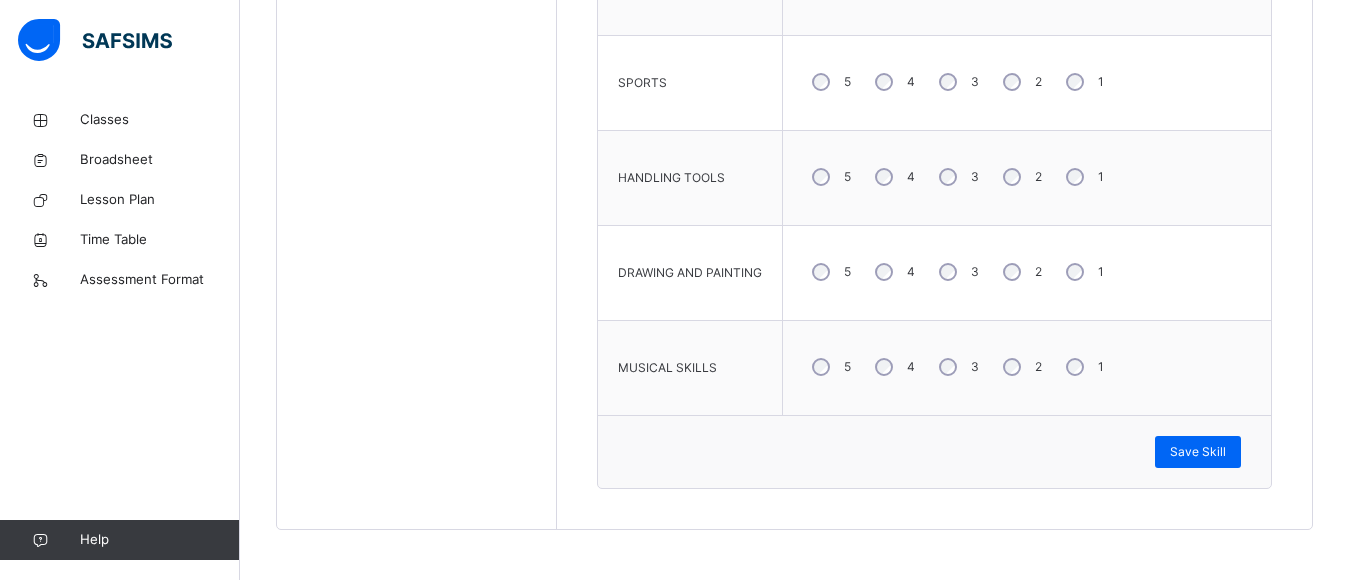 scroll, scrollTop: 449, scrollLeft: 0, axis: vertical 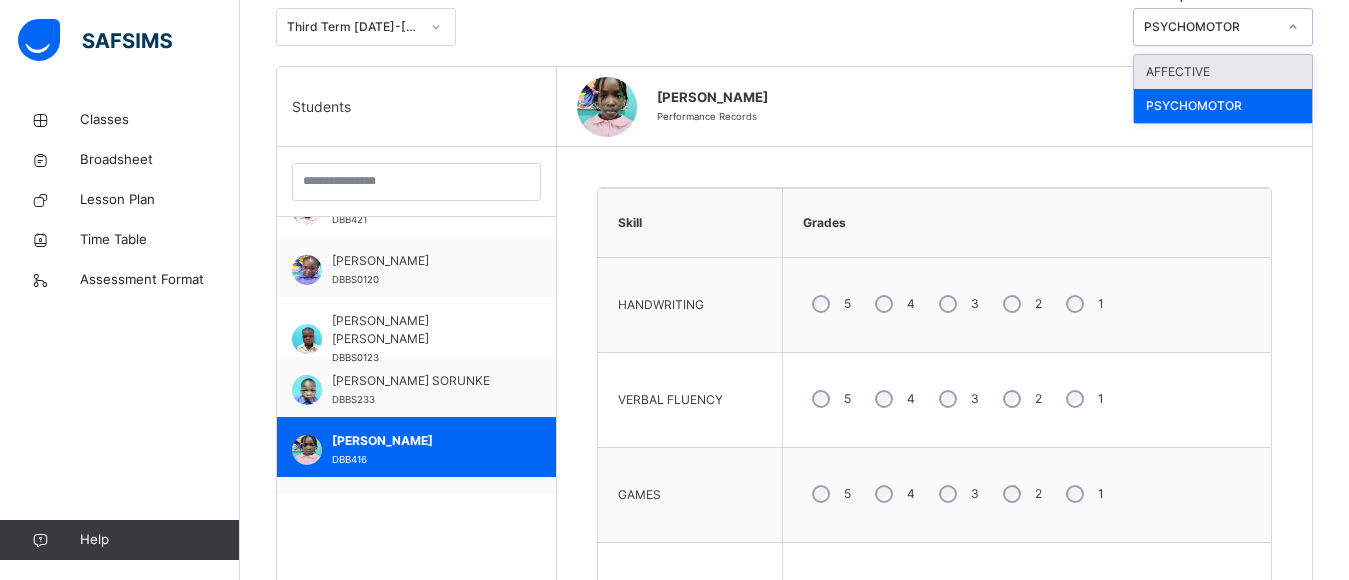 click 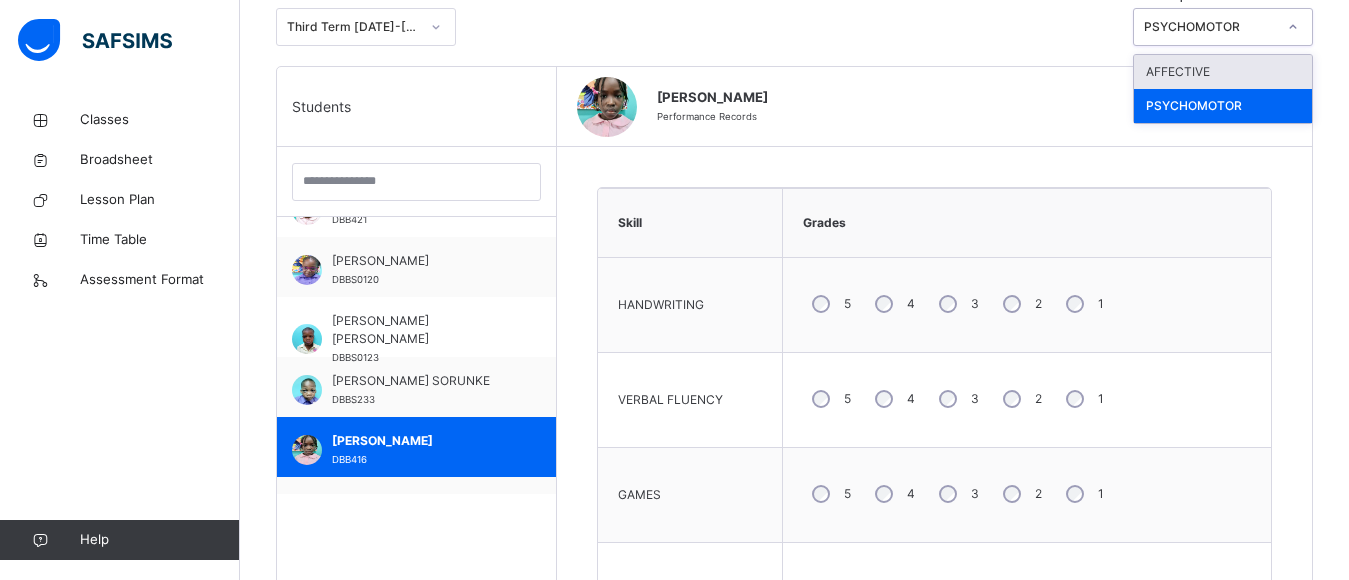 click on "AFFECTIVE" at bounding box center (1223, 72) 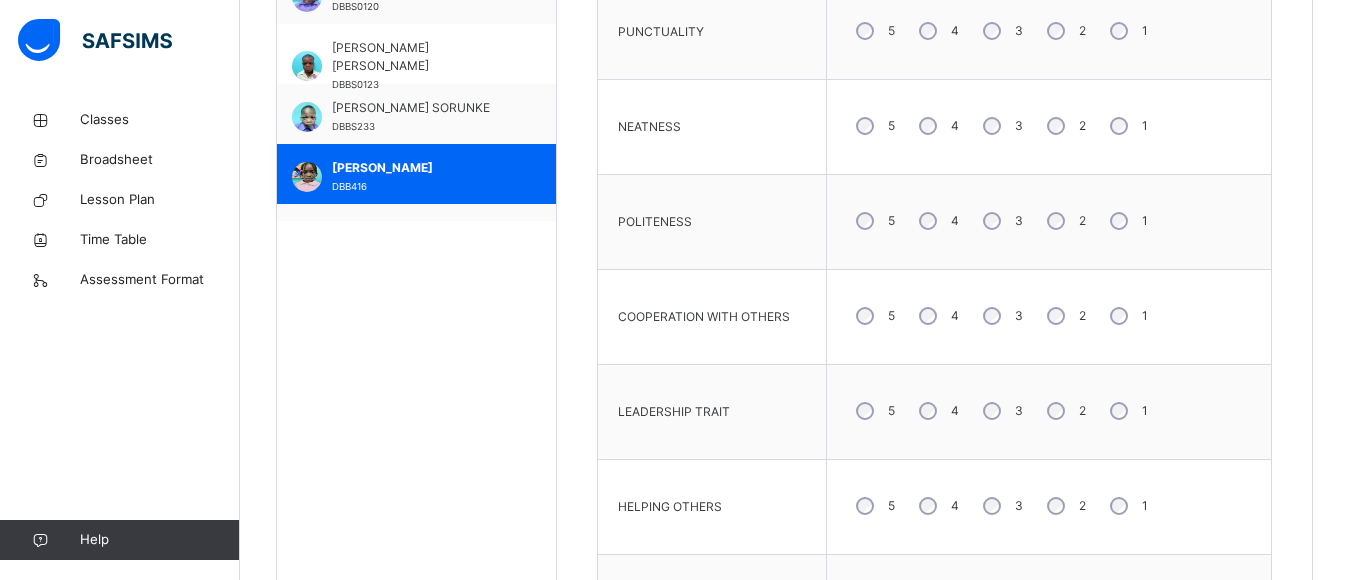 scroll, scrollTop: 729, scrollLeft: 0, axis: vertical 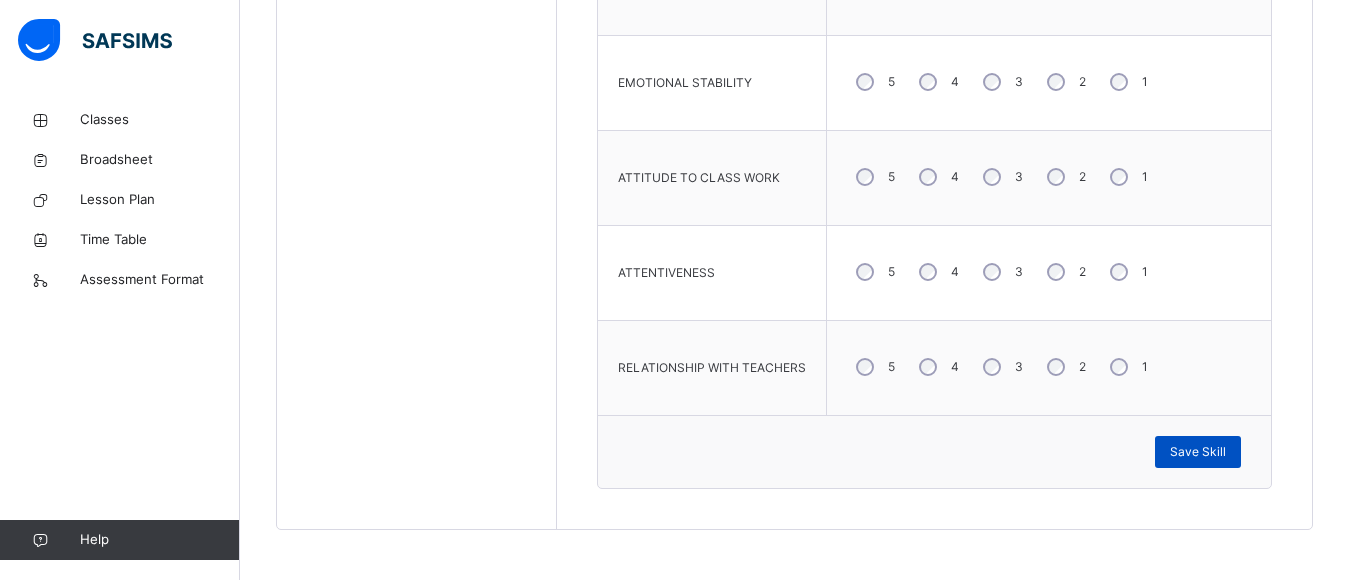 click on "Save Skill" at bounding box center [1198, 452] 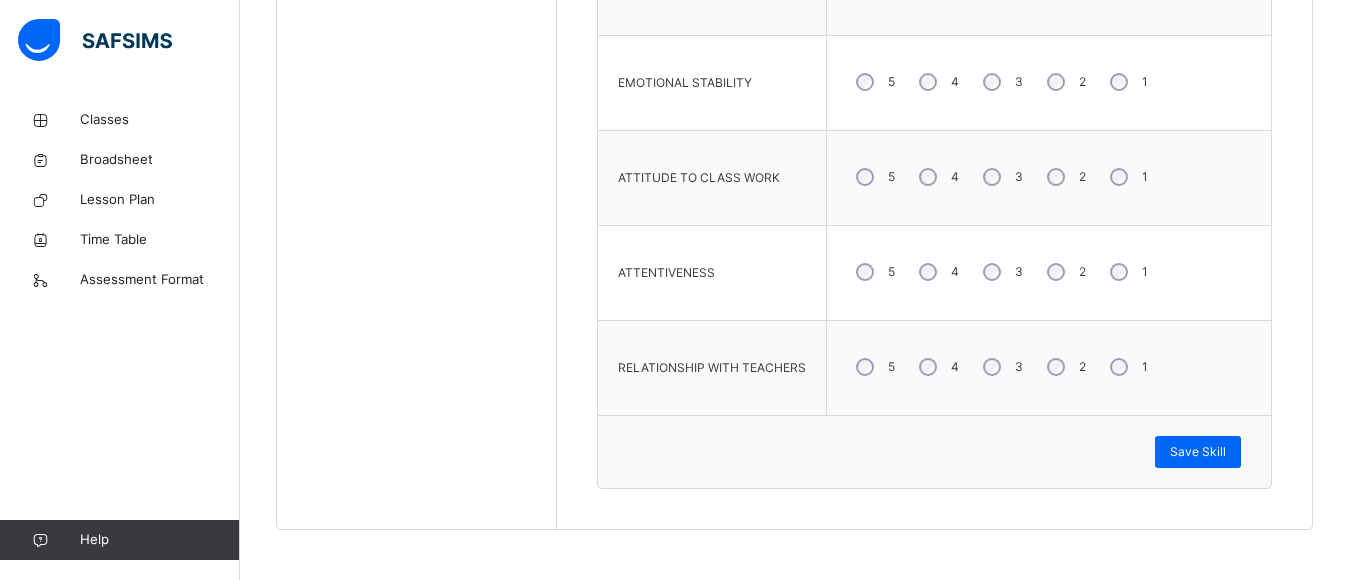 scroll, scrollTop: 829, scrollLeft: 0, axis: vertical 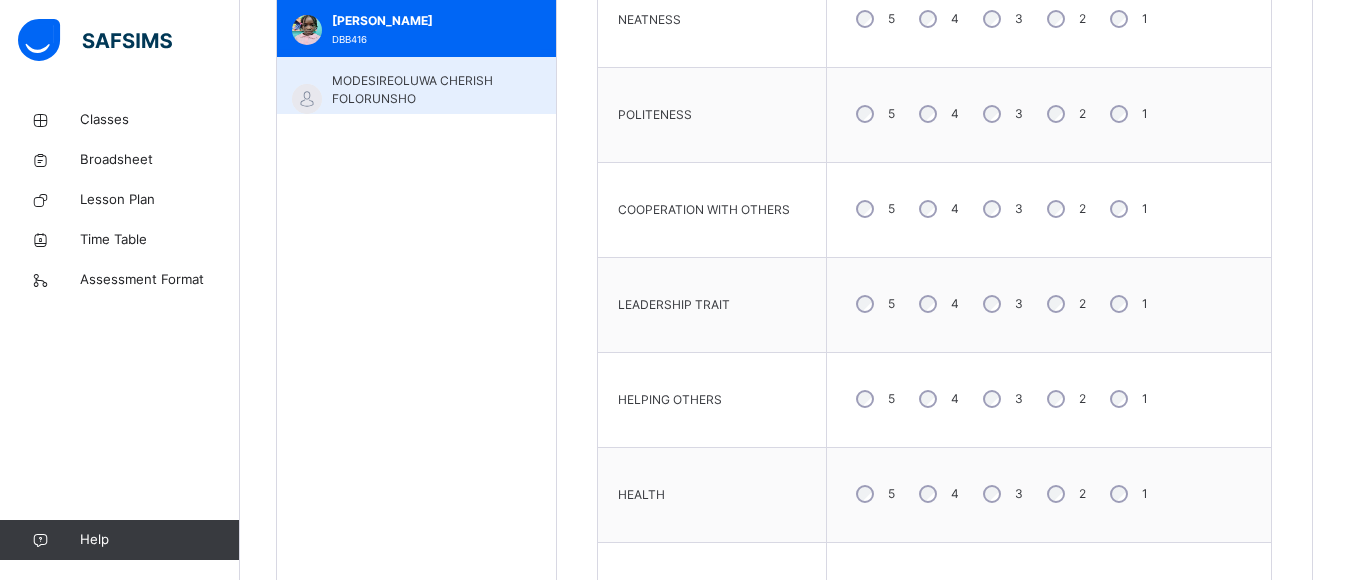 click on "MODESIREOLUWA CHERISH FOLORUNSHO" at bounding box center (421, 90) 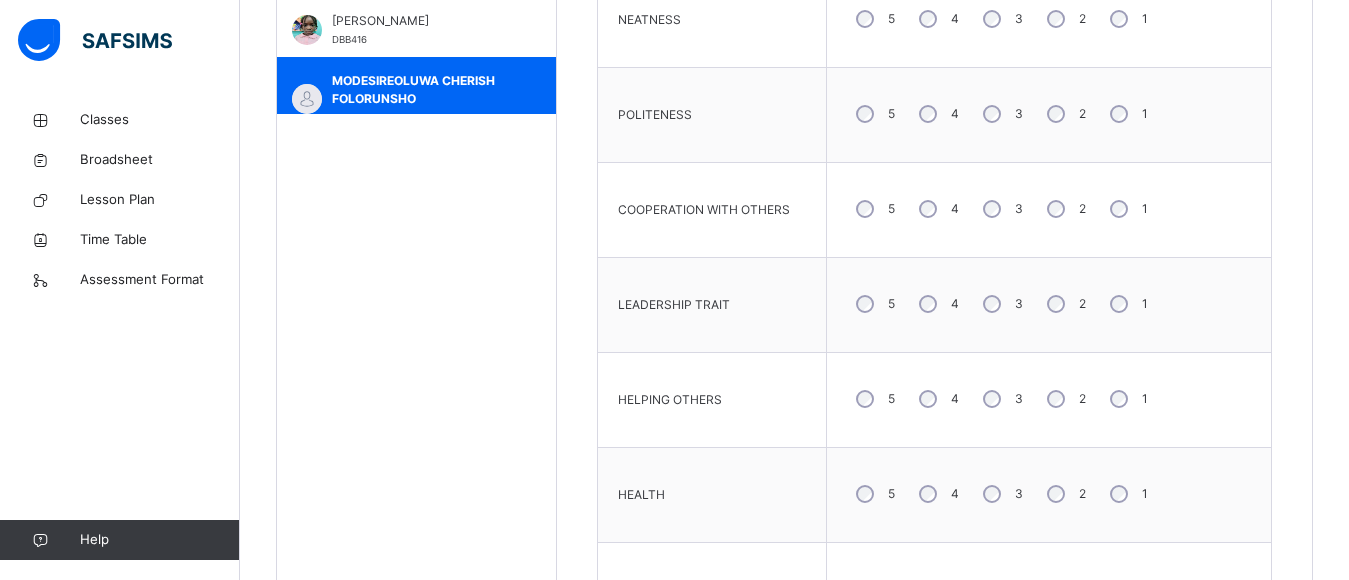 scroll, scrollTop: 321, scrollLeft: 0, axis: vertical 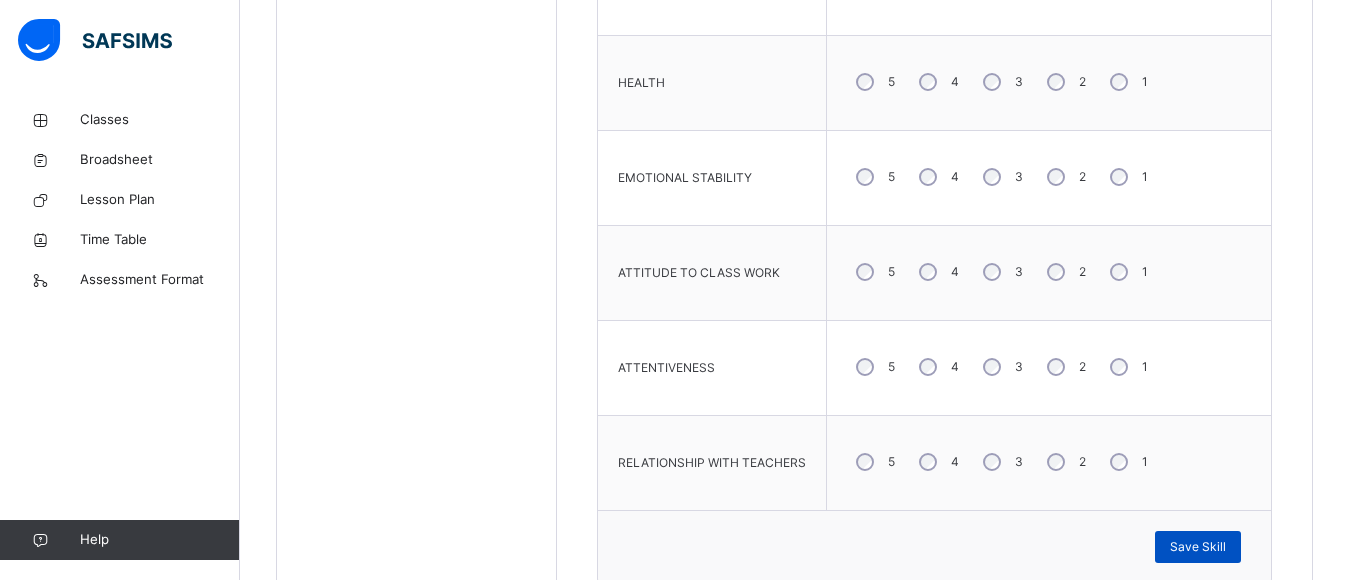 click on "Save Skill" at bounding box center (1198, 547) 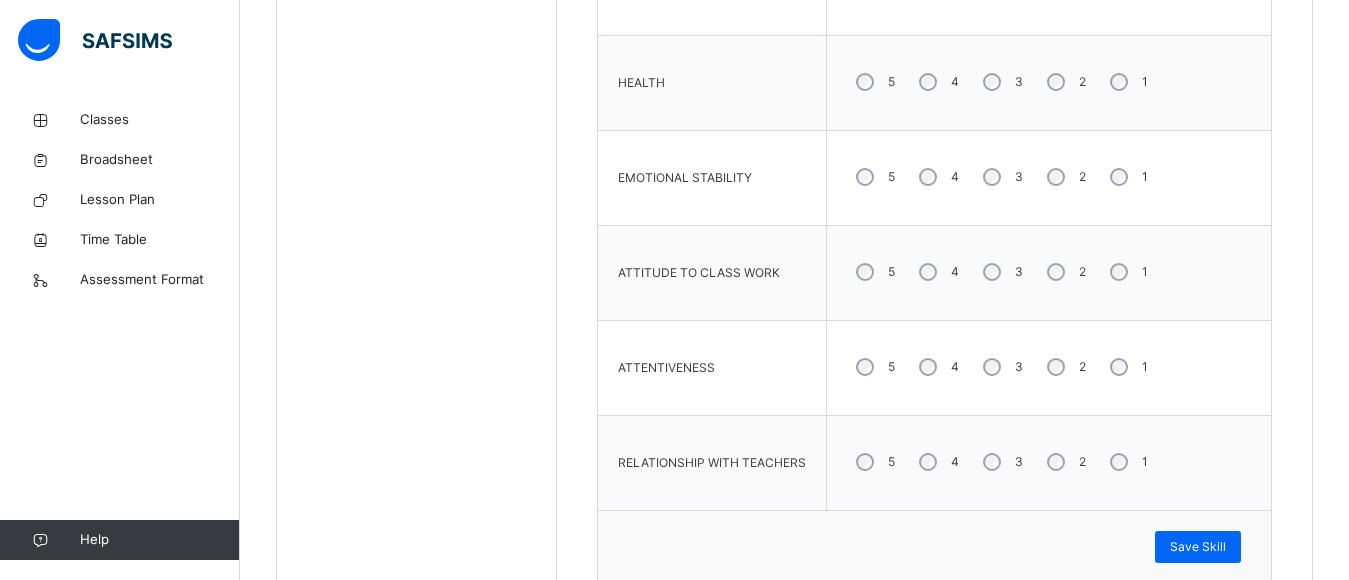 scroll, scrollTop: 734, scrollLeft: 0, axis: vertical 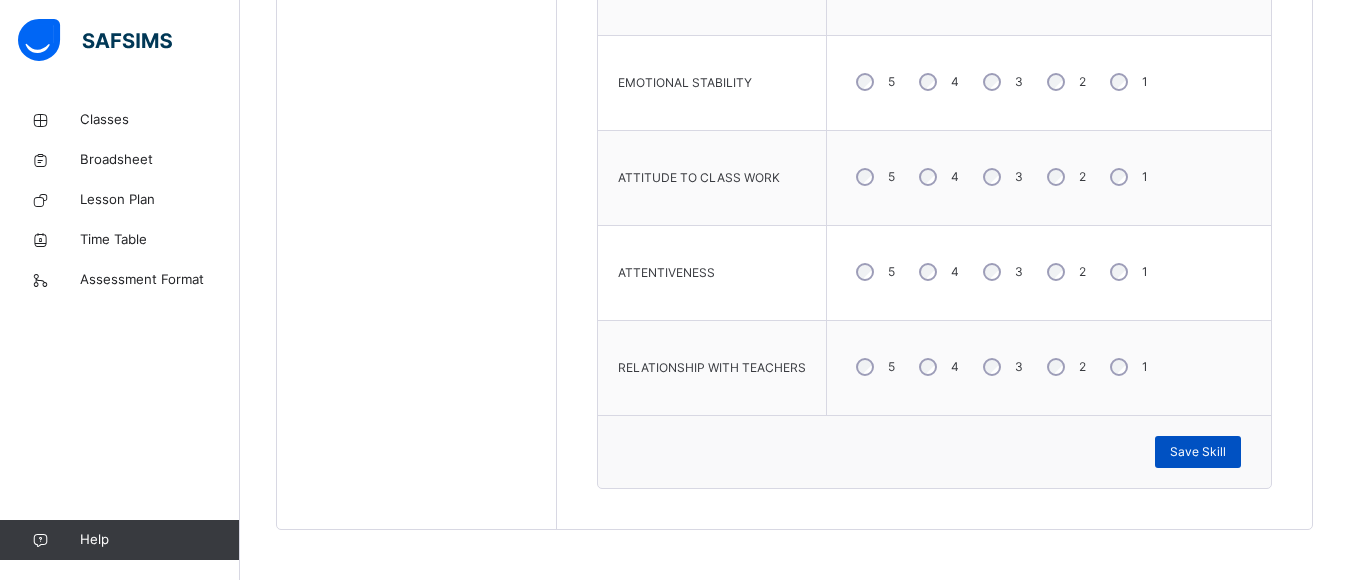 click on "Save Skill" at bounding box center (1198, 452) 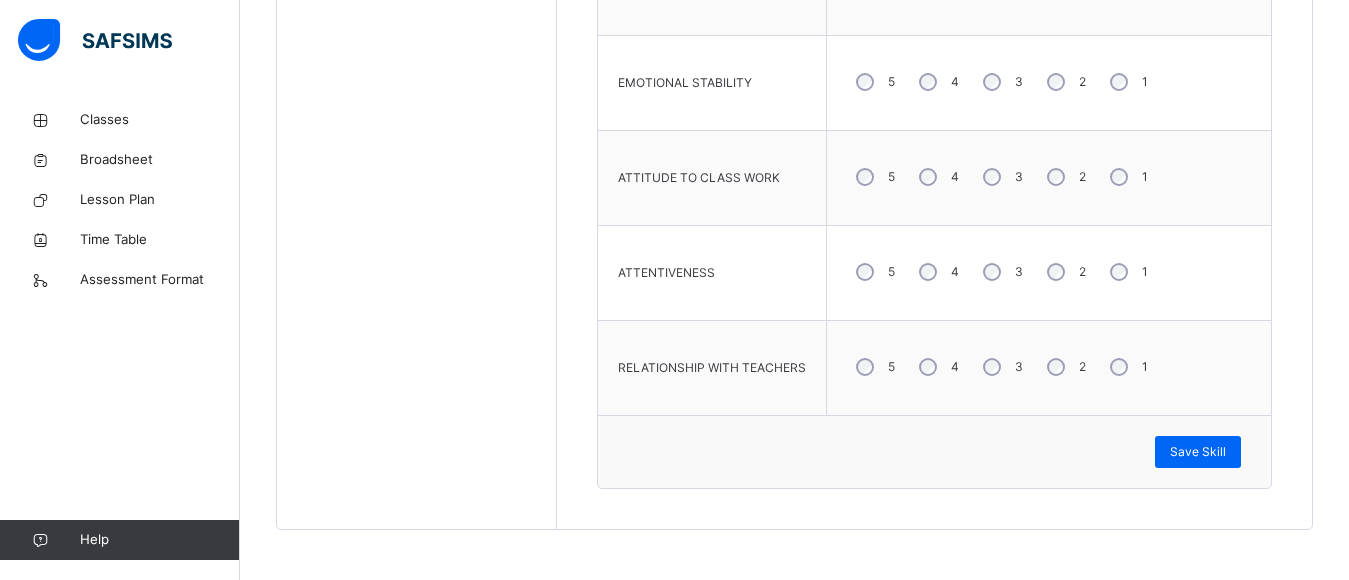 scroll, scrollTop: 829, scrollLeft: 0, axis: vertical 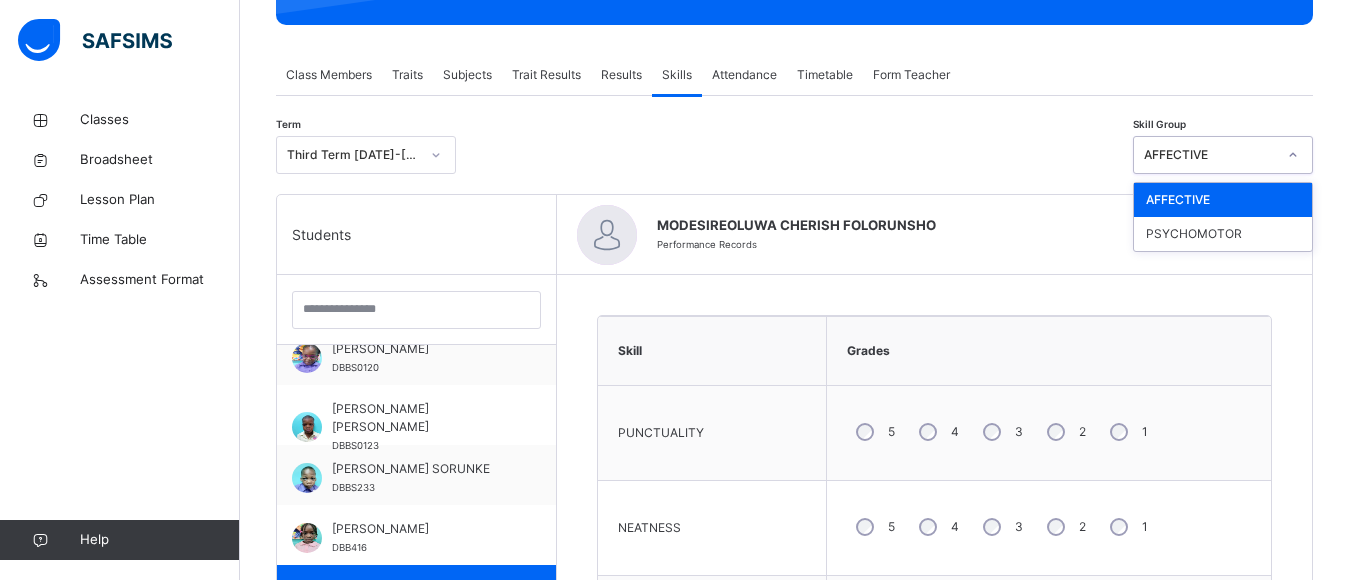 click 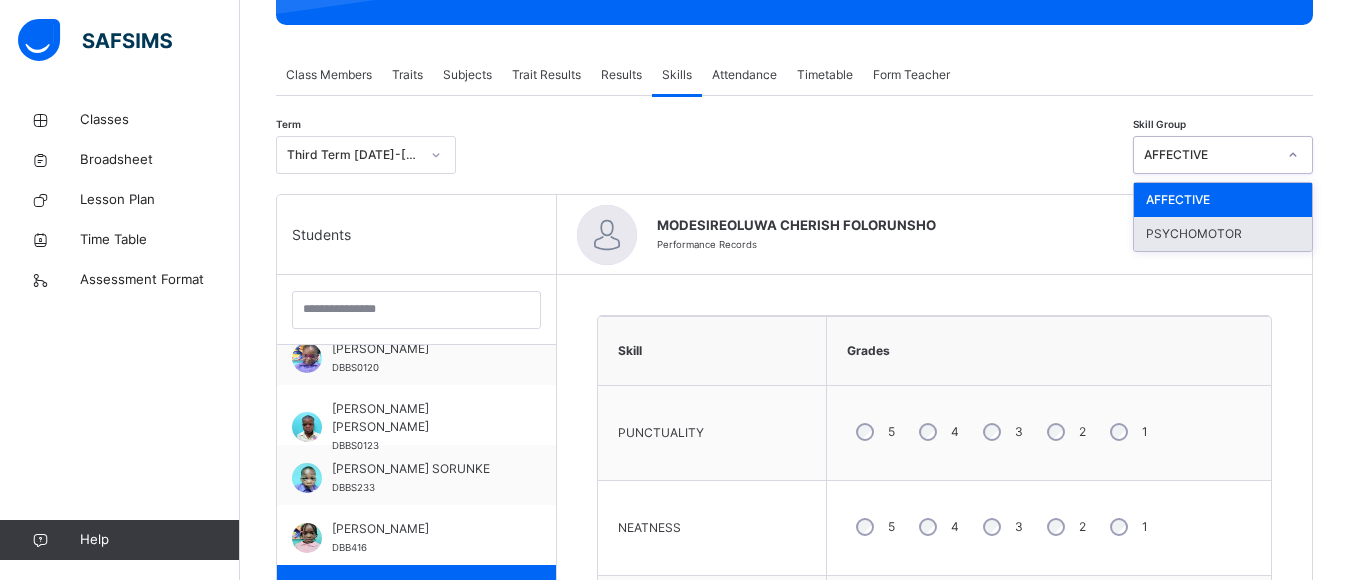 click on "PSYCHOMOTOR" at bounding box center (1223, 234) 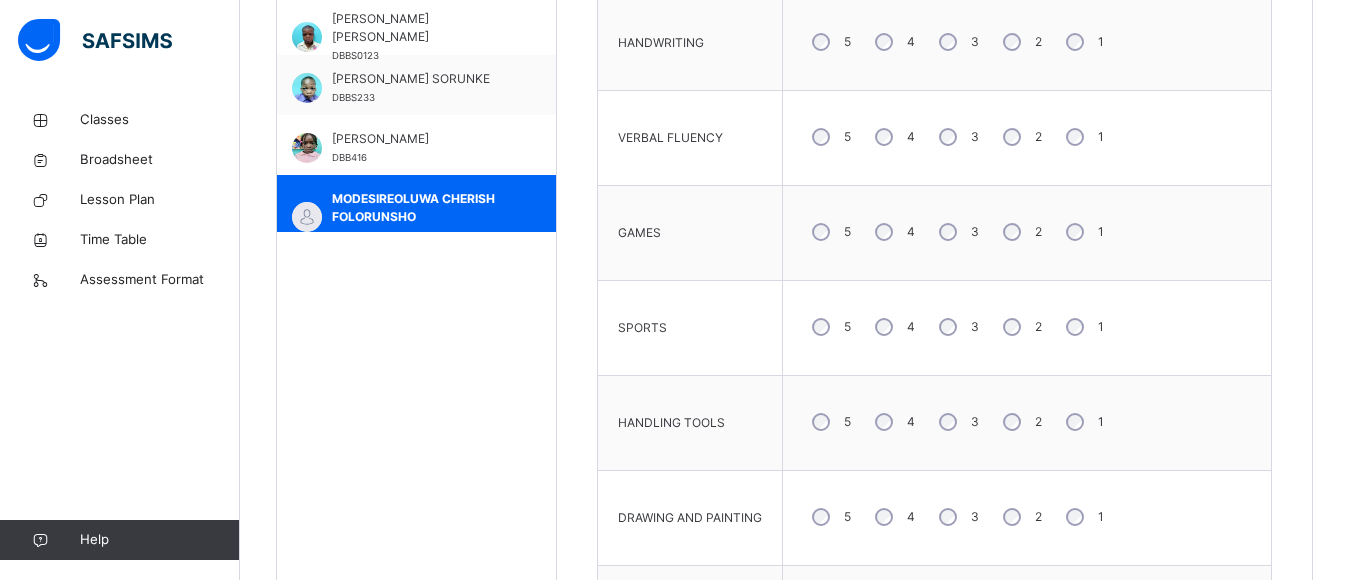 scroll, scrollTop: 721, scrollLeft: 0, axis: vertical 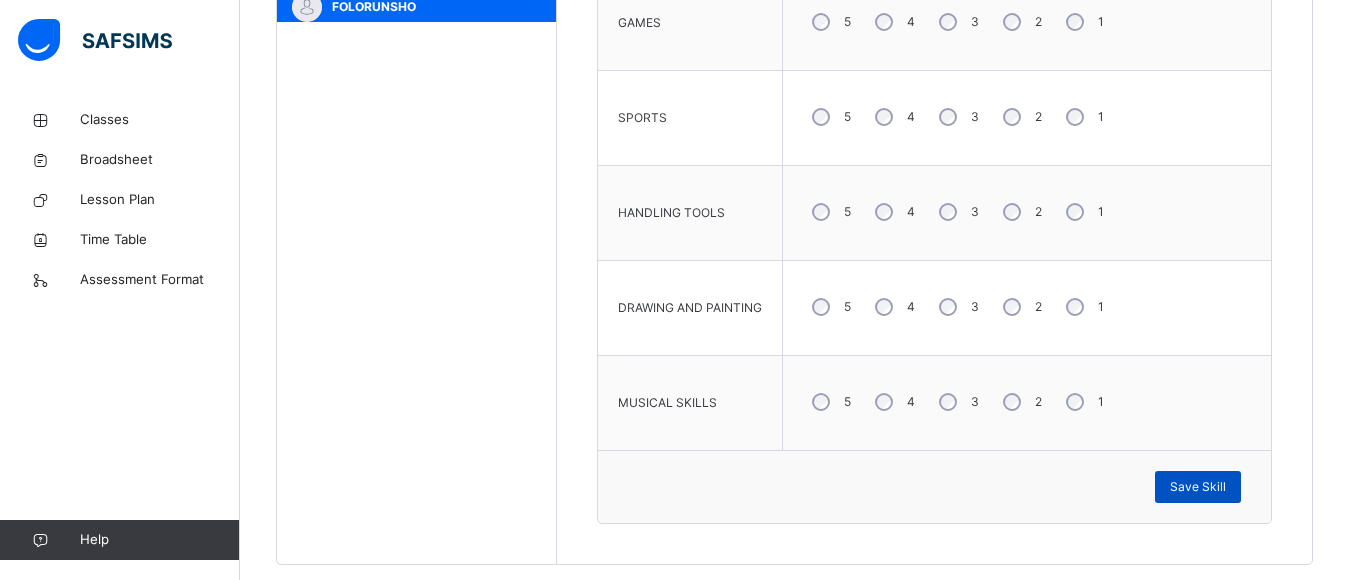 click on "Save Skill" at bounding box center (1198, 487) 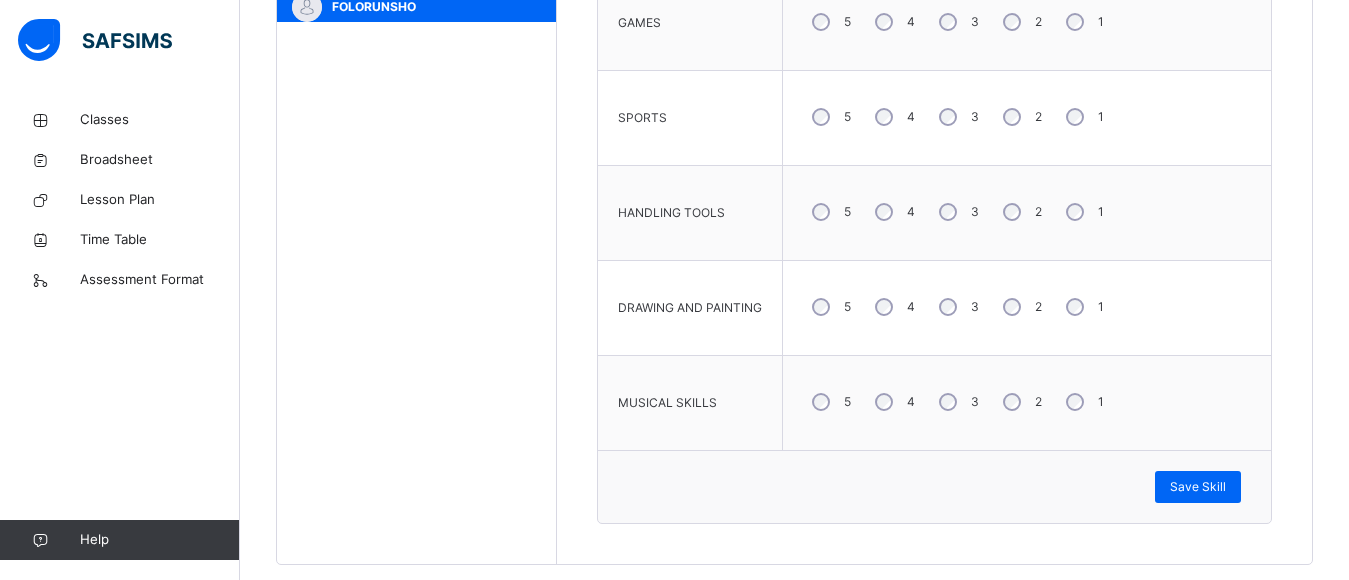 scroll, scrollTop: 414, scrollLeft: 0, axis: vertical 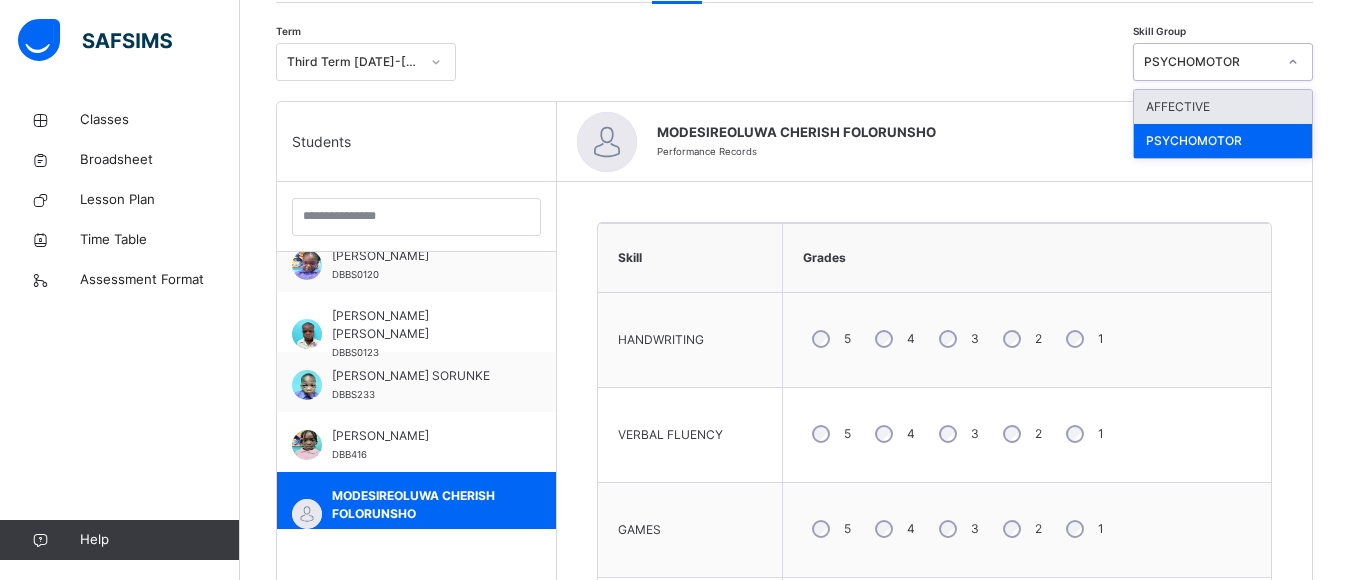 click 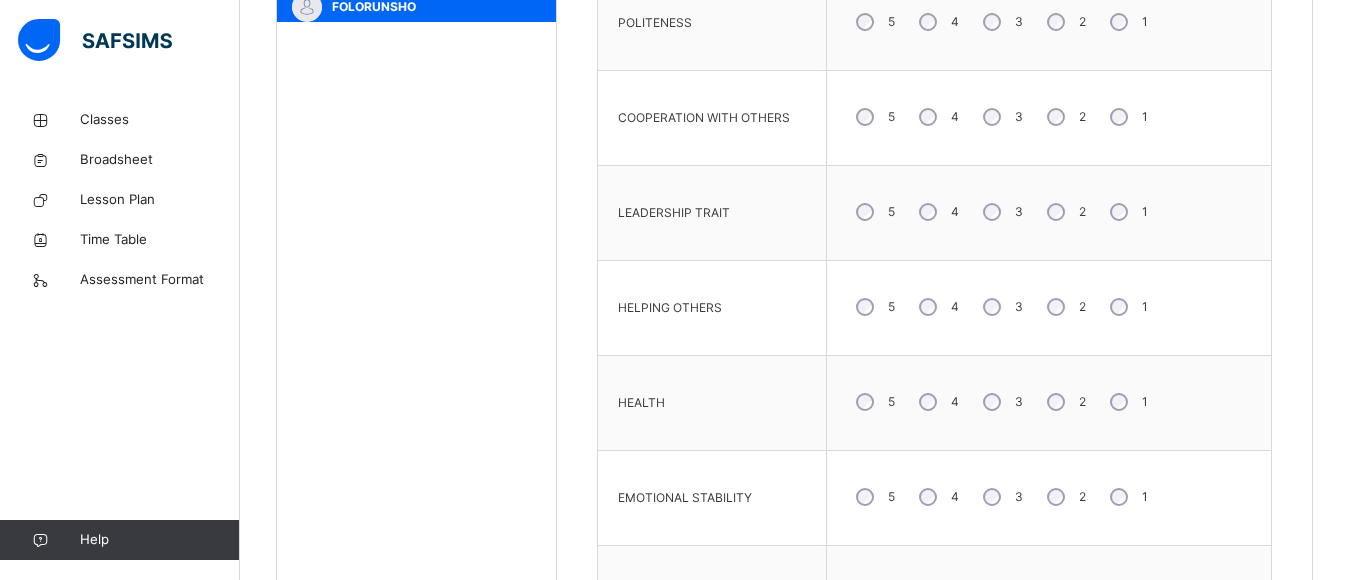 scroll, scrollTop: 1336, scrollLeft: 0, axis: vertical 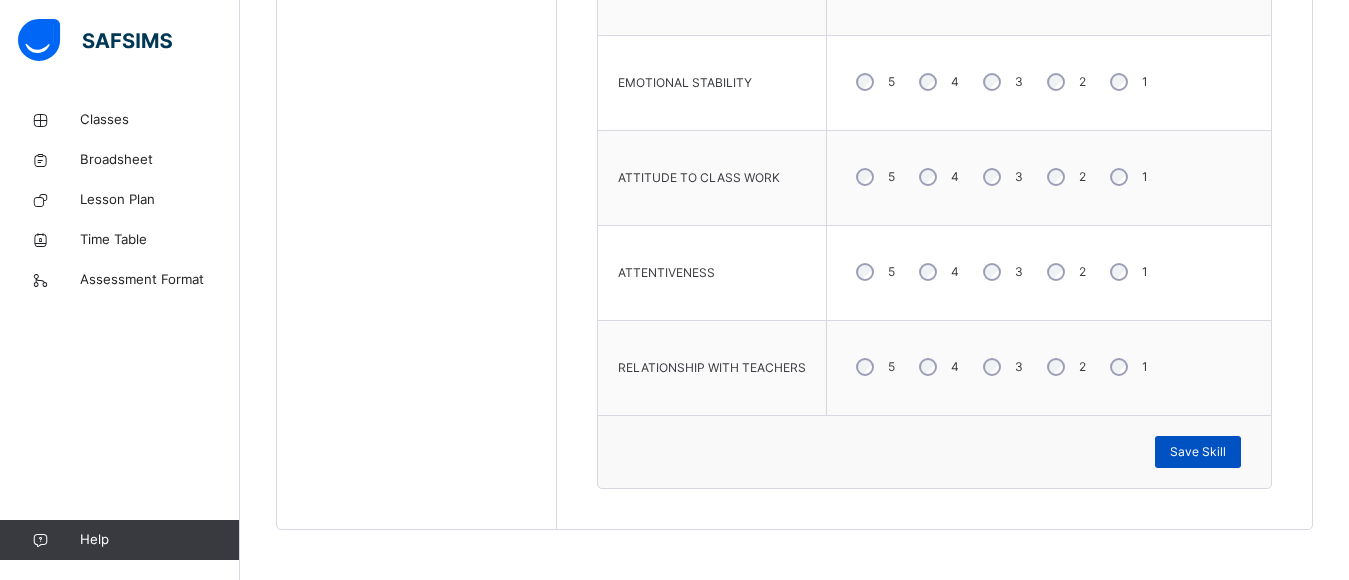 click on "Save Skill" at bounding box center [1198, 452] 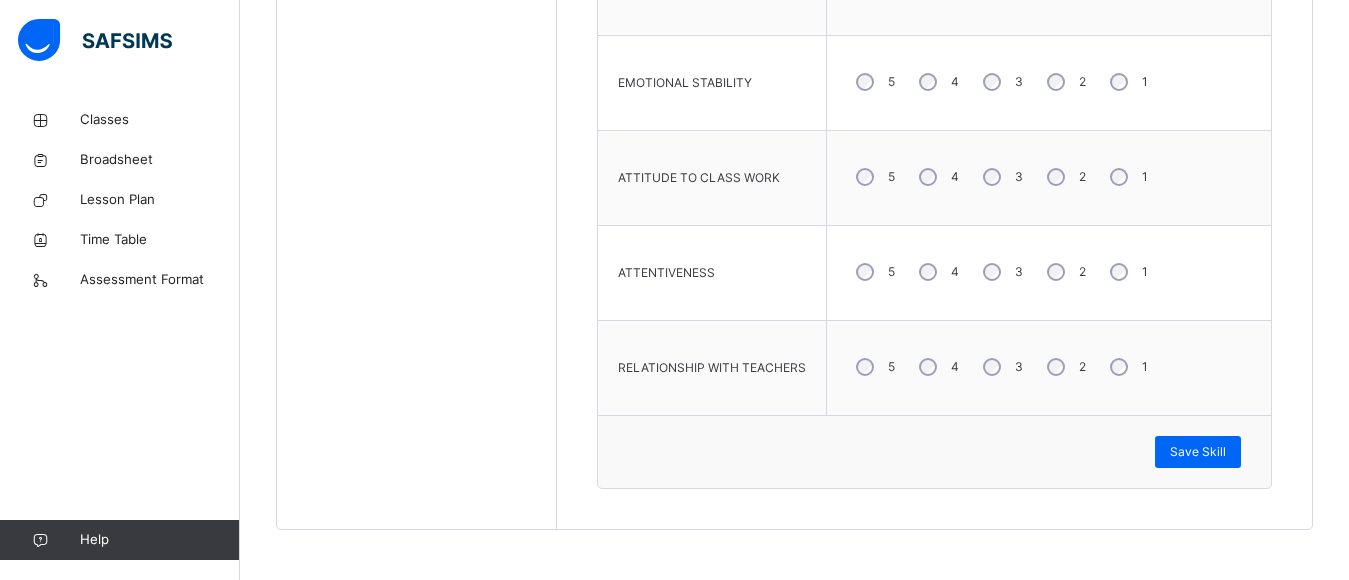 scroll, scrollTop: 829, scrollLeft: 0, axis: vertical 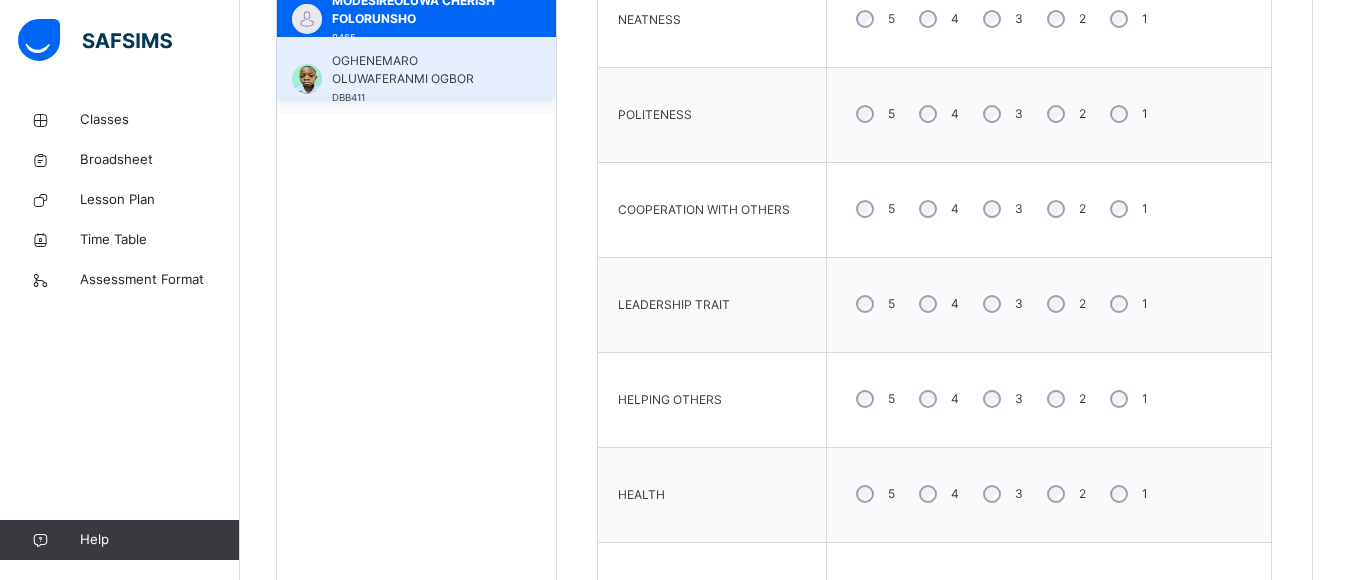 click on "OGHENEMARO OLUWAFERANMI OGBOR" at bounding box center (421, 70) 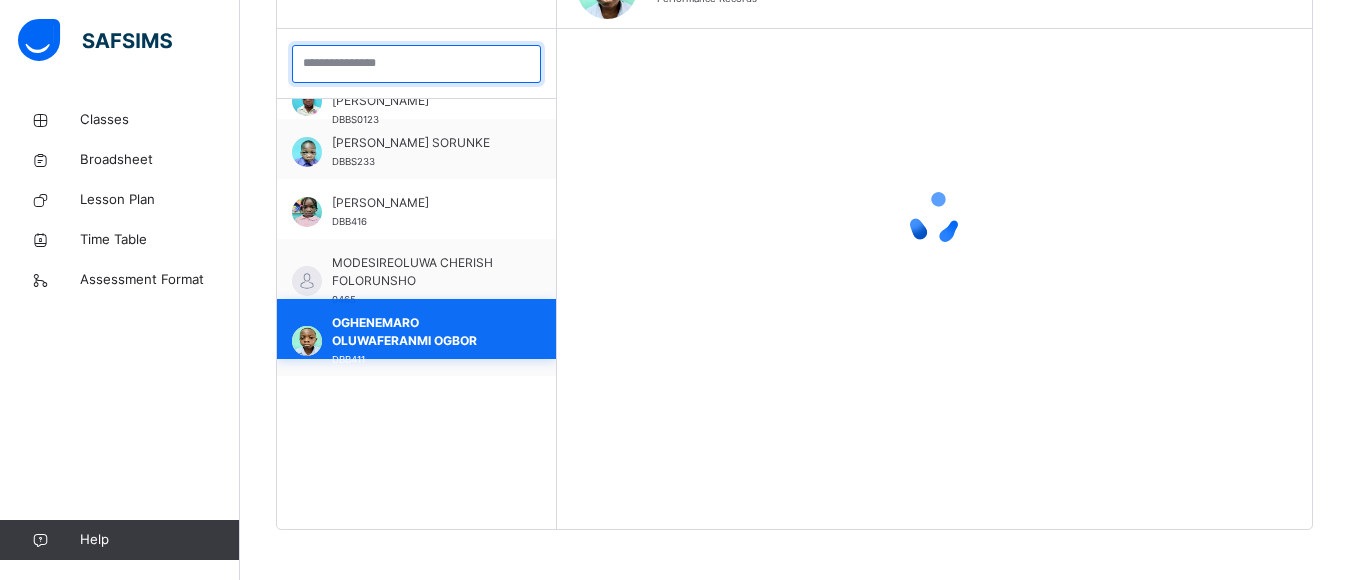 scroll, scrollTop: 567, scrollLeft: 0, axis: vertical 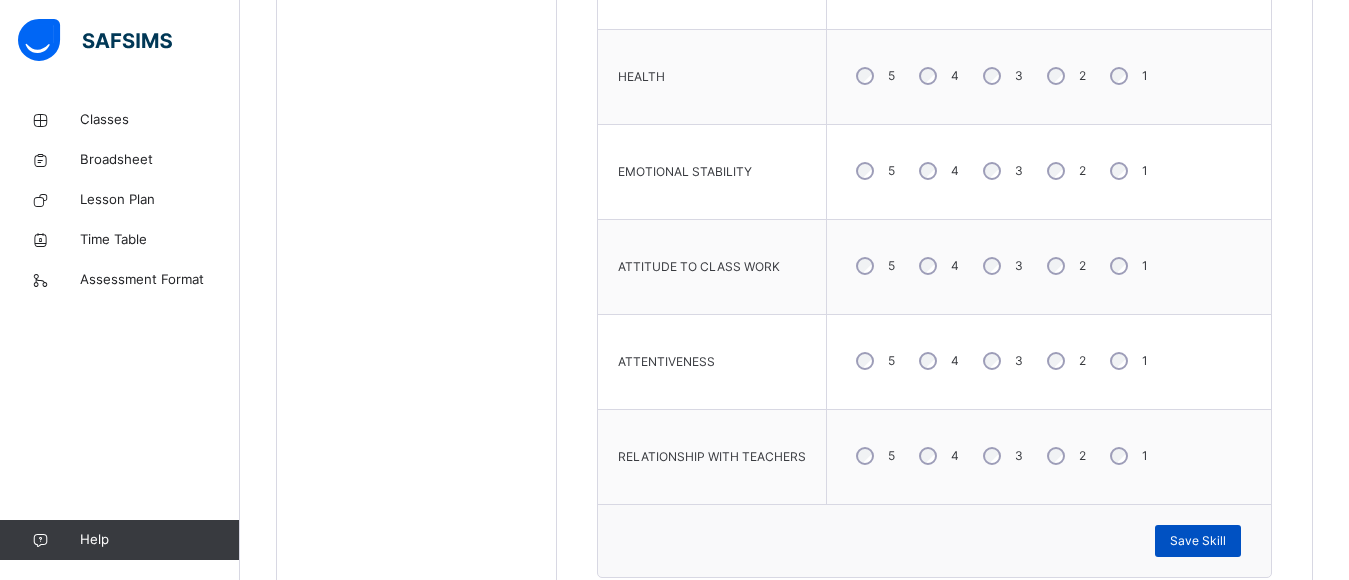 click on "Save Skill" at bounding box center [1198, 541] 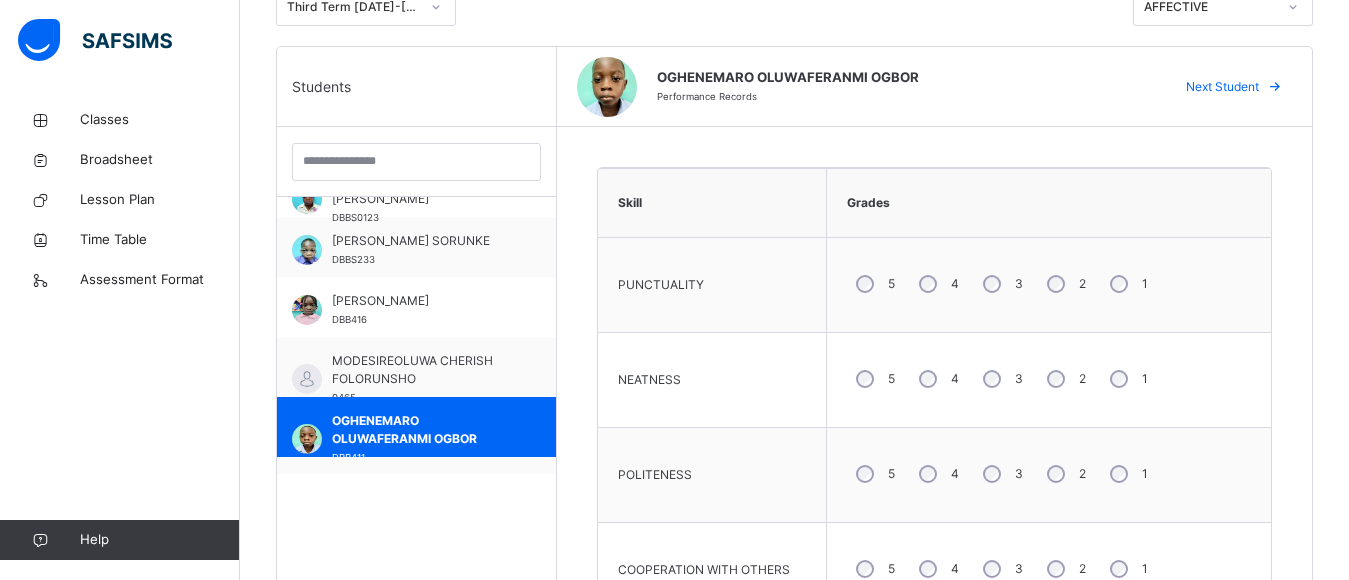 scroll, scrollTop: 447, scrollLeft: 0, axis: vertical 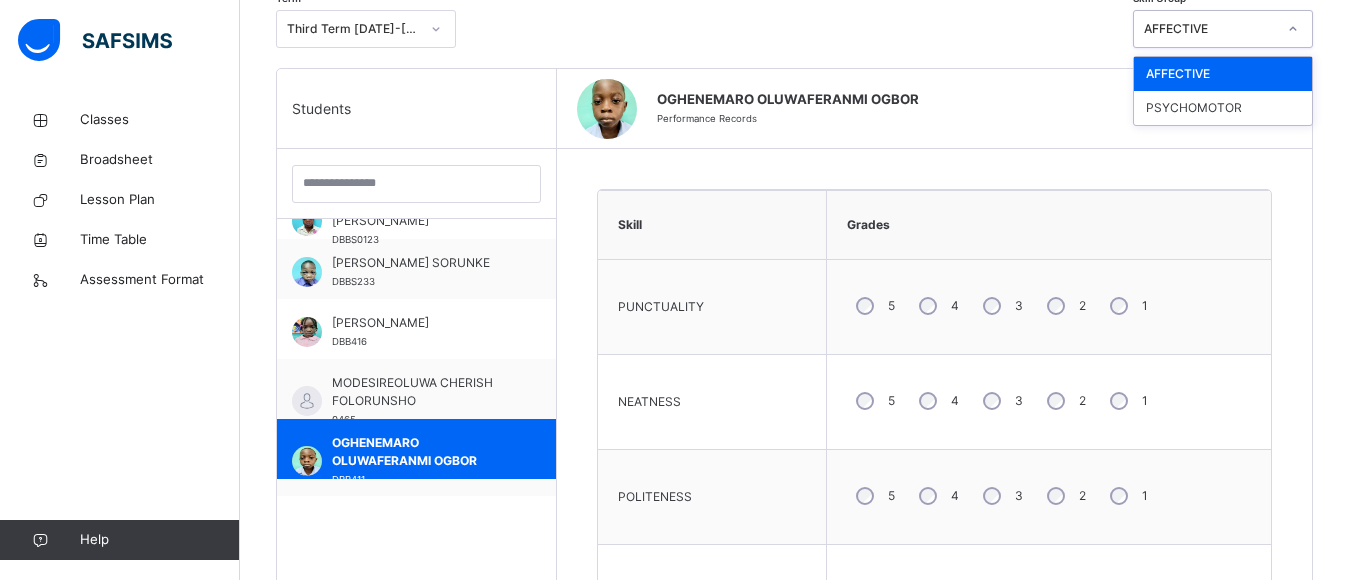 click 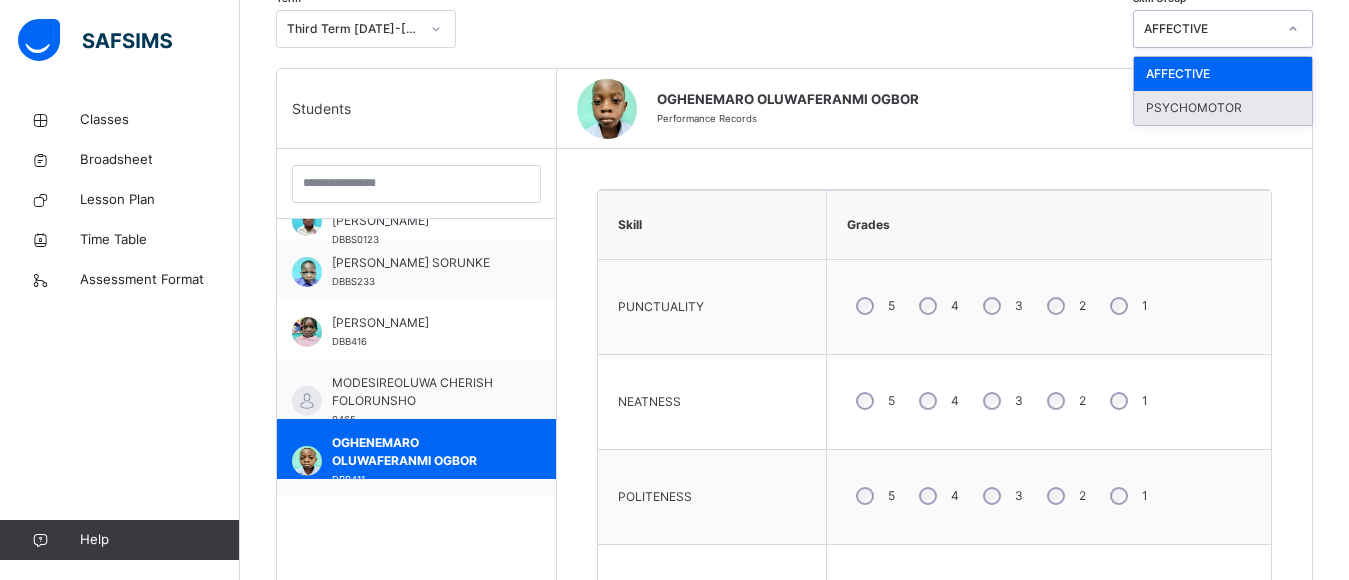 click on "PSYCHOMOTOR" at bounding box center [1223, 108] 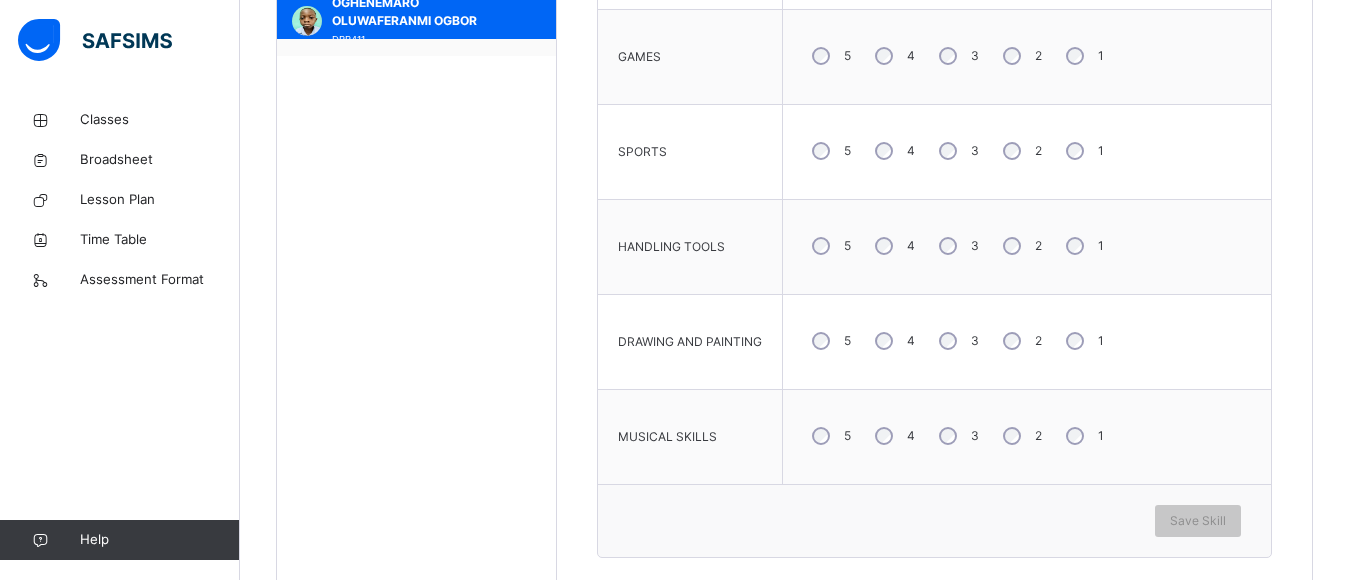 scroll, scrollTop: 927, scrollLeft: 0, axis: vertical 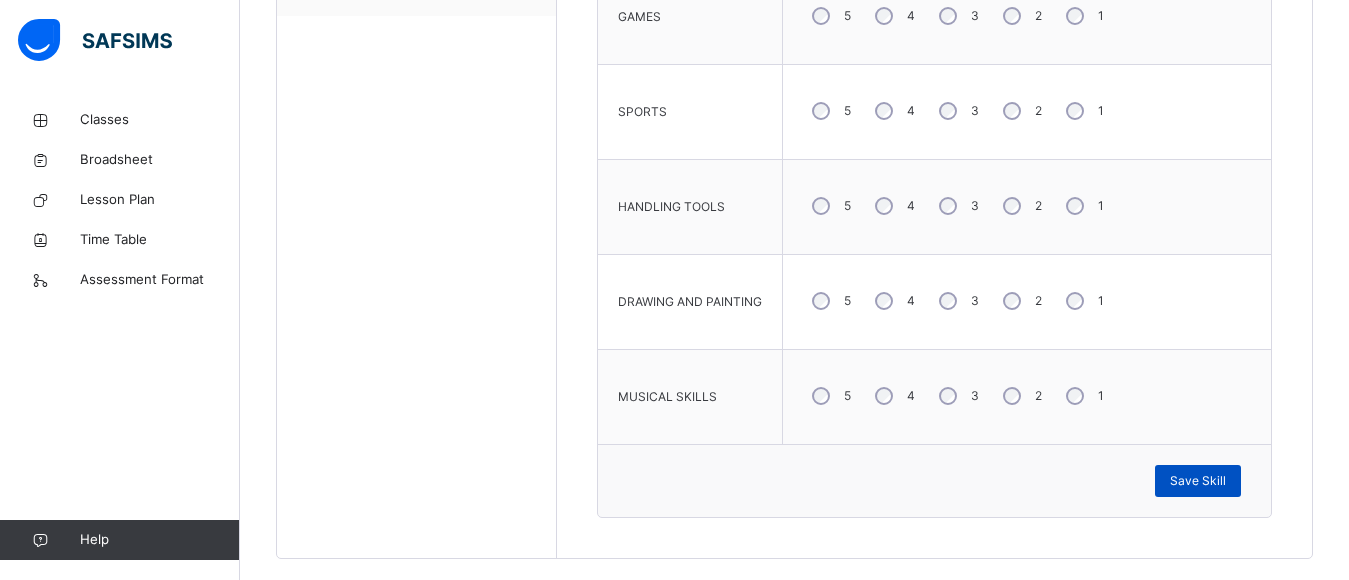 click on "Save Skill" at bounding box center [1198, 481] 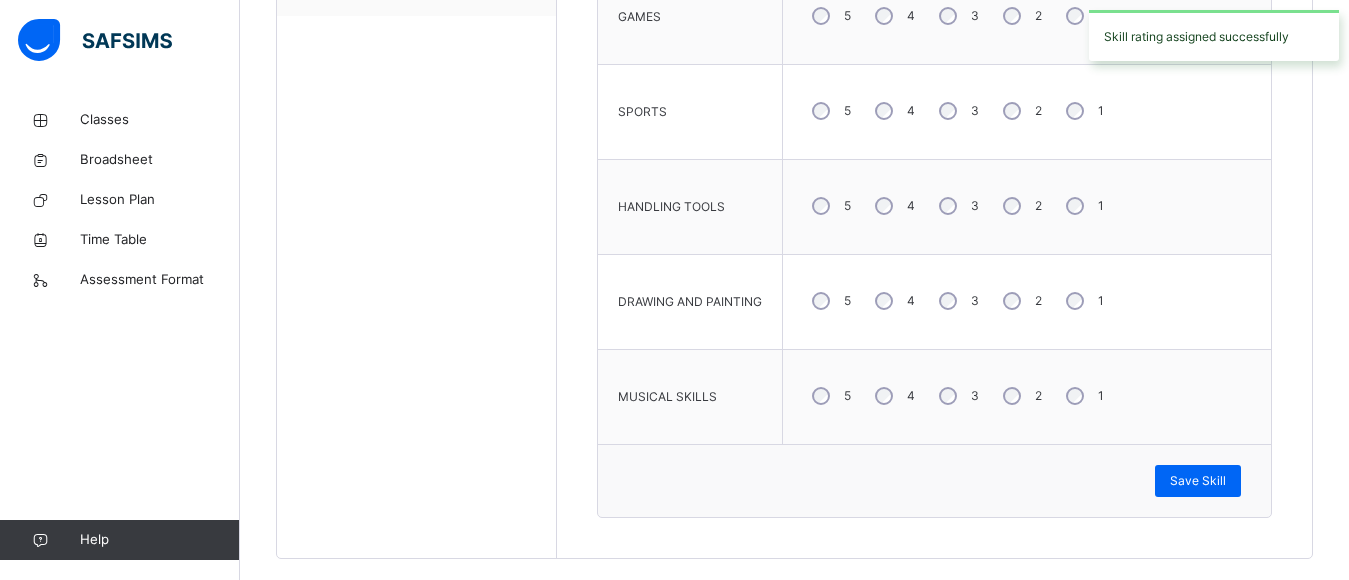 click on "Class Arm Details     SUMMER TERM  /  [DATE]-[DATE]   [PERSON_NAME] [EMAIL_ADDRESS][DOMAIN_NAME] Classes Broadsheet Lesson Plan Time Table Assessment Format   Help Onboarding Great job! You have finished setting up all essential configurations. Our wizard which has lots of in-built templates will continue to guide you through with the academic configurations. Academic Configuration Steps Continue × Idle Mode Due to inactivity you would be logged out to the system in the next   15mins , click the "Resume" button to keep working or the "Log me out" button to log out of the system. Log me out Resume Back  / YEAR 3  AMBER YEAR 3  AMBER YEAR 3  SUMMER TERM [DATE]-[DATE] Class Members Traits Subjects Trait Results Results Skills Attendance Timetable Form Teacher Skills More Options   12  Students in class Download Pdf Report Excel Report View subject profile De Beautiful Beginning School Date: [DATE] 12:36:39 am Class Members Class:  YEAR 3  AMBER Total no. of Students:  12 Term:  SUMMER TERM Session:  [DATE]-[DATE] 1" at bounding box center (674, -159) 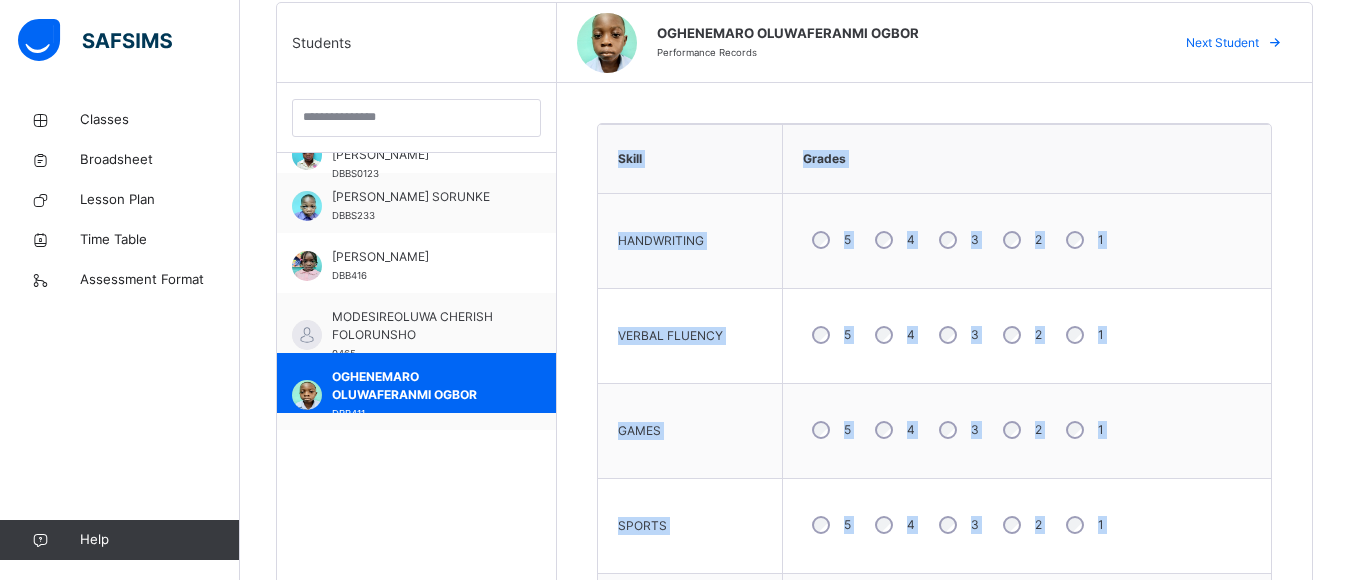 scroll, scrollTop: 419, scrollLeft: 0, axis: vertical 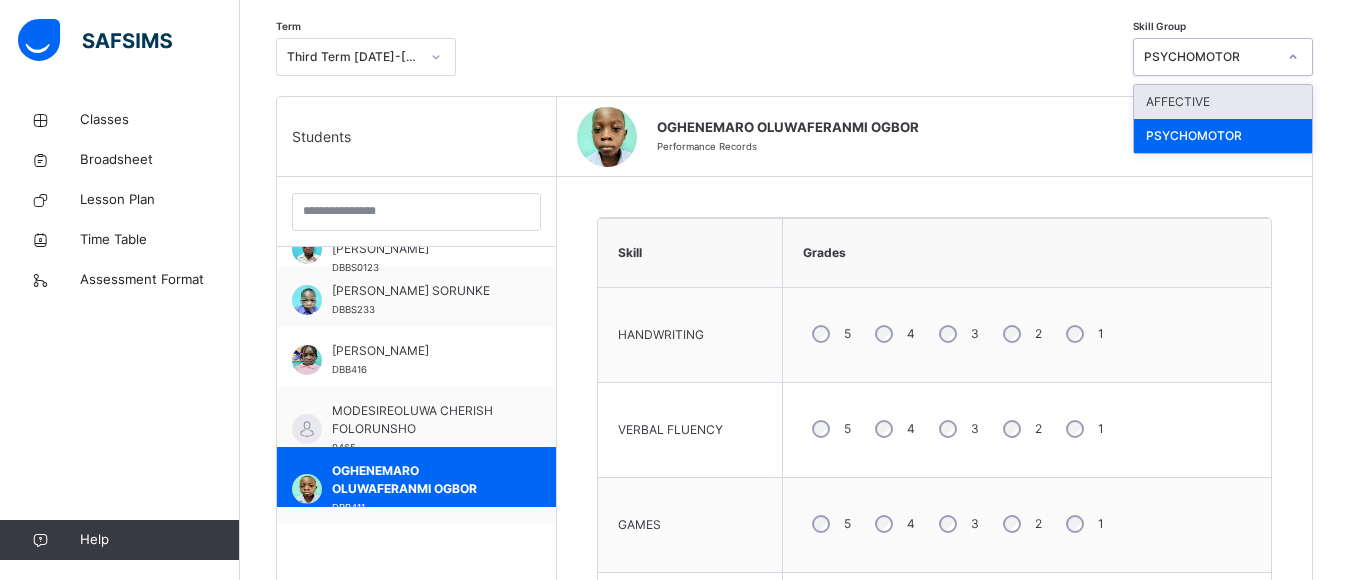 click 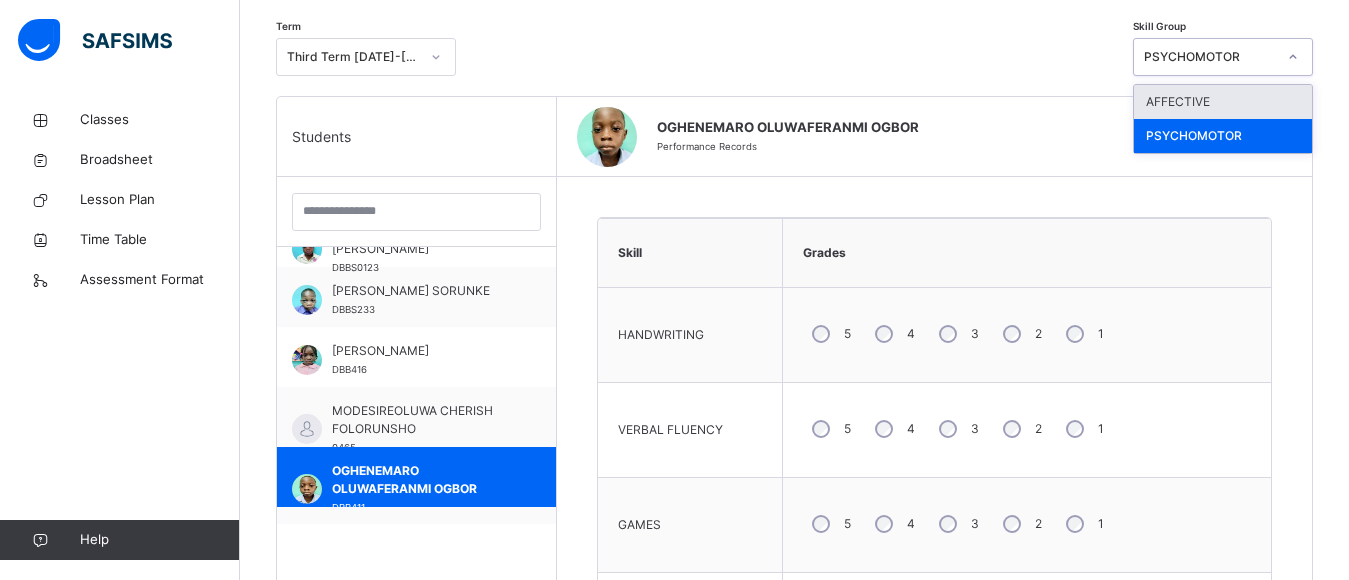 click on "AFFECTIVE" at bounding box center (1223, 102) 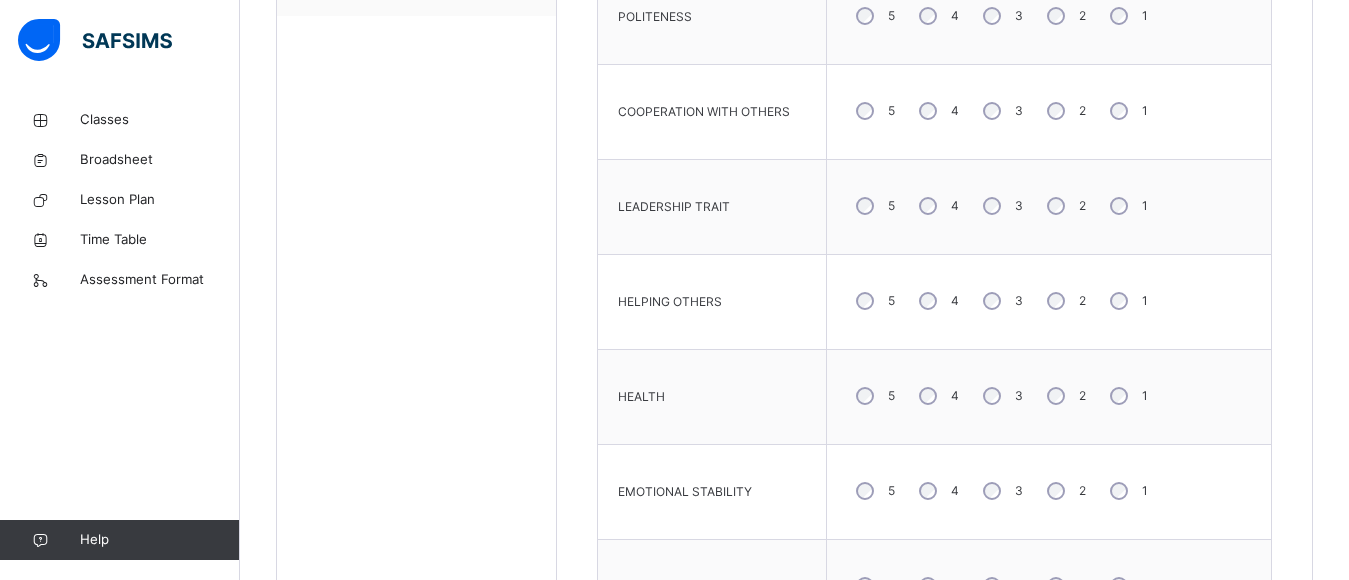 scroll, scrollTop: 1336, scrollLeft: 0, axis: vertical 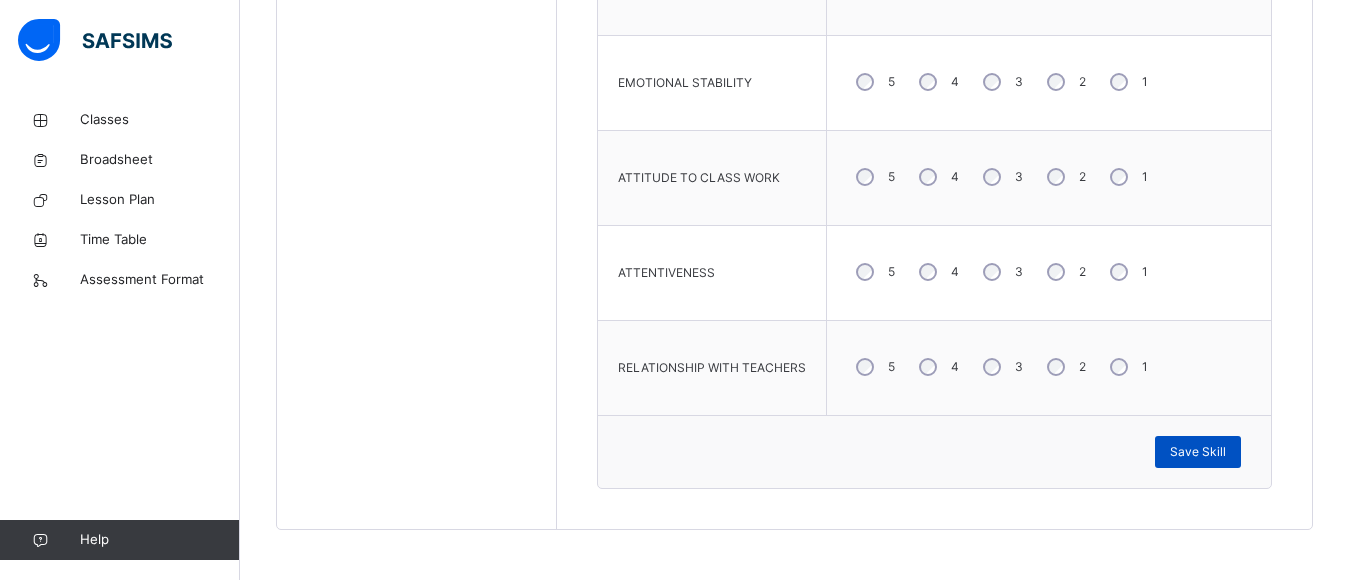 click on "Save Skill" at bounding box center (1198, 452) 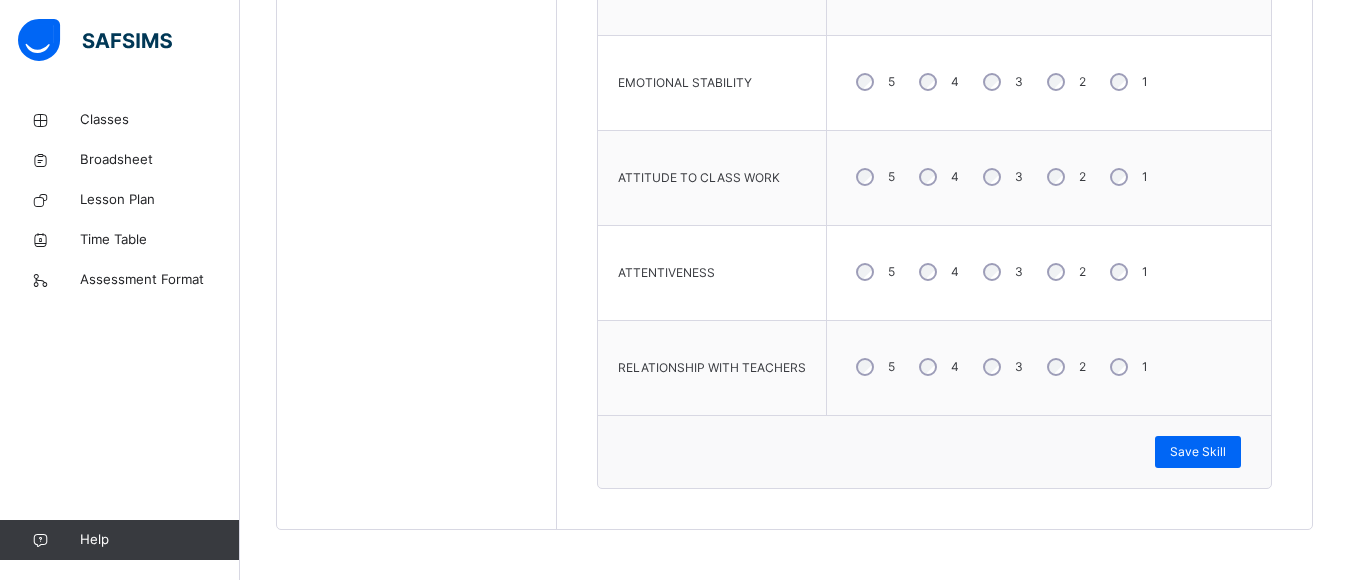 scroll, scrollTop: 829, scrollLeft: 0, axis: vertical 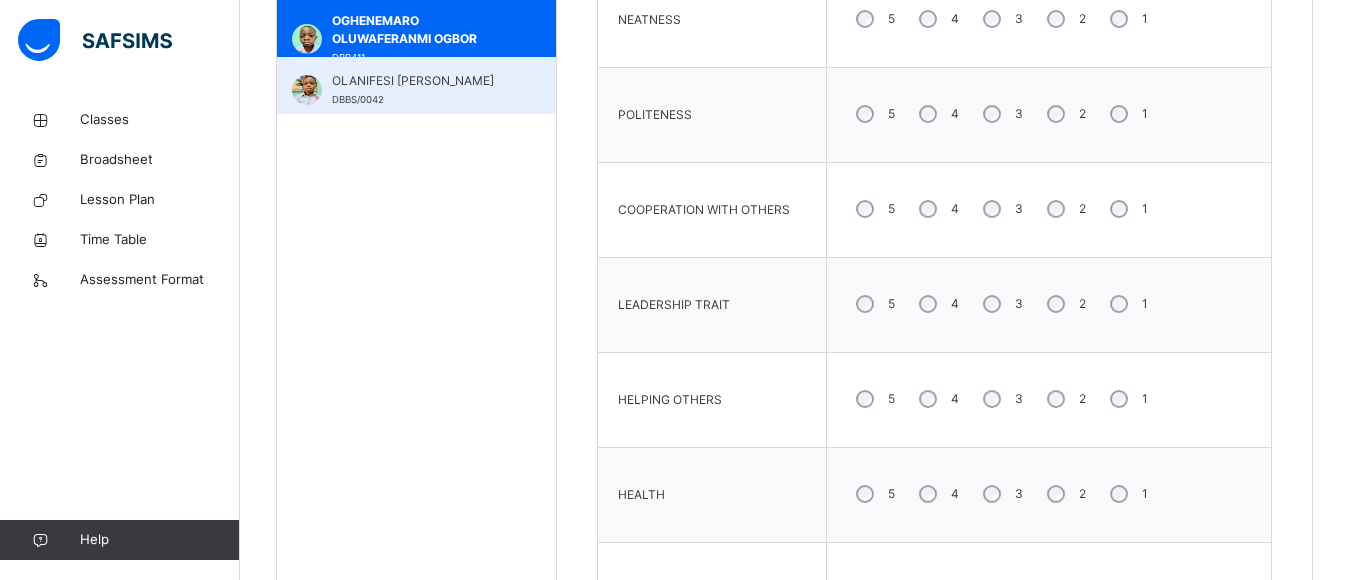 click on "OLANIFESI [PERSON_NAME]" at bounding box center [421, 81] 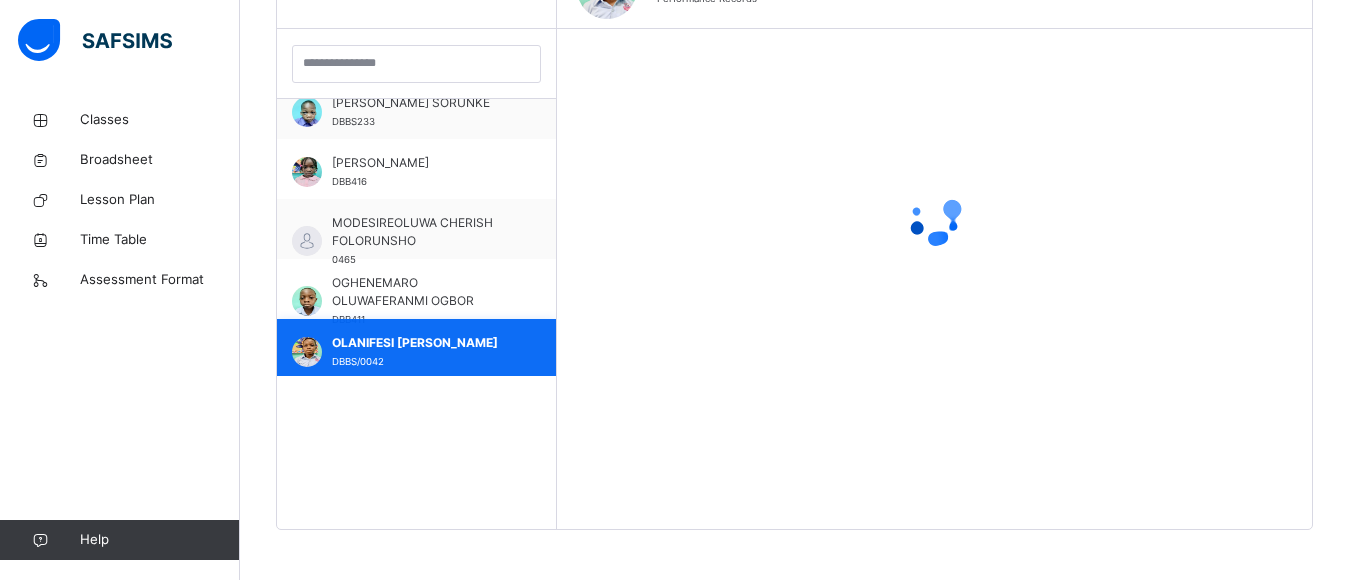 click at bounding box center [416, 64] 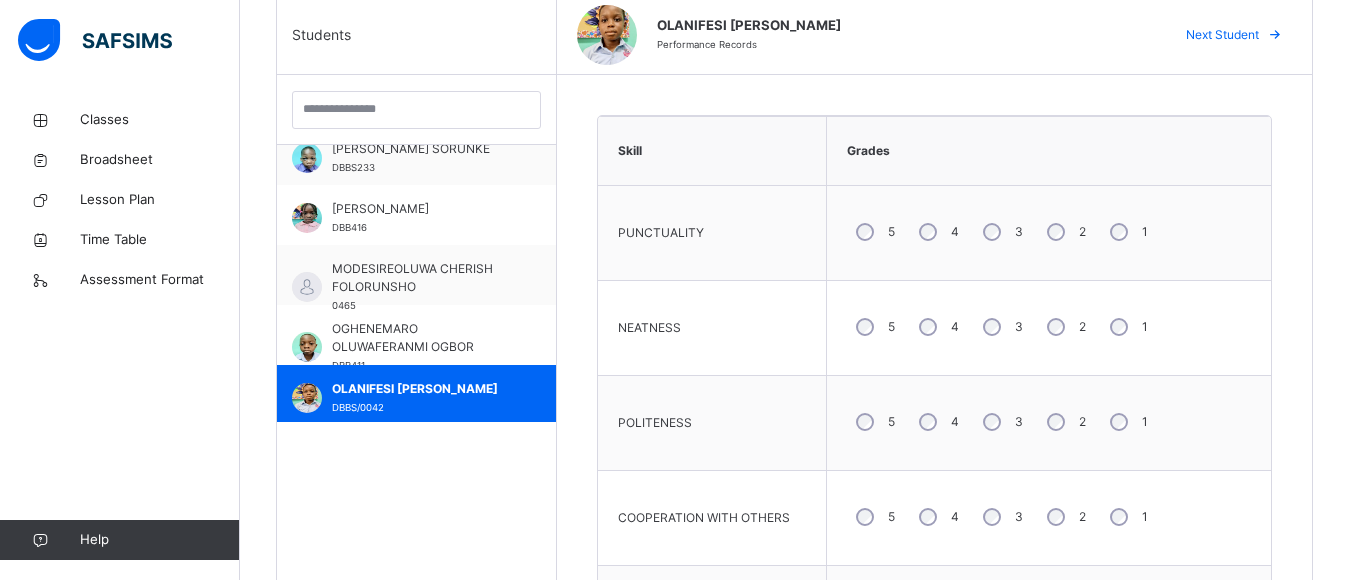 scroll, scrollTop: 509, scrollLeft: 0, axis: vertical 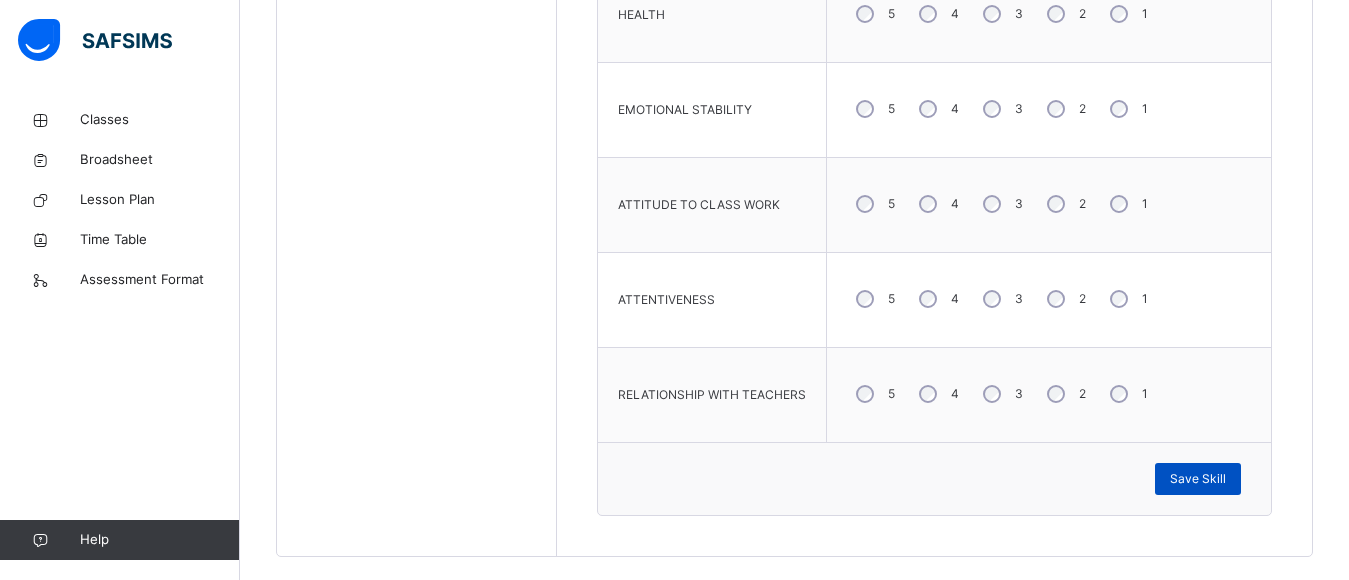 click on "Save Skill" at bounding box center [1198, 479] 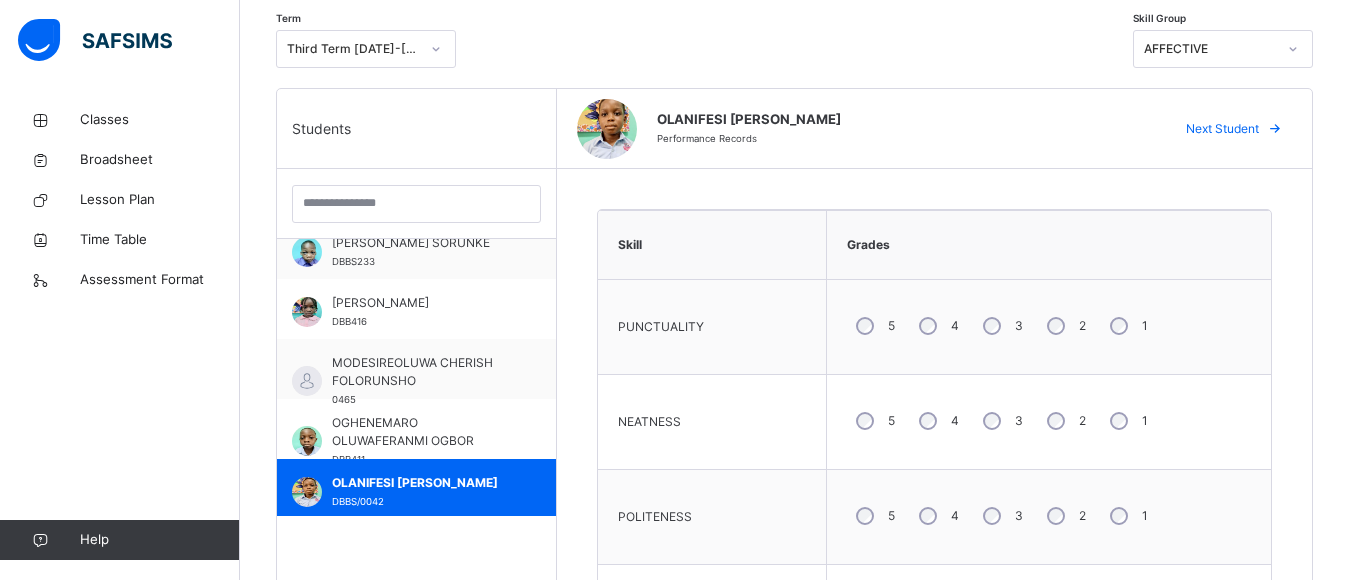 scroll, scrollTop: 388, scrollLeft: 0, axis: vertical 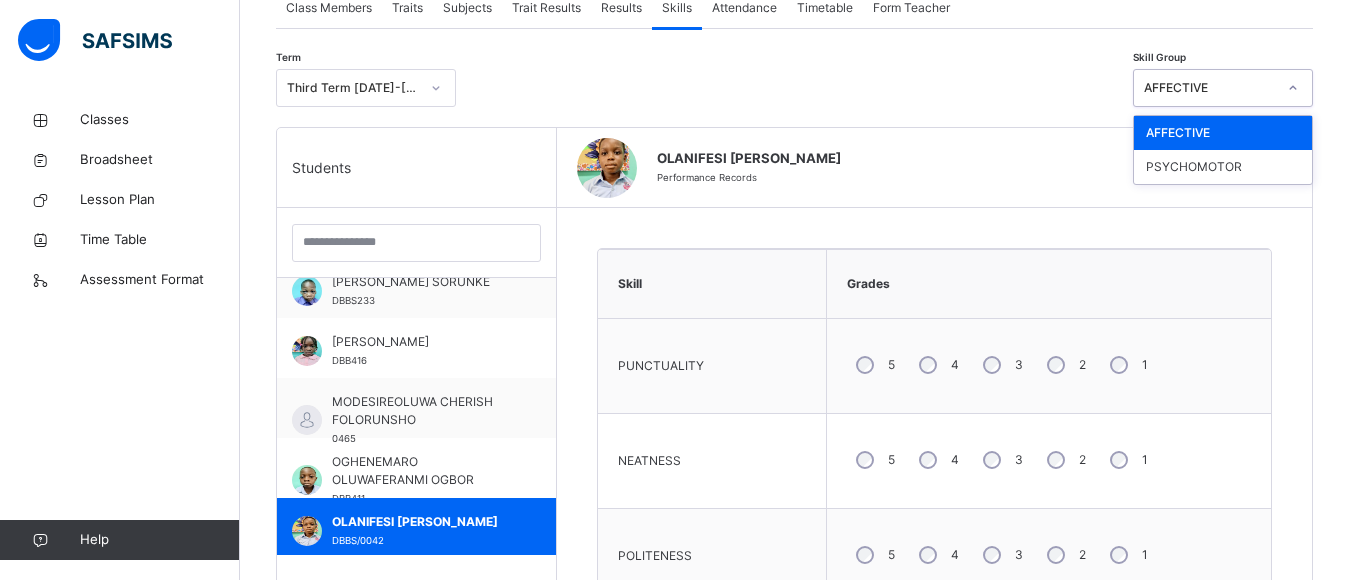 click 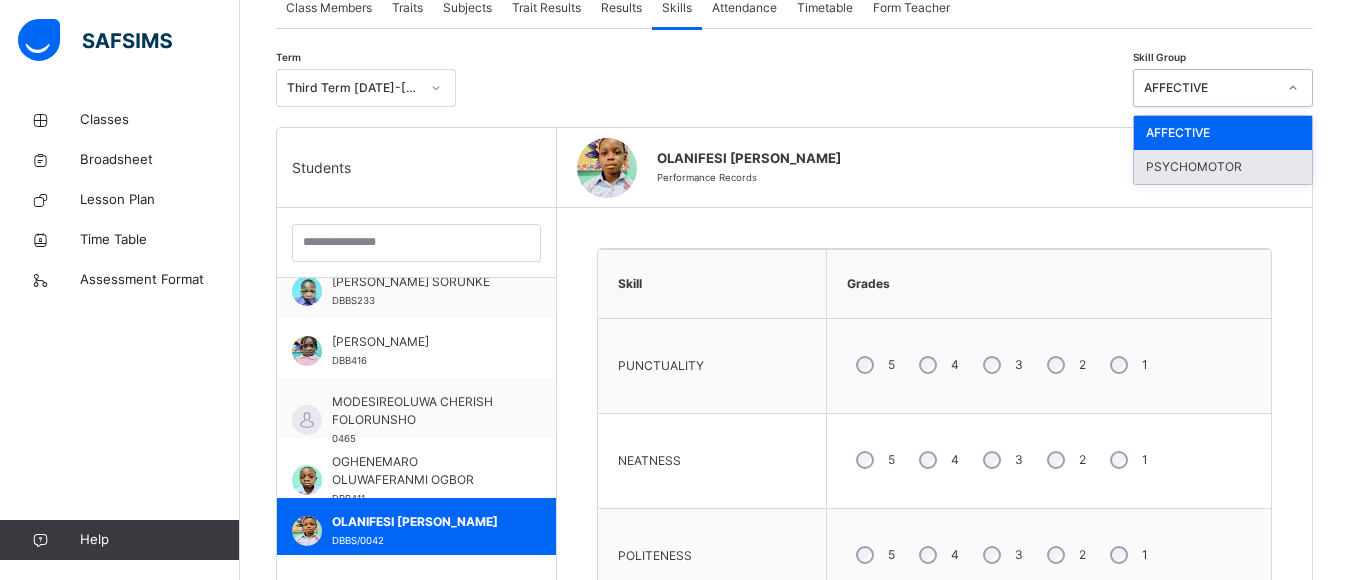 click on "PSYCHOMOTOR" at bounding box center (1223, 167) 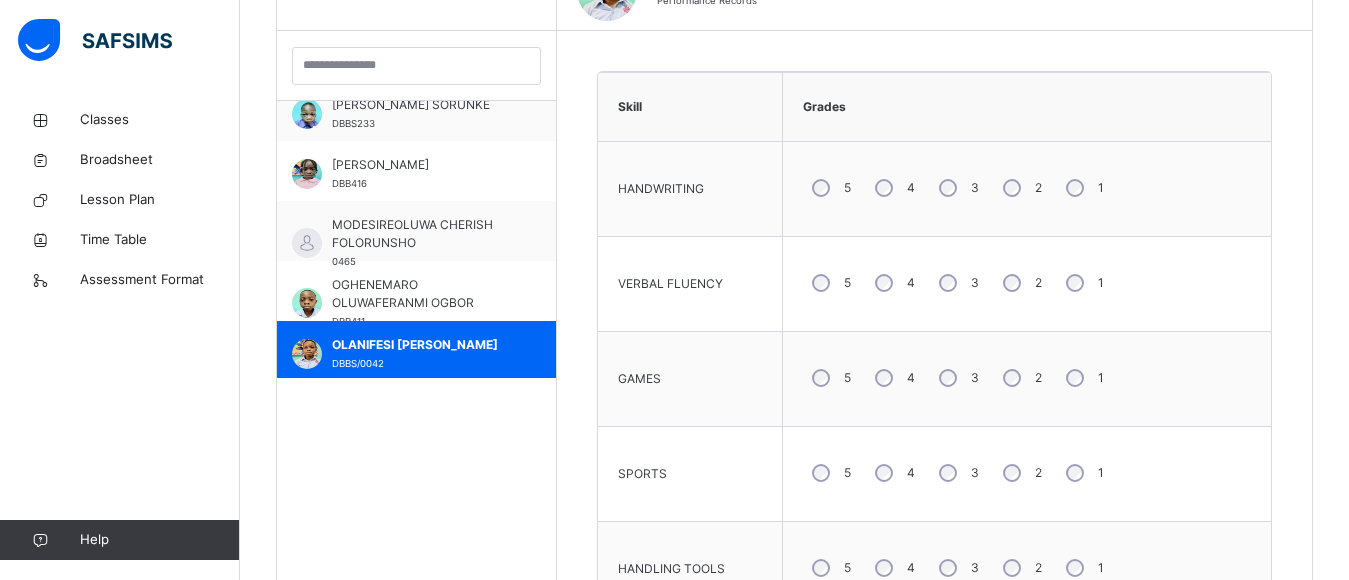 scroll, scrollTop: 588, scrollLeft: 0, axis: vertical 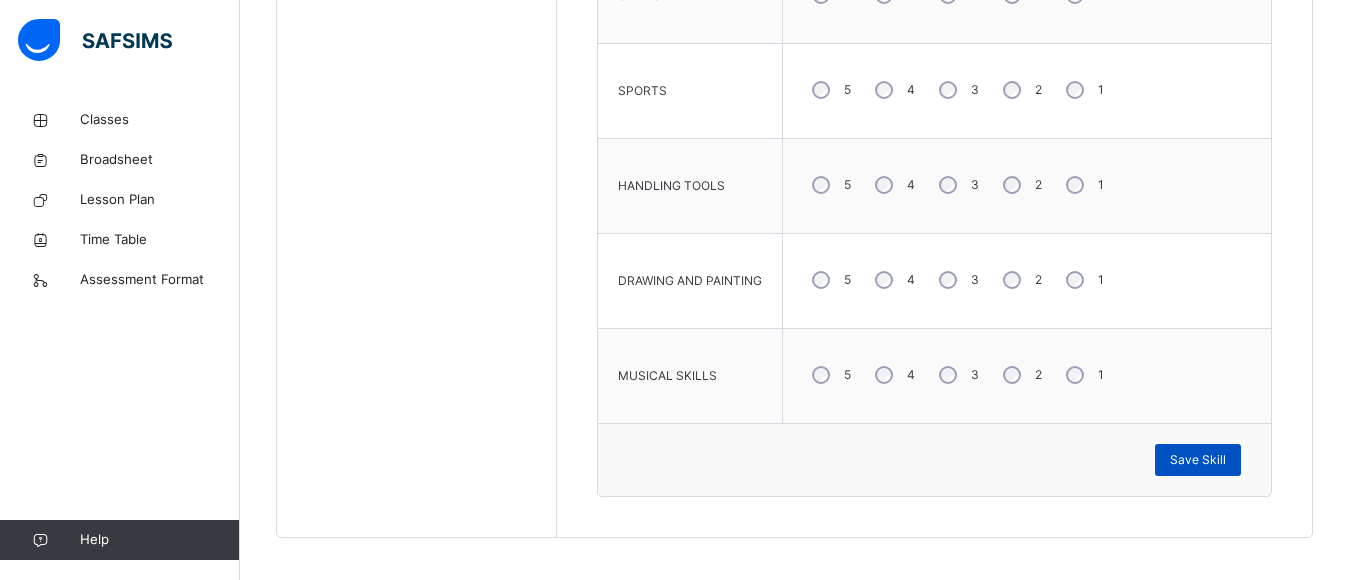 click on "Save Skill" at bounding box center [1198, 460] 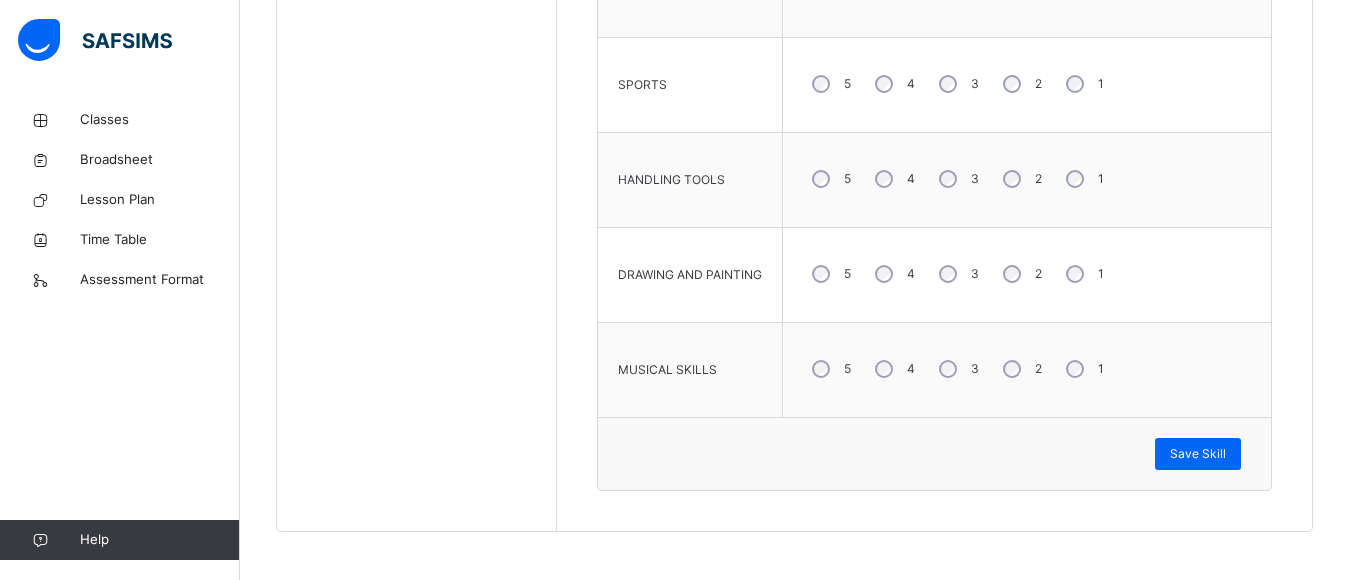 scroll, scrollTop: 956, scrollLeft: 0, axis: vertical 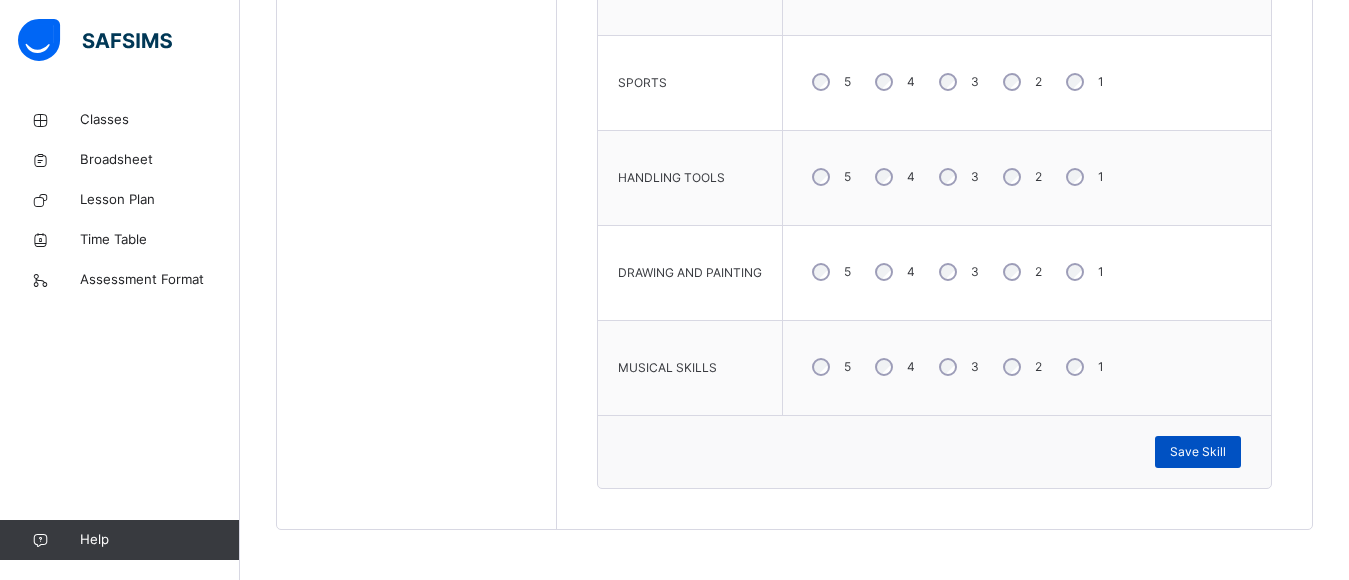 click on "Save Skill" at bounding box center (1198, 452) 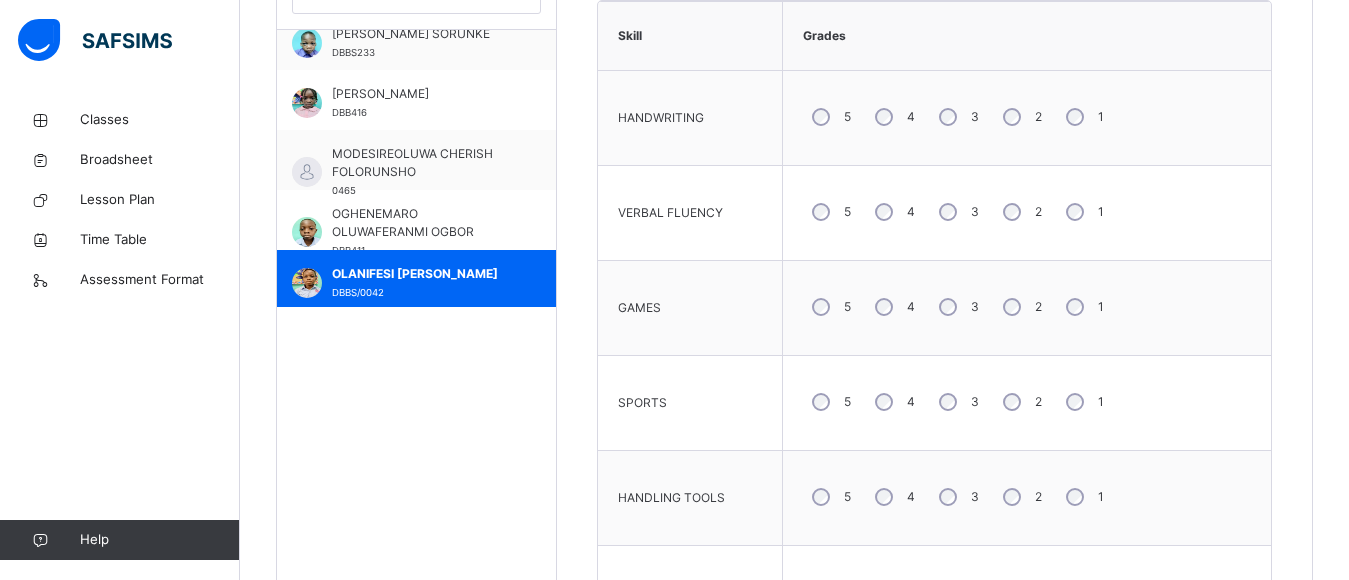scroll, scrollTop: 542, scrollLeft: 0, axis: vertical 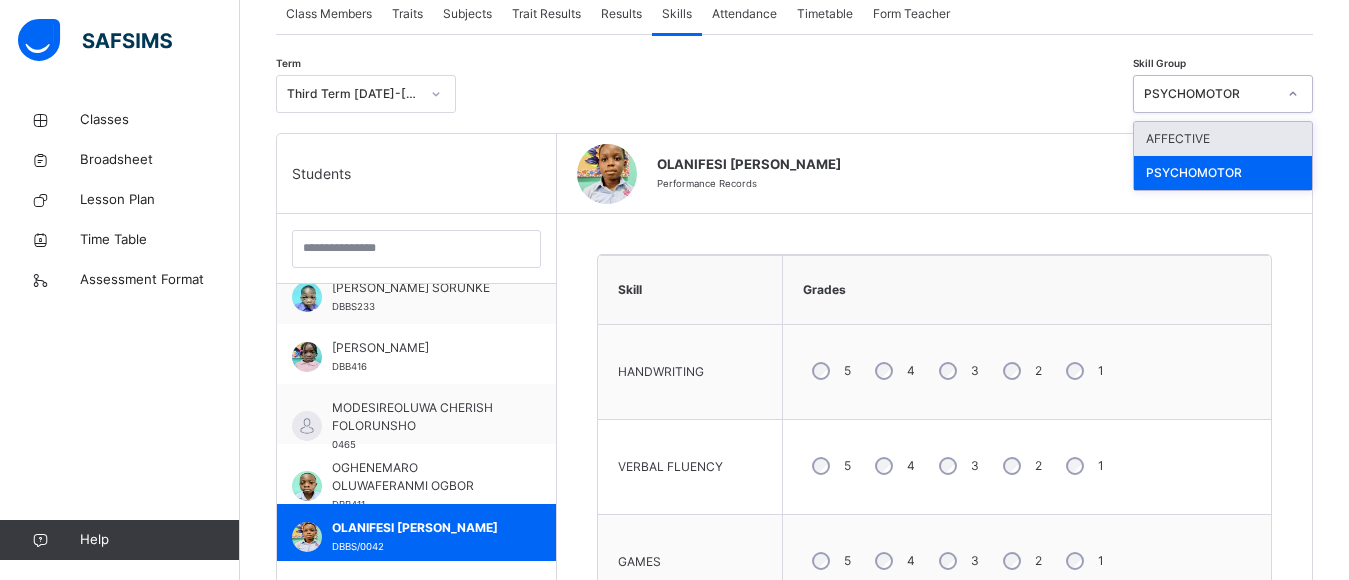 click 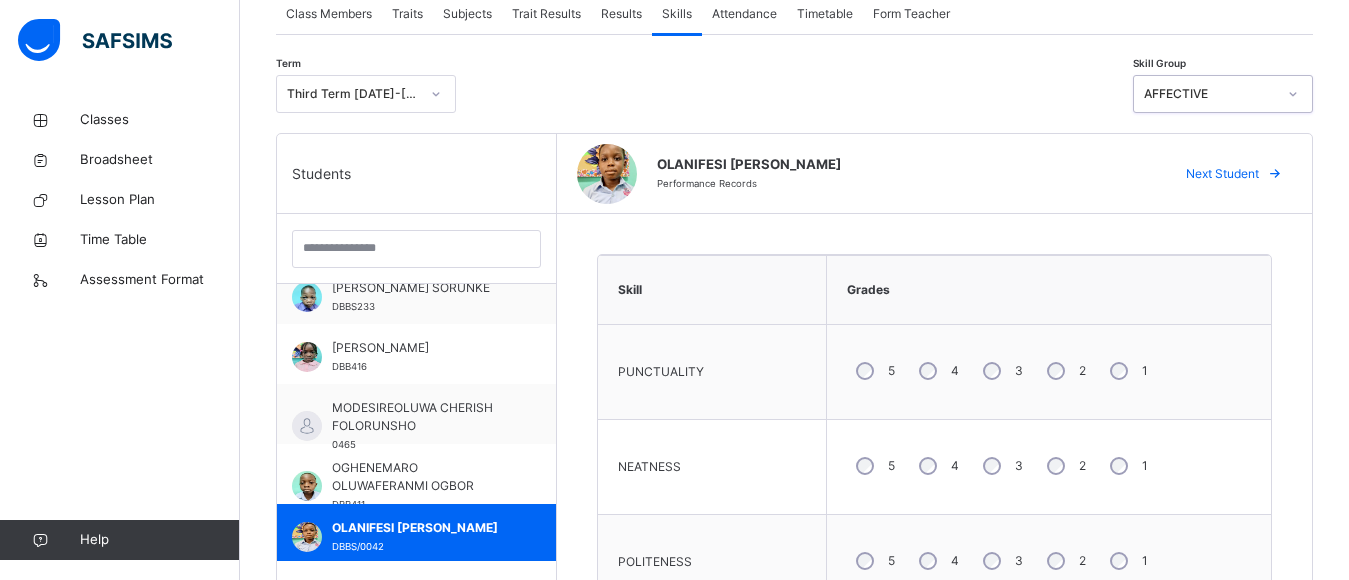 scroll, scrollTop: 890, scrollLeft: 0, axis: vertical 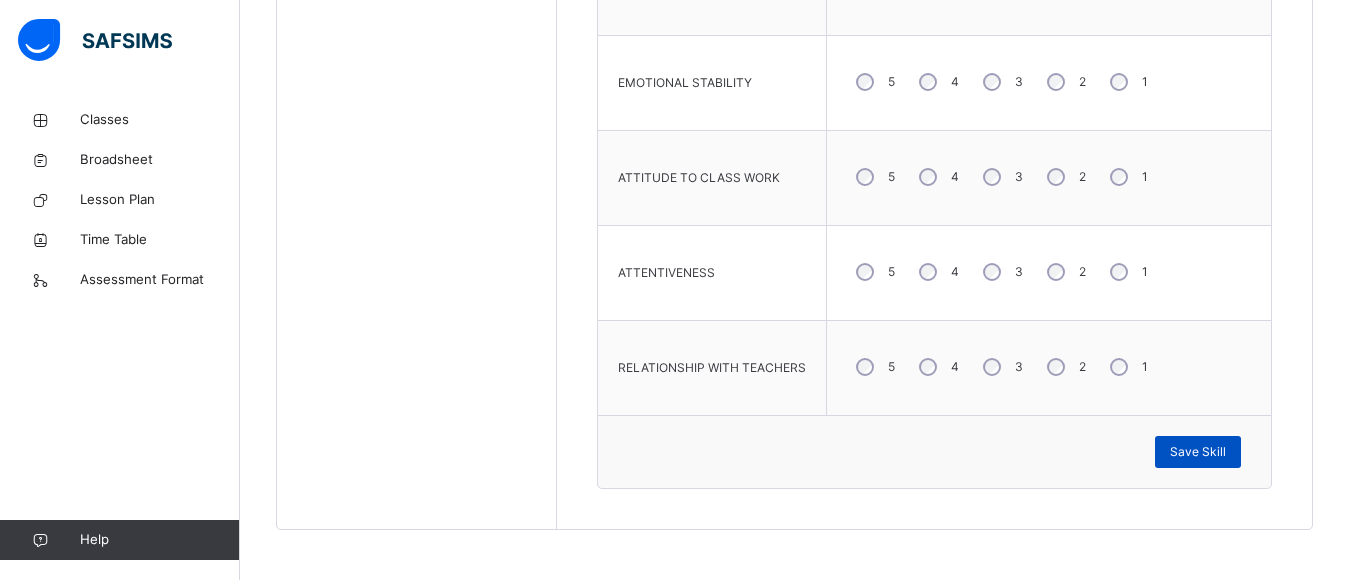 click on "Save Skill" at bounding box center (1198, 452) 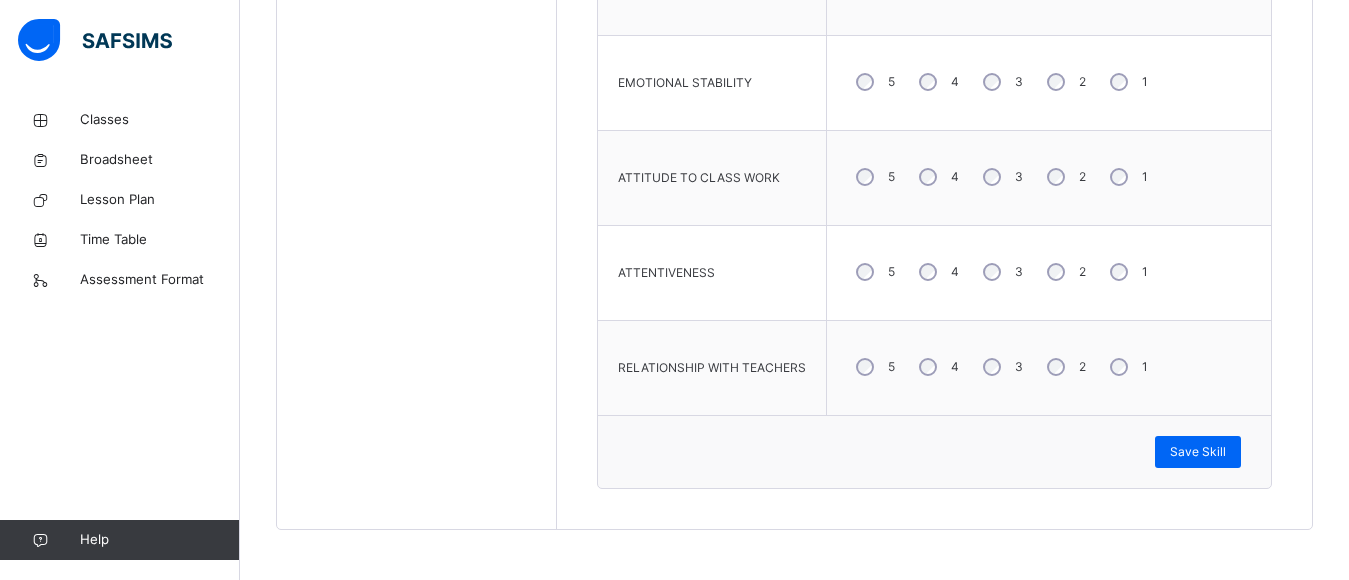 scroll, scrollTop: 829, scrollLeft: 0, axis: vertical 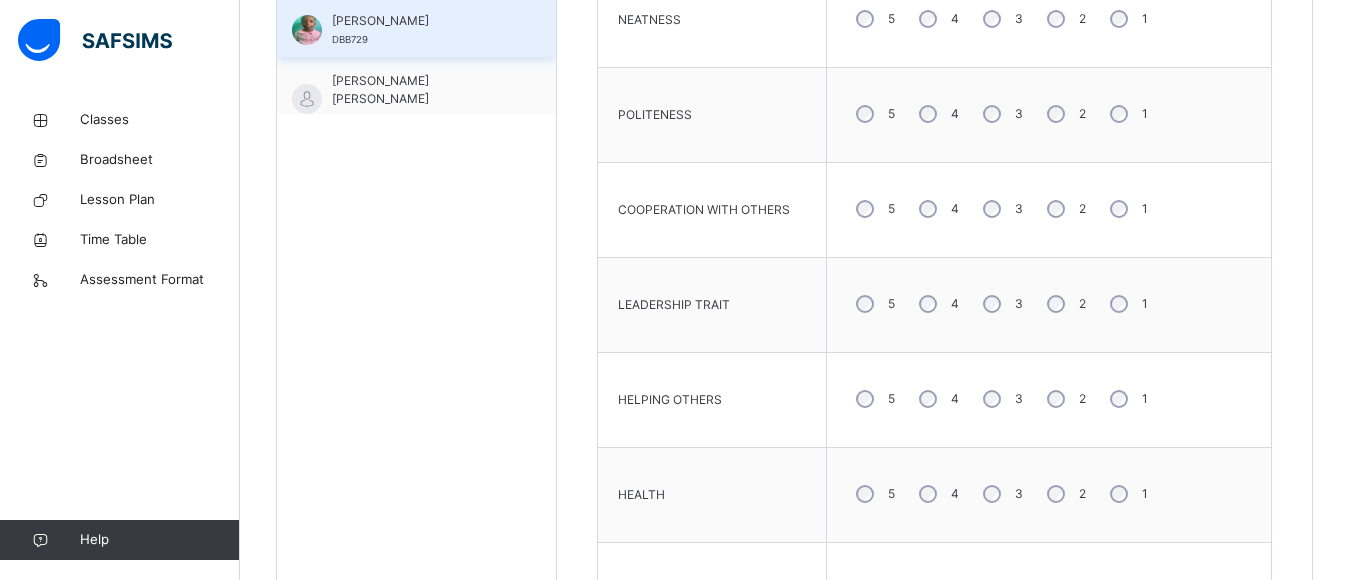 click on "[PERSON_NAME] DBB729" at bounding box center [421, 30] 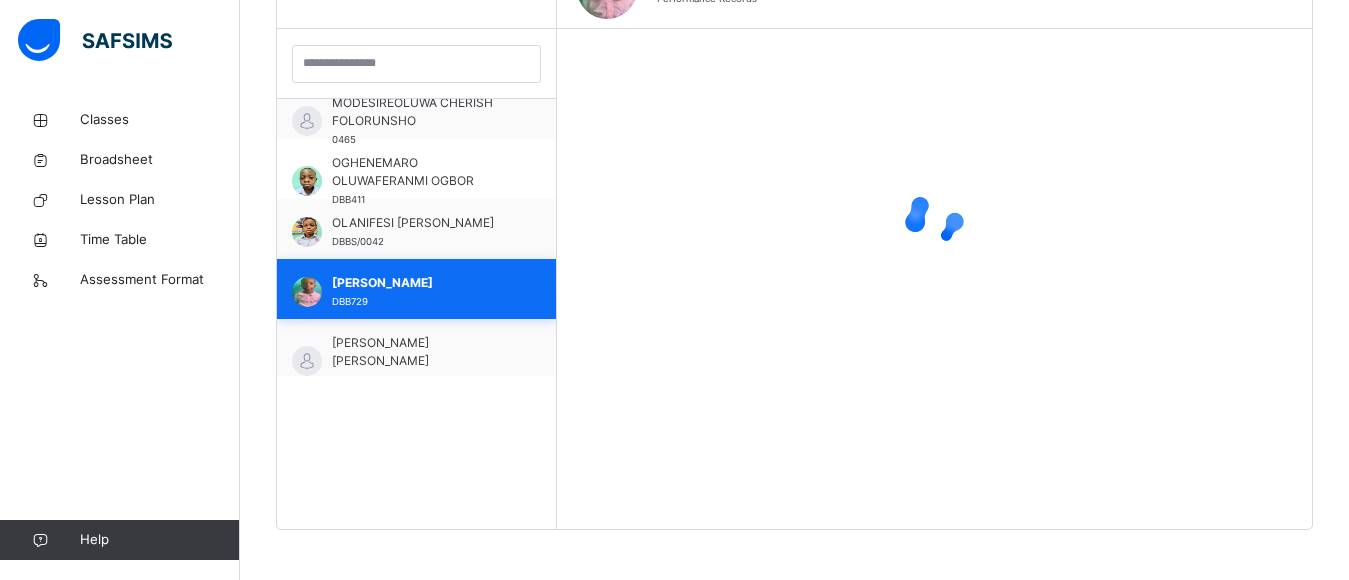 scroll, scrollTop: 567, scrollLeft: 0, axis: vertical 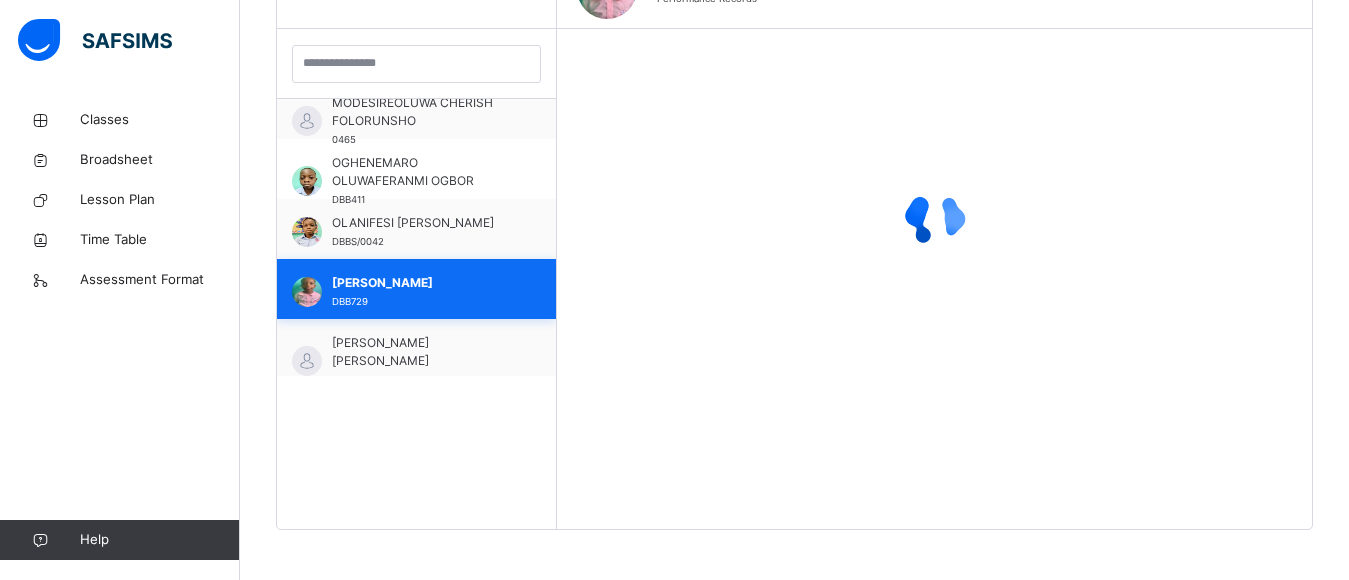 click at bounding box center (416, 64) 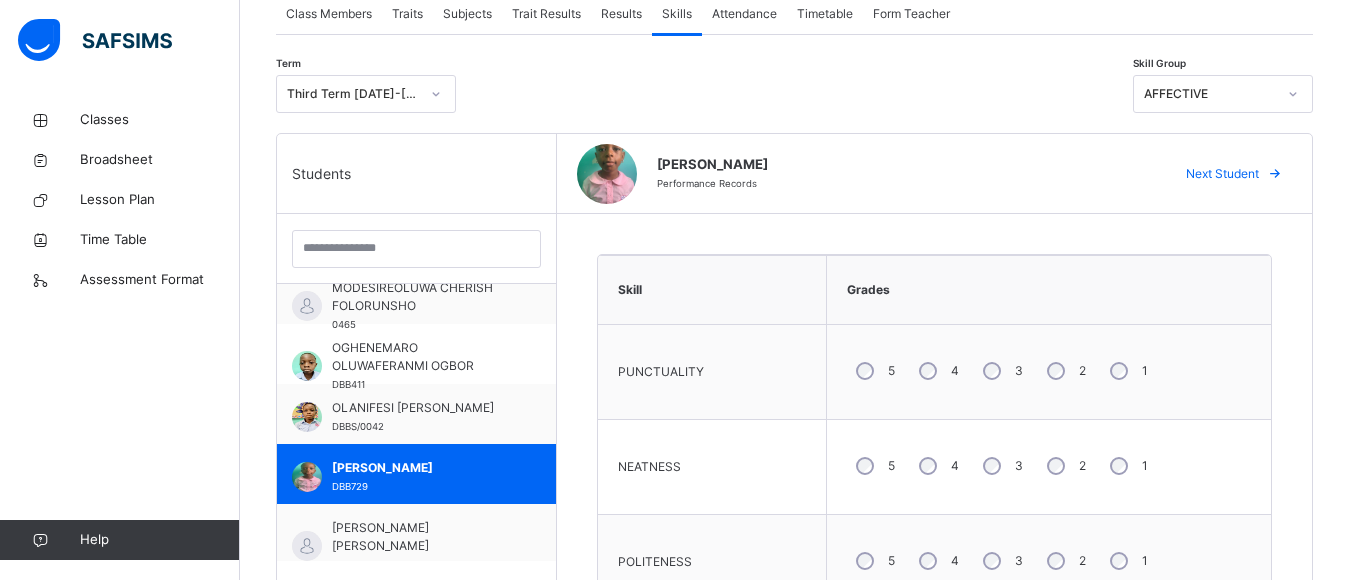 scroll, scrollTop: 375, scrollLeft: 0, axis: vertical 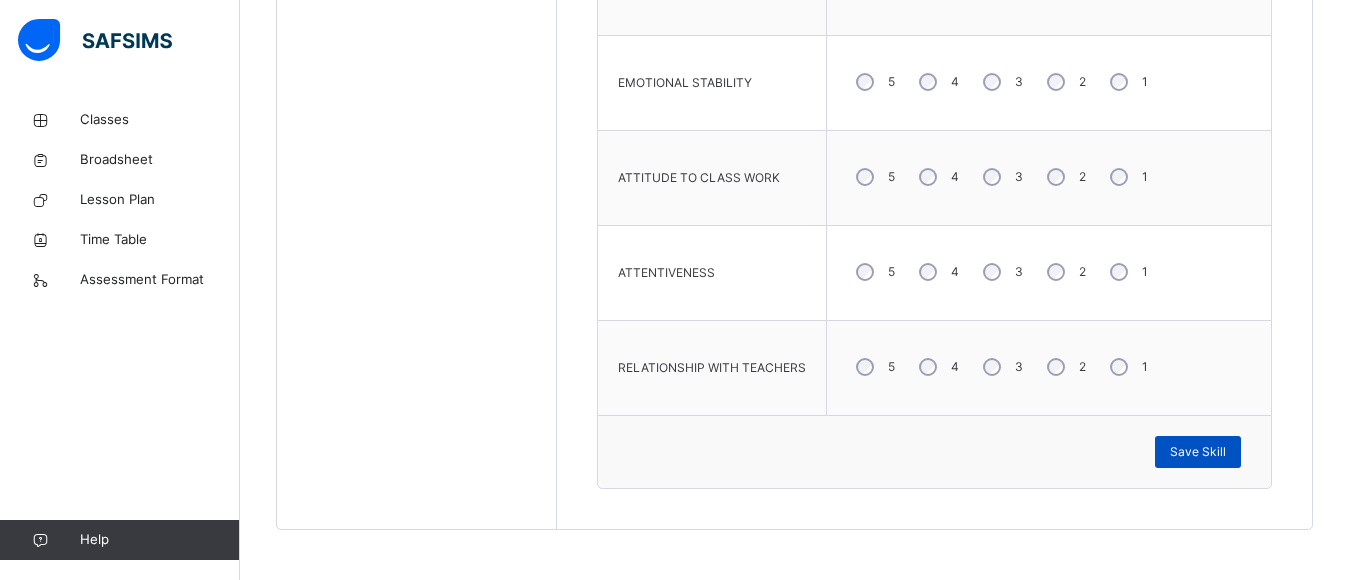 click on "Save Skill" at bounding box center (1198, 452) 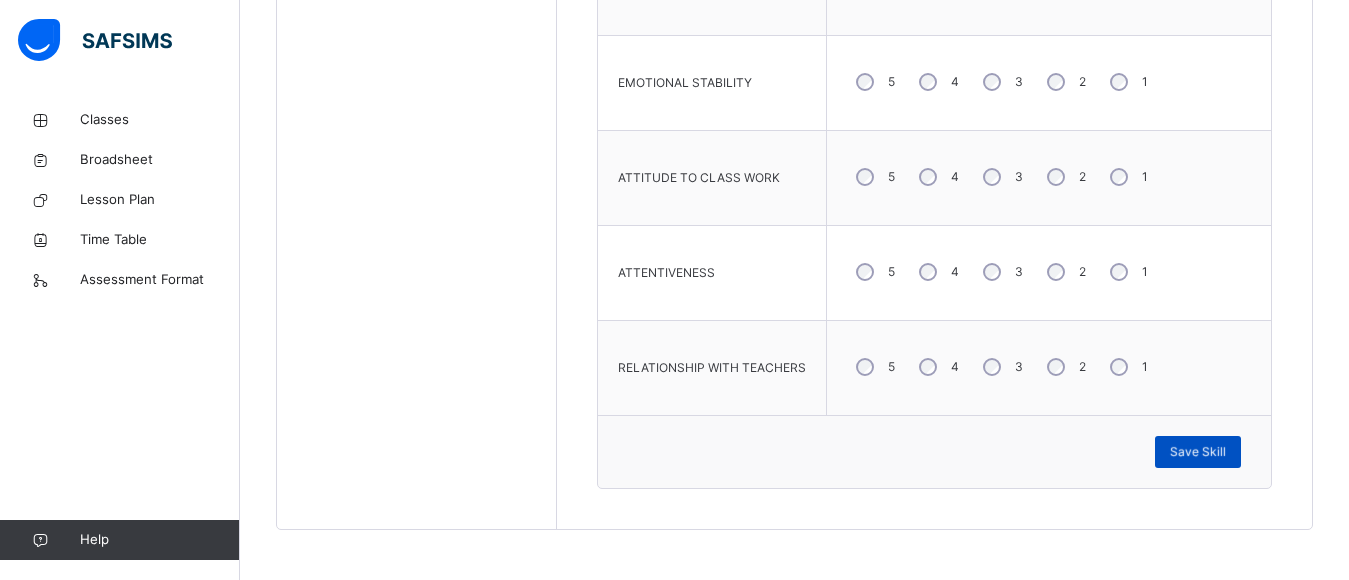 click on "Save Skill" at bounding box center (1198, 452) 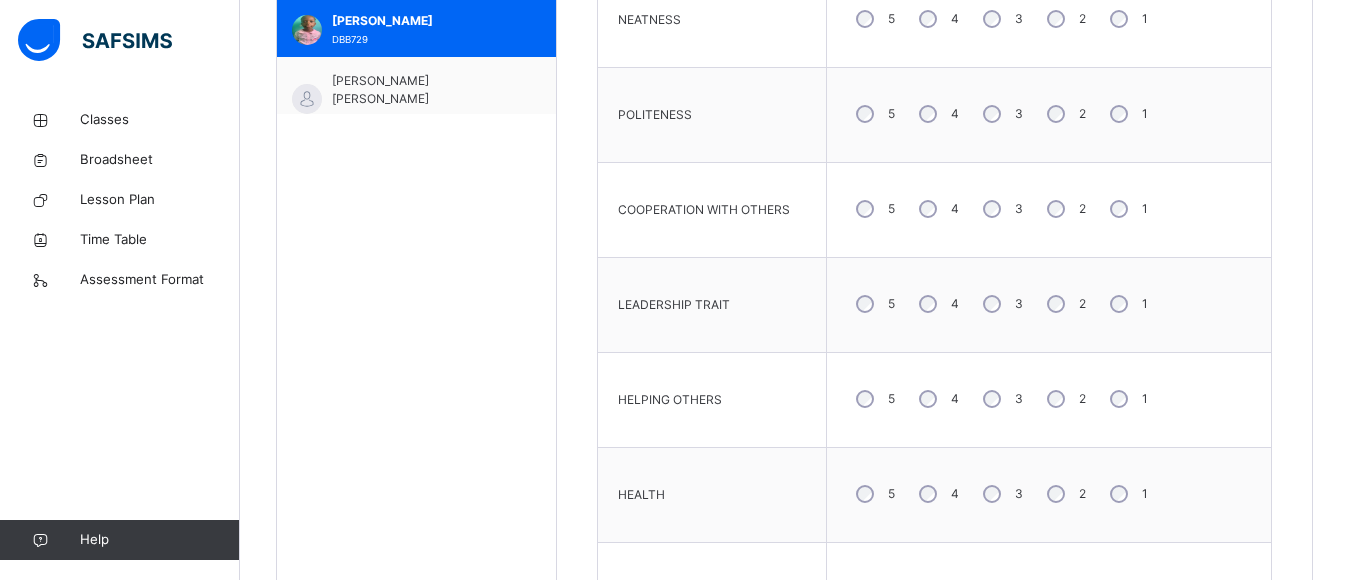 scroll, scrollTop: 321, scrollLeft: 0, axis: vertical 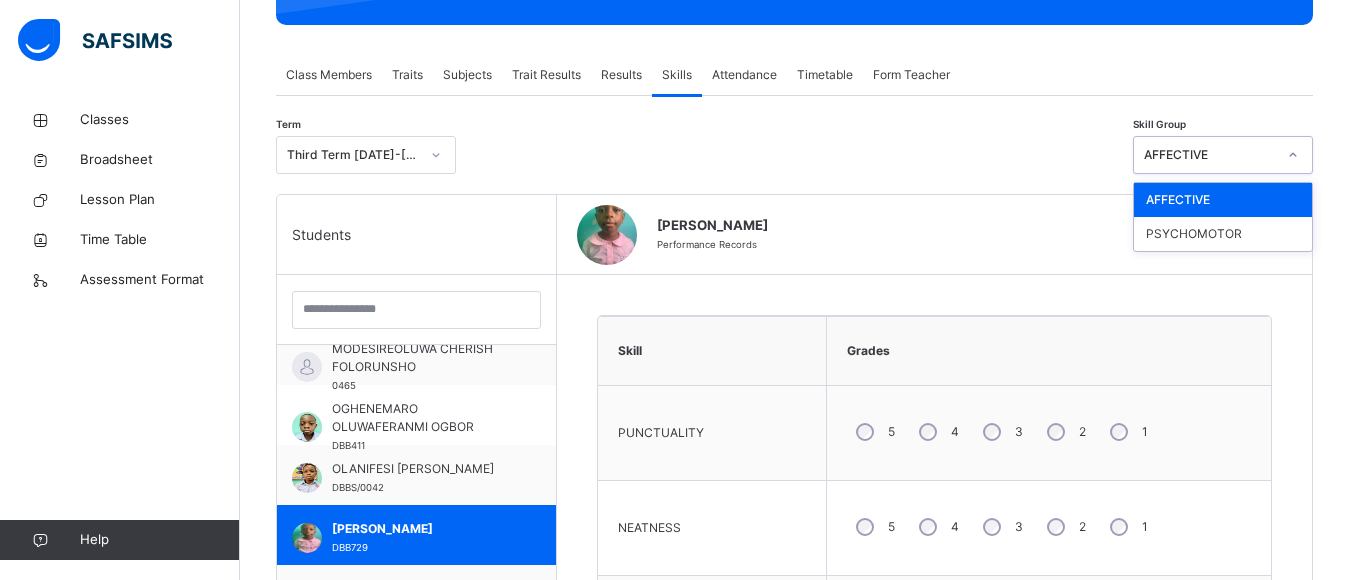 click 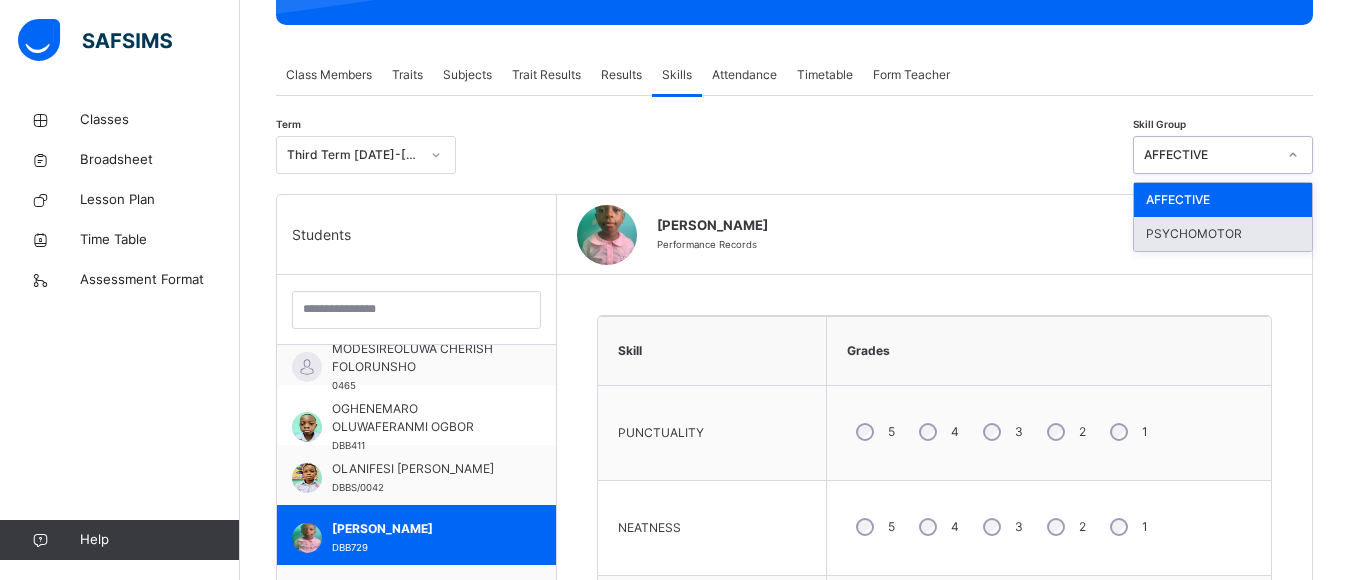 click on "PSYCHOMOTOR" at bounding box center [1223, 234] 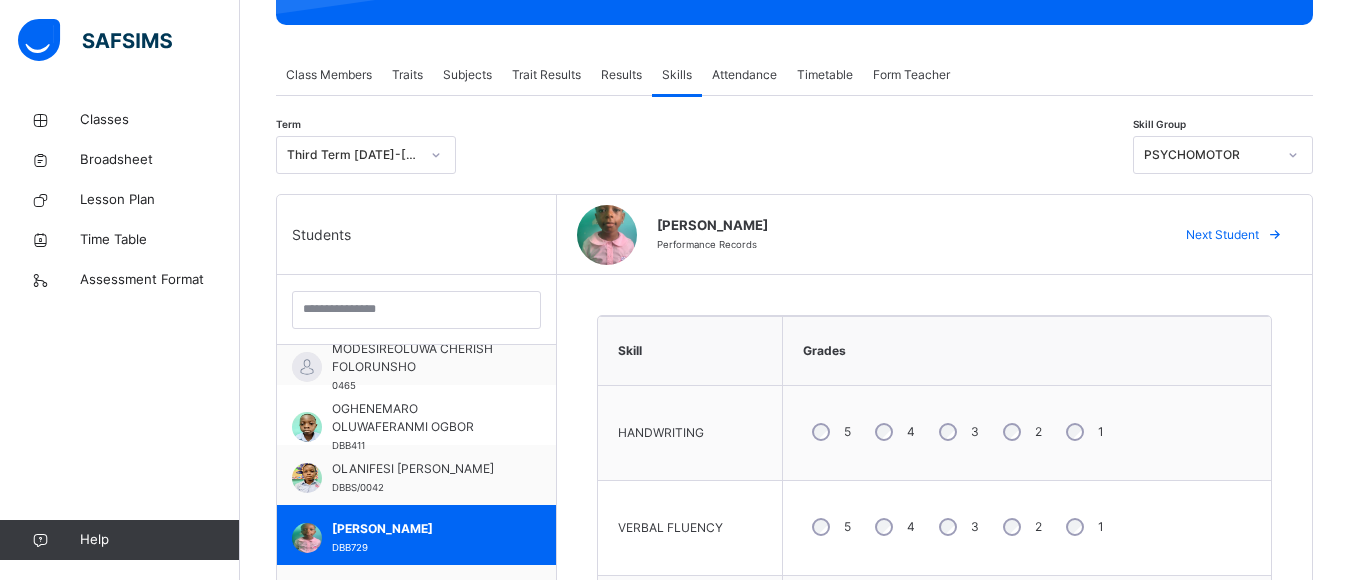 click on "5" at bounding box center [829, 527] 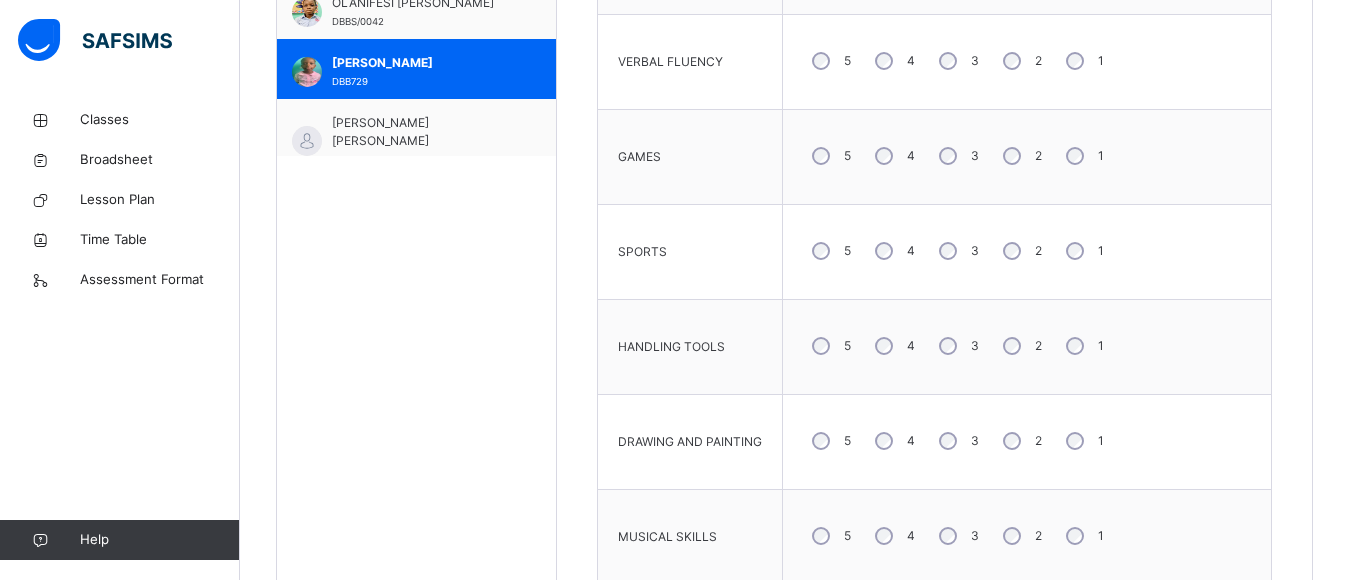 scroll, scrollTop: 801, scrollLeft: 0, axis: vertical 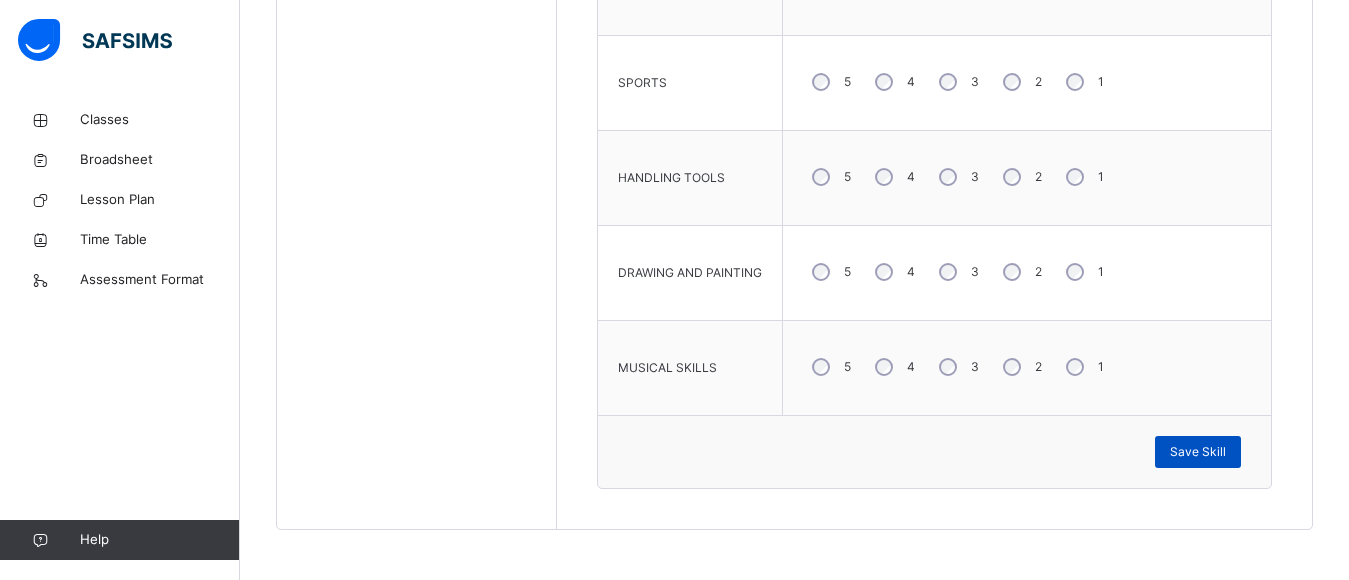 click on "Save Skill" at bounding box center (1198, 452) 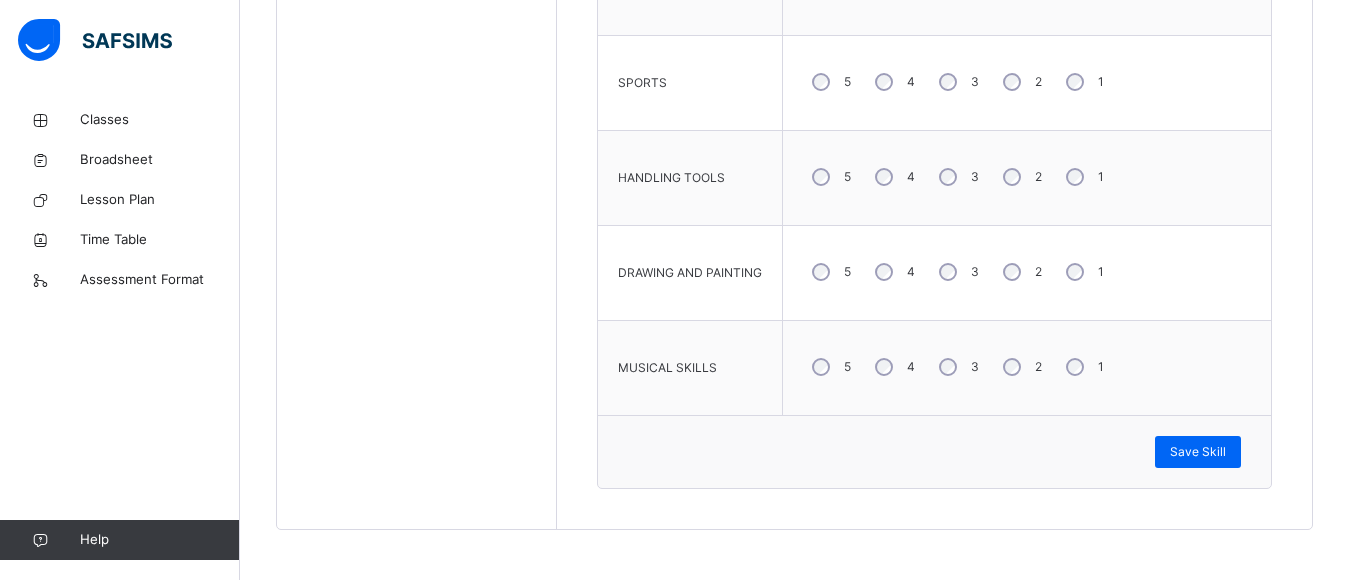 scroll, scrollTop: 449, scrollLeft: 0, axis: vertical 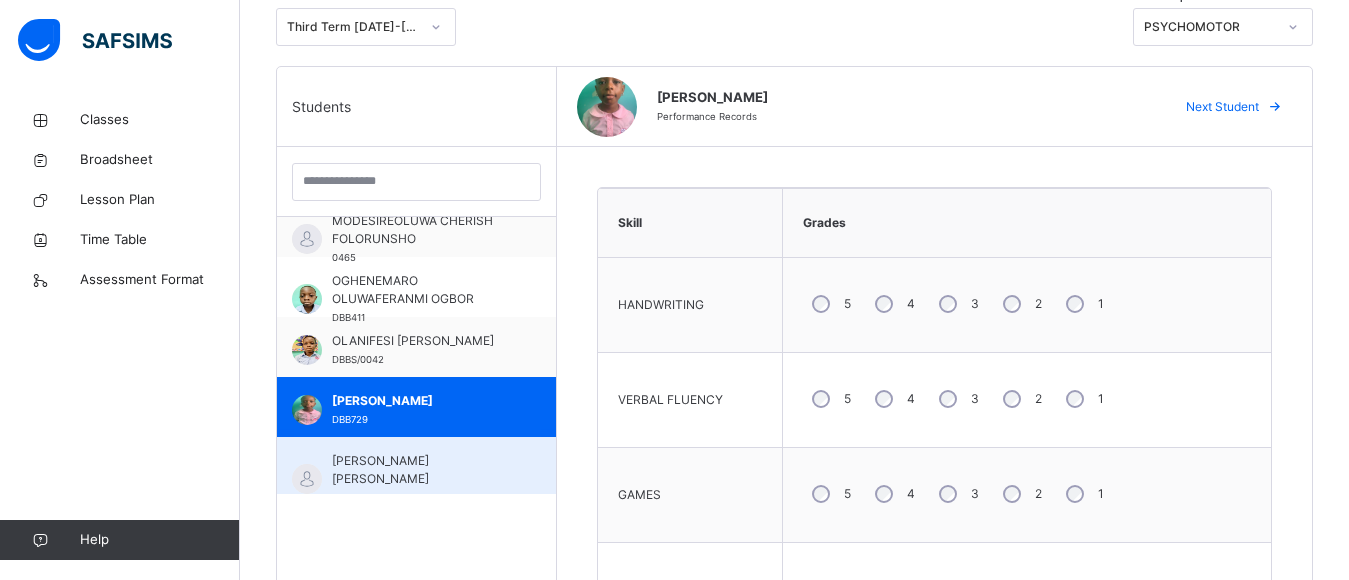 click on "[PERSON_NAME] [PERSON_NAME]" at bounding box center [421, 470] 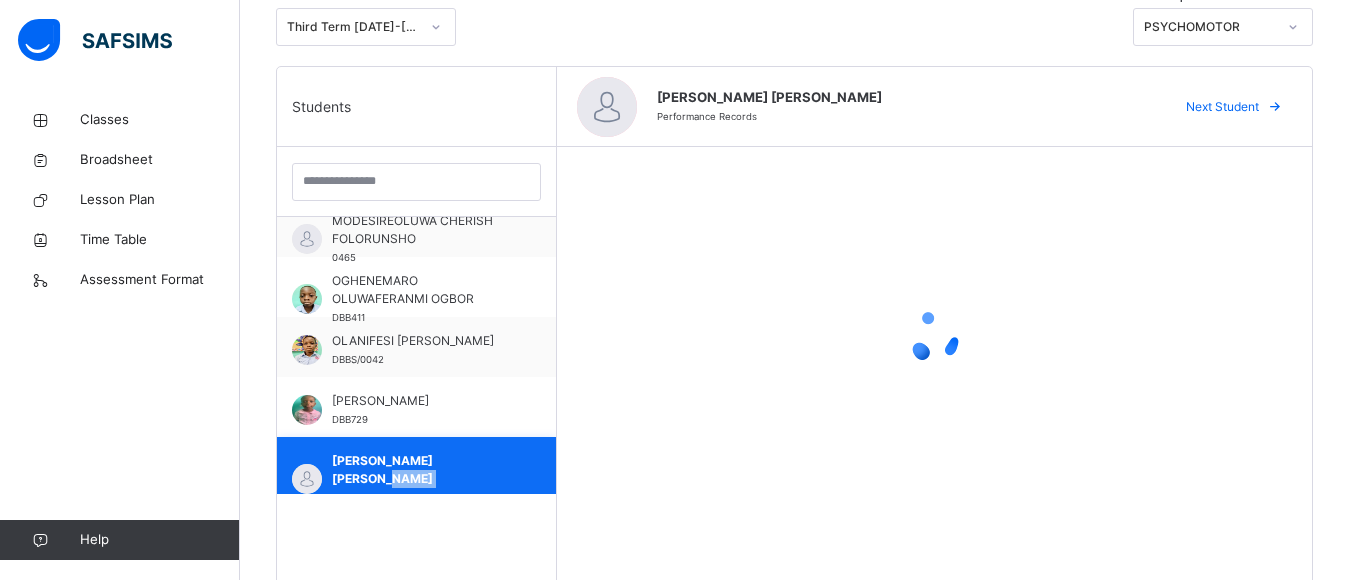 click on "[PERSON_NAME] [PERSON_NAME]" at bounding box center [421, 470] 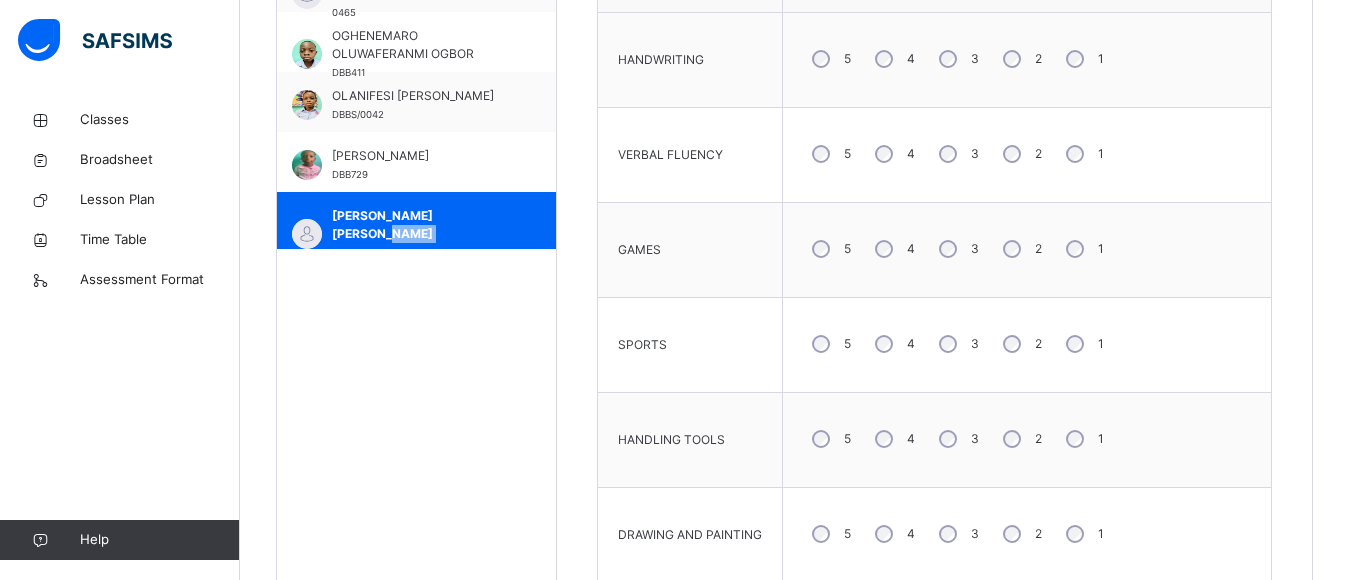 scroll, scrollTop: 729, scrollLeft: 0, axis: vertical 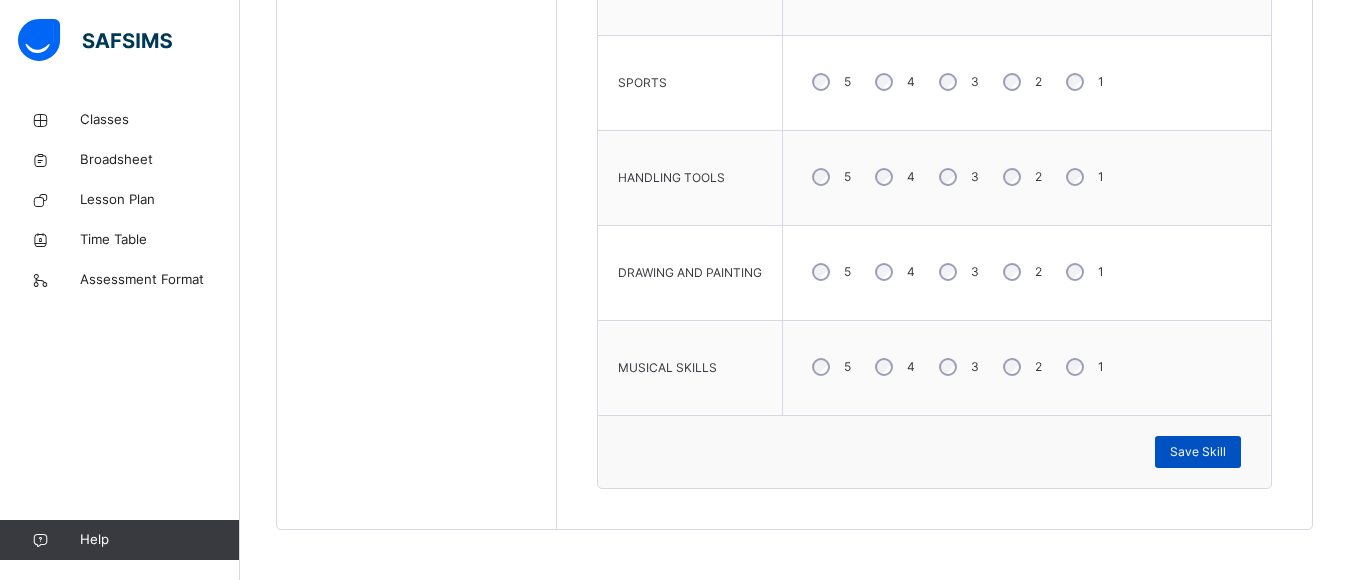 click on "Save Skill" at bounding box center (1198, 452) 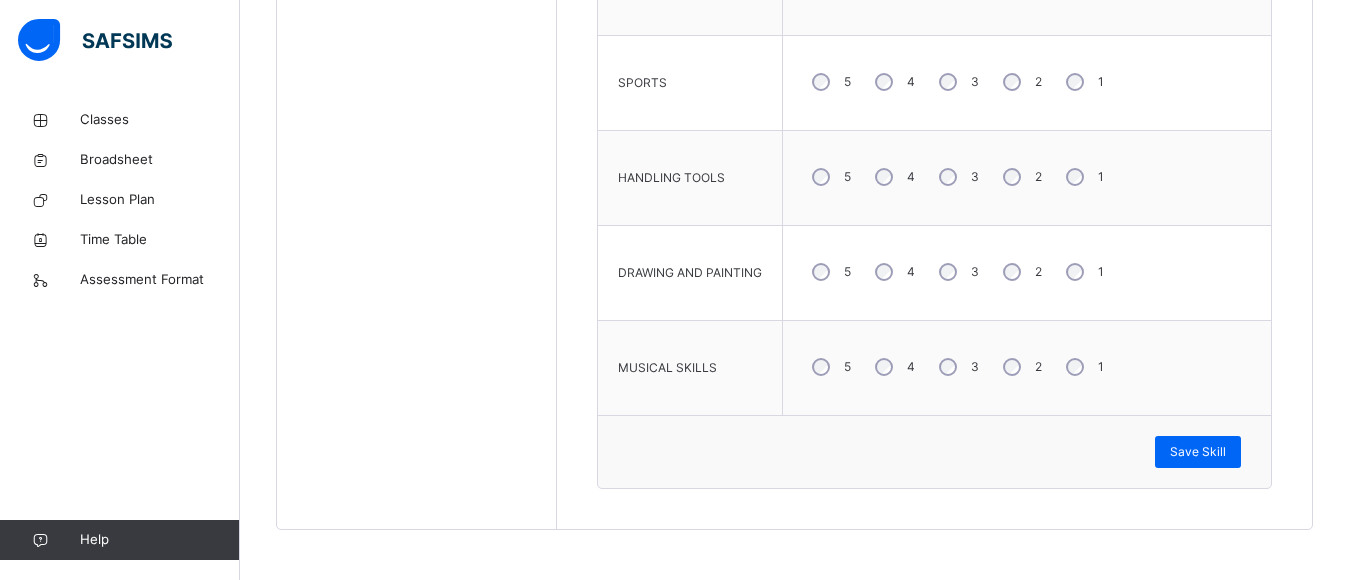 scroll, scrollTop: 449, scrollLeft: 0, axis: vertical 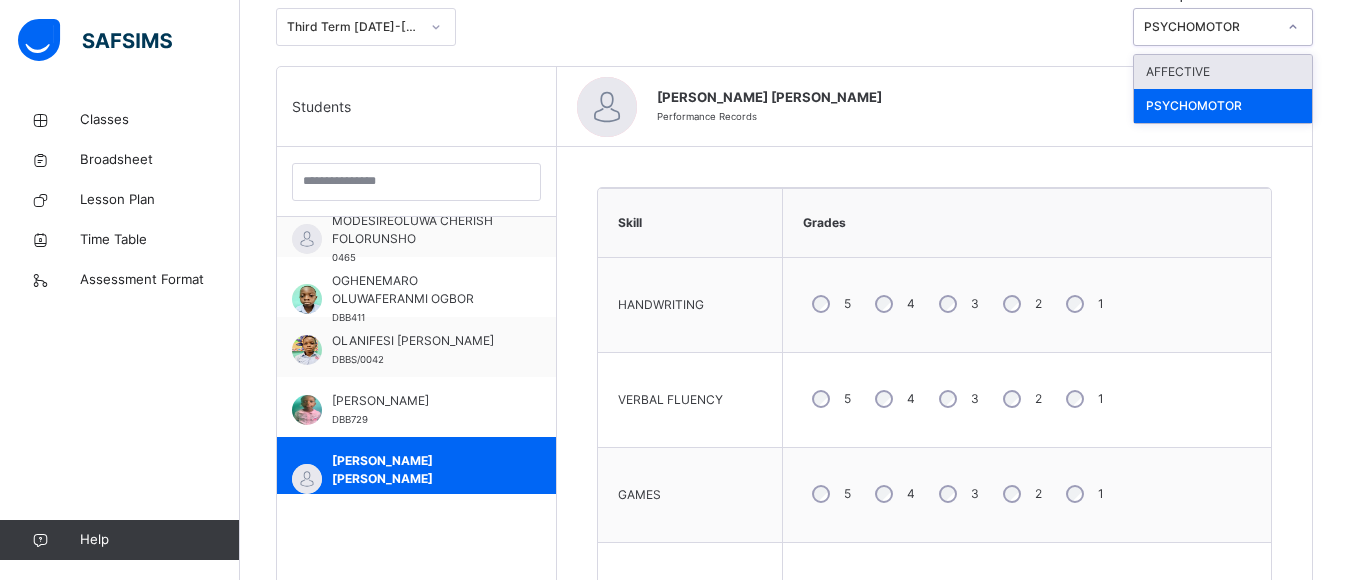 click 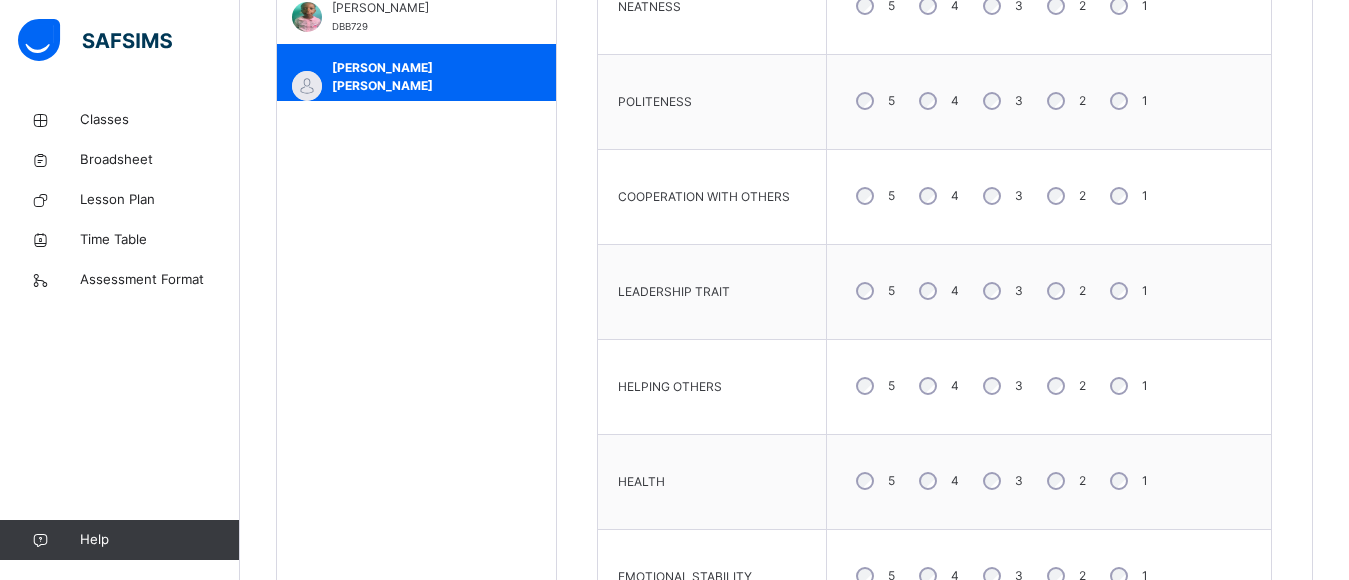 scroll, scrollTop: 849, scrollLeft: 0, axis: vertical 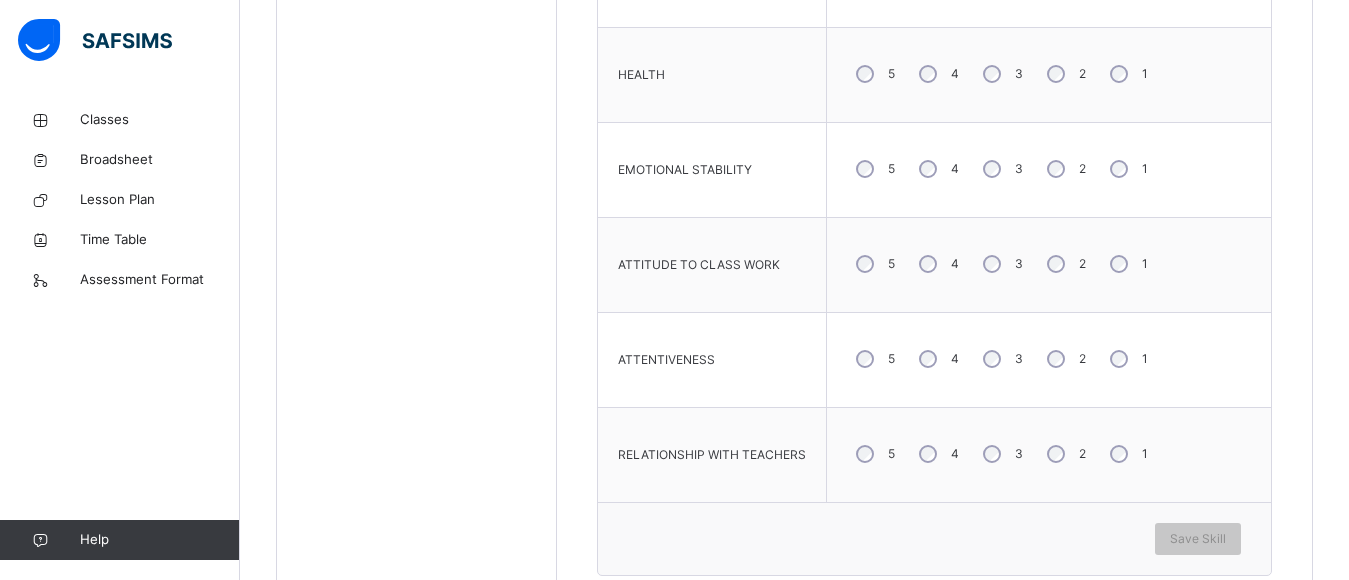 click on "5" at bounding box center [873, 359] 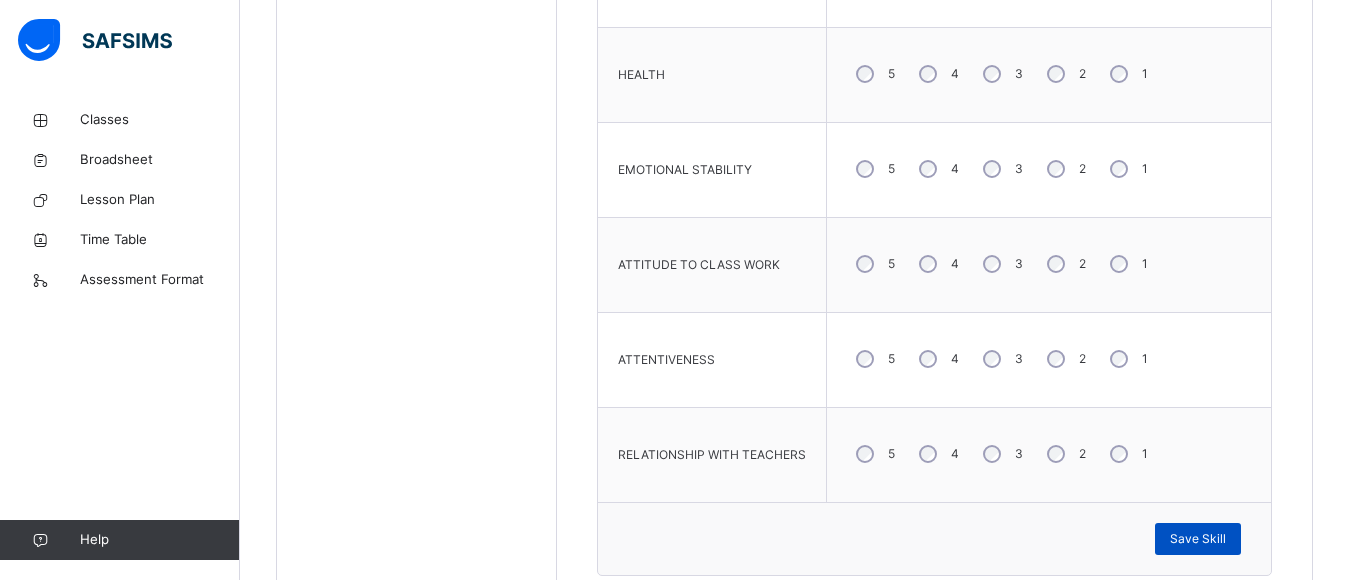 click on "Save Skill" at bounding box center (1198, 539) 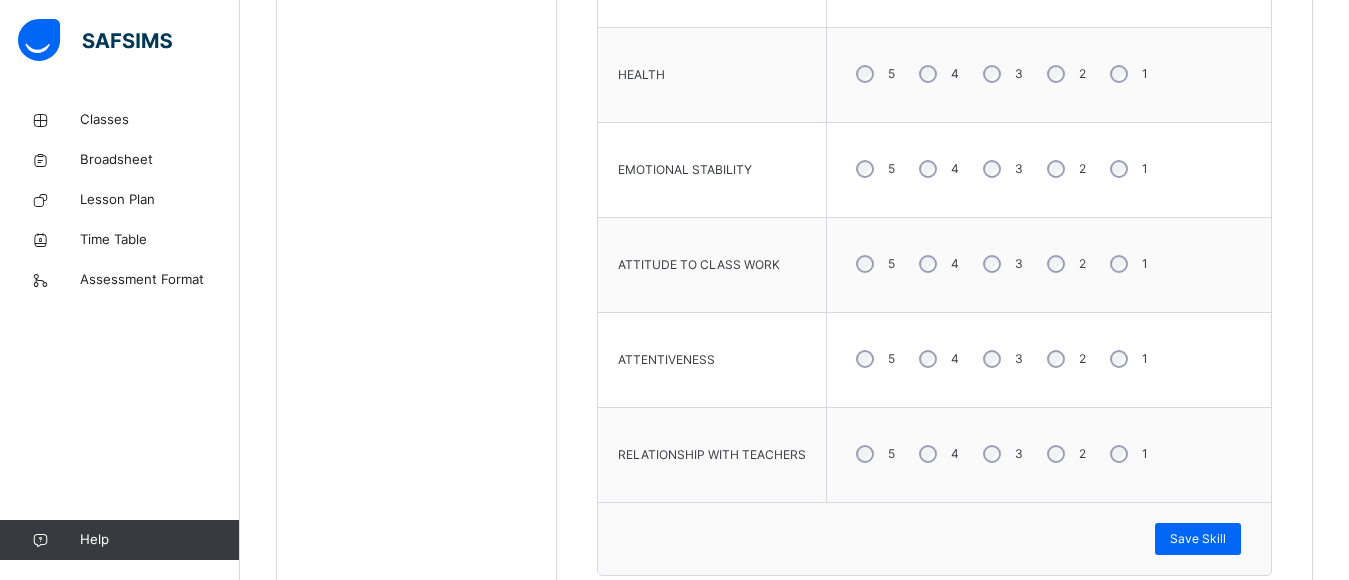 scroll, scrollTop: 741, scrollLeft: 0, axis: vertical 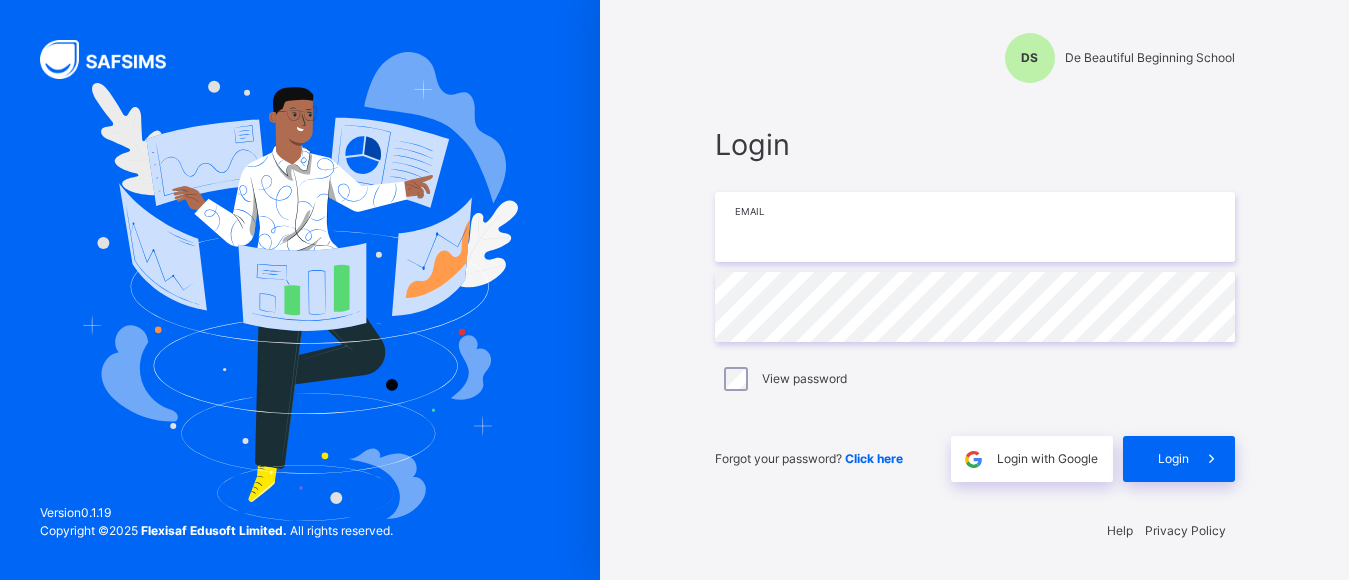 type on "**********" 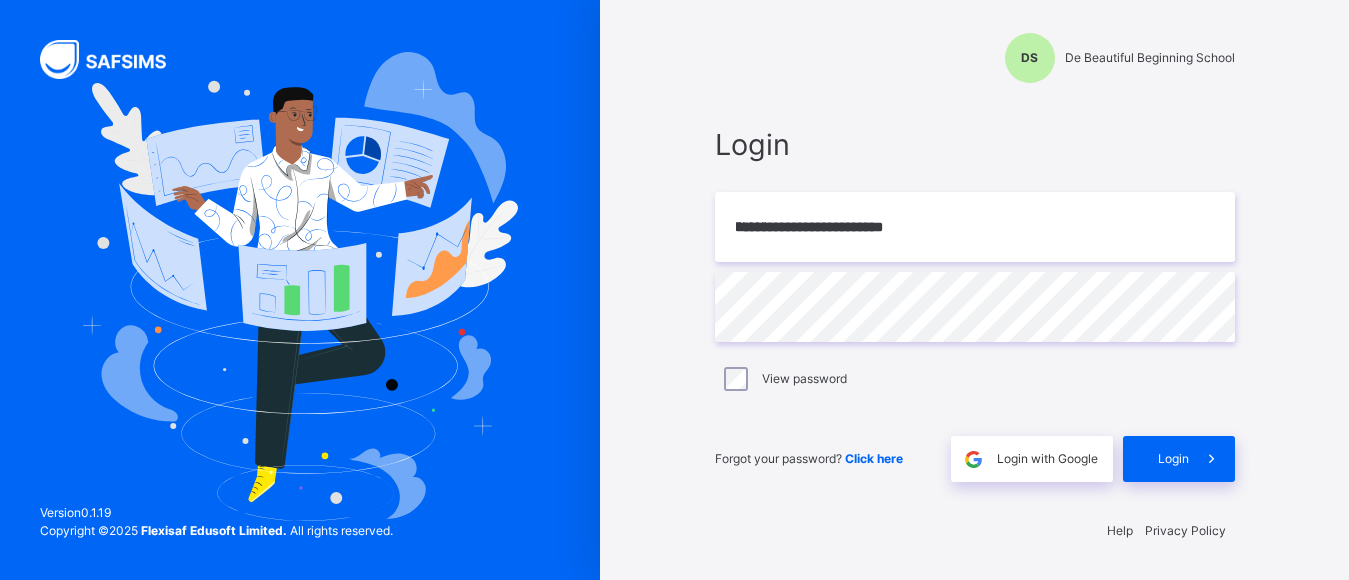 scroll, scrollTop: 0, scrollLeft: 0, axis: both 